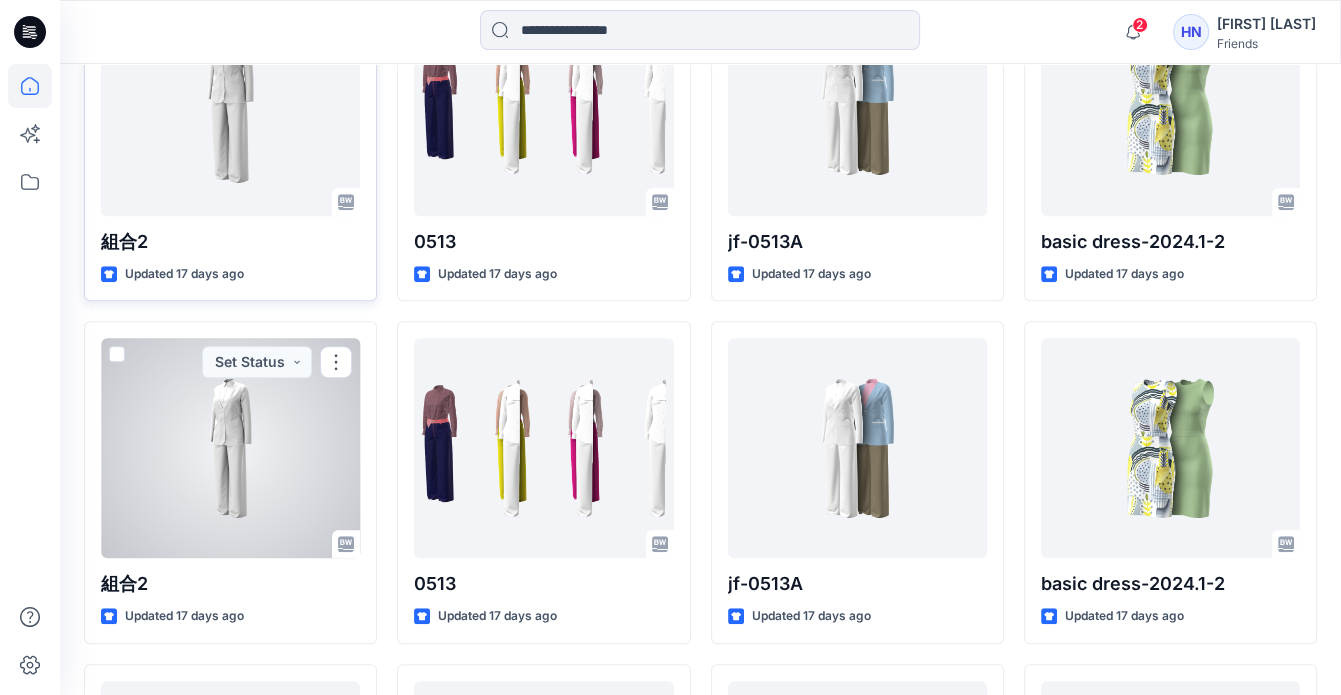 scroll, scrollTop: 1269, scrollLeft: 0, axis: vertical 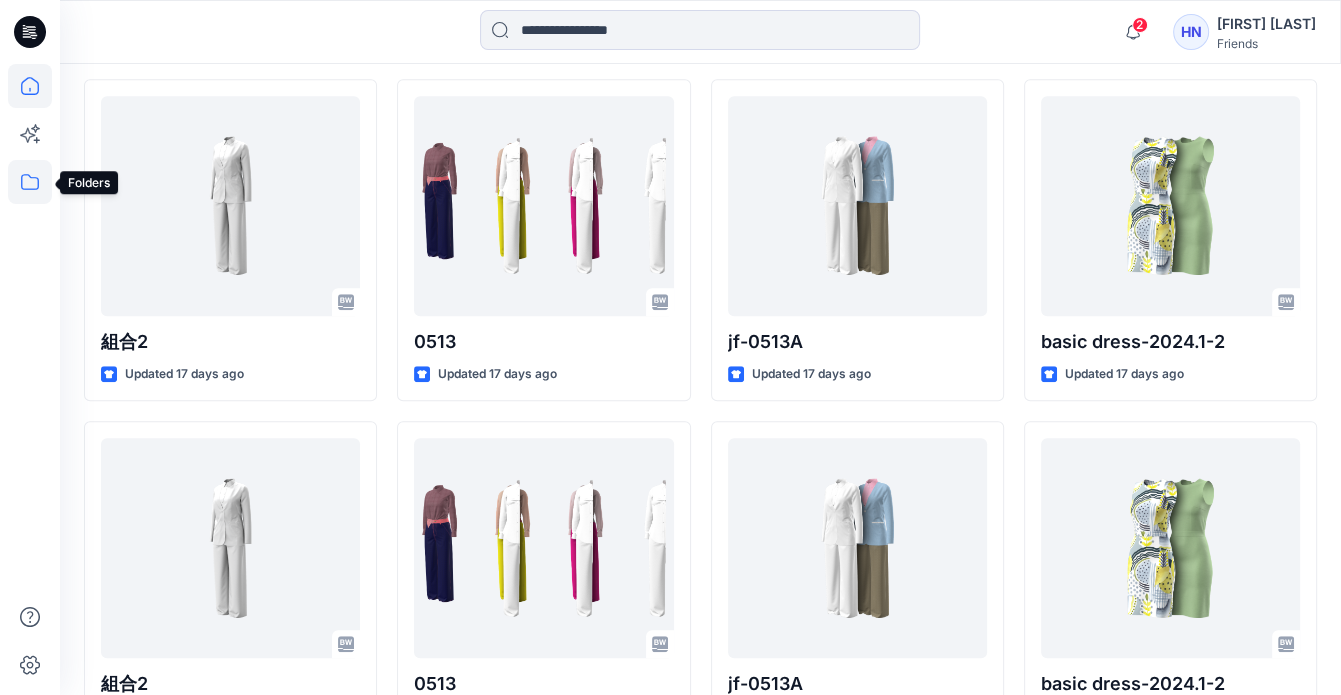 click 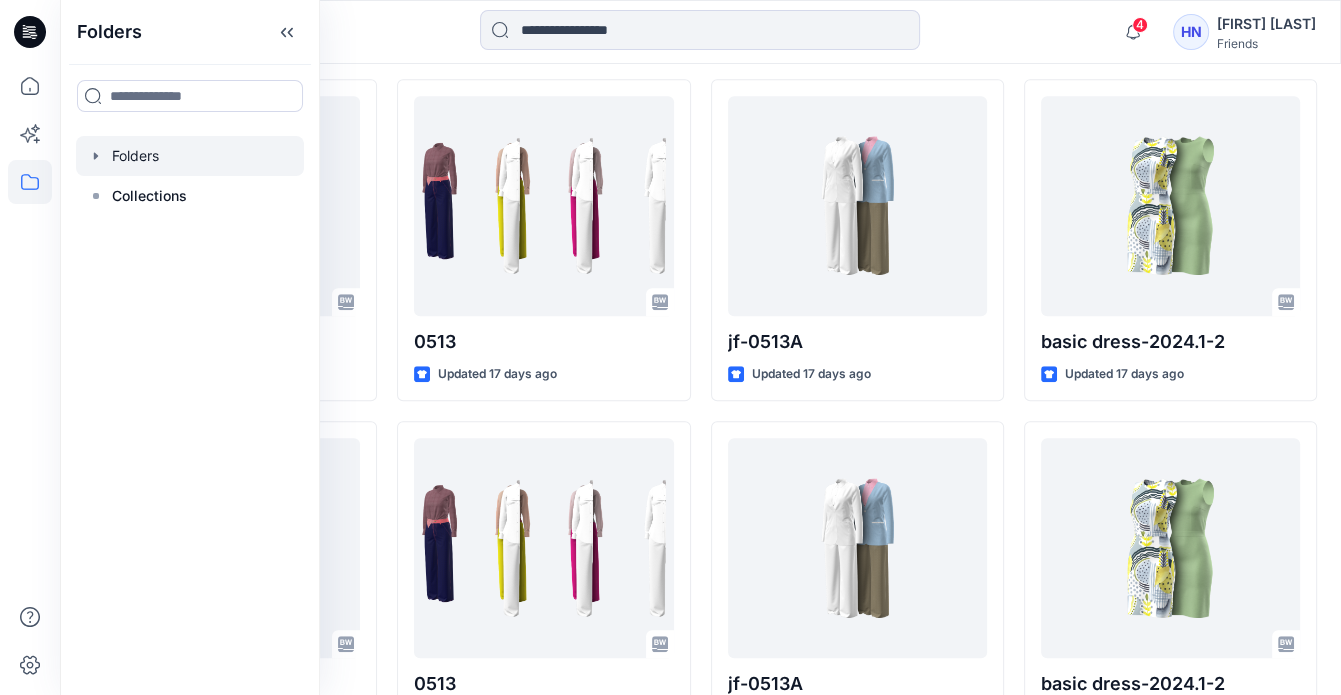 click at bounding box center [190, 156] 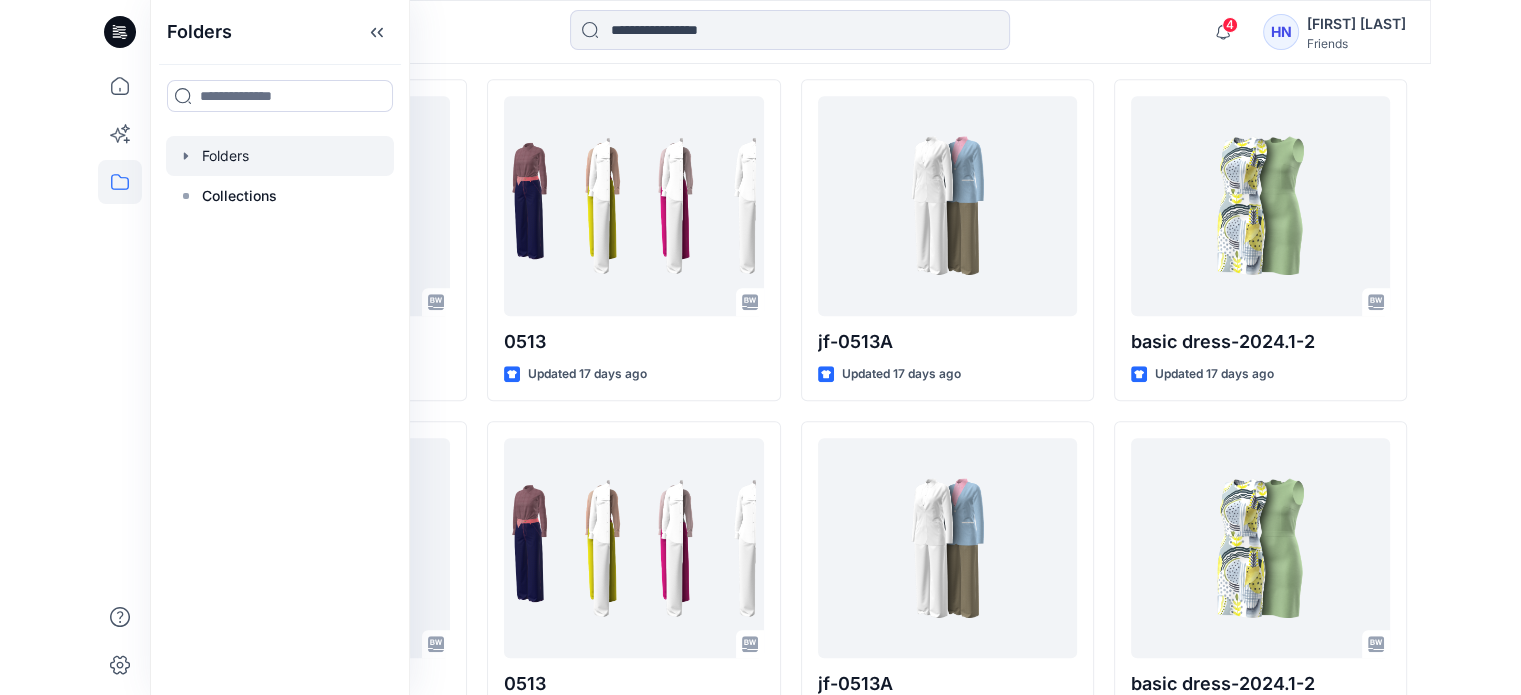 scroll, scrollTop: 0, scrollLeft: 0, axis: both 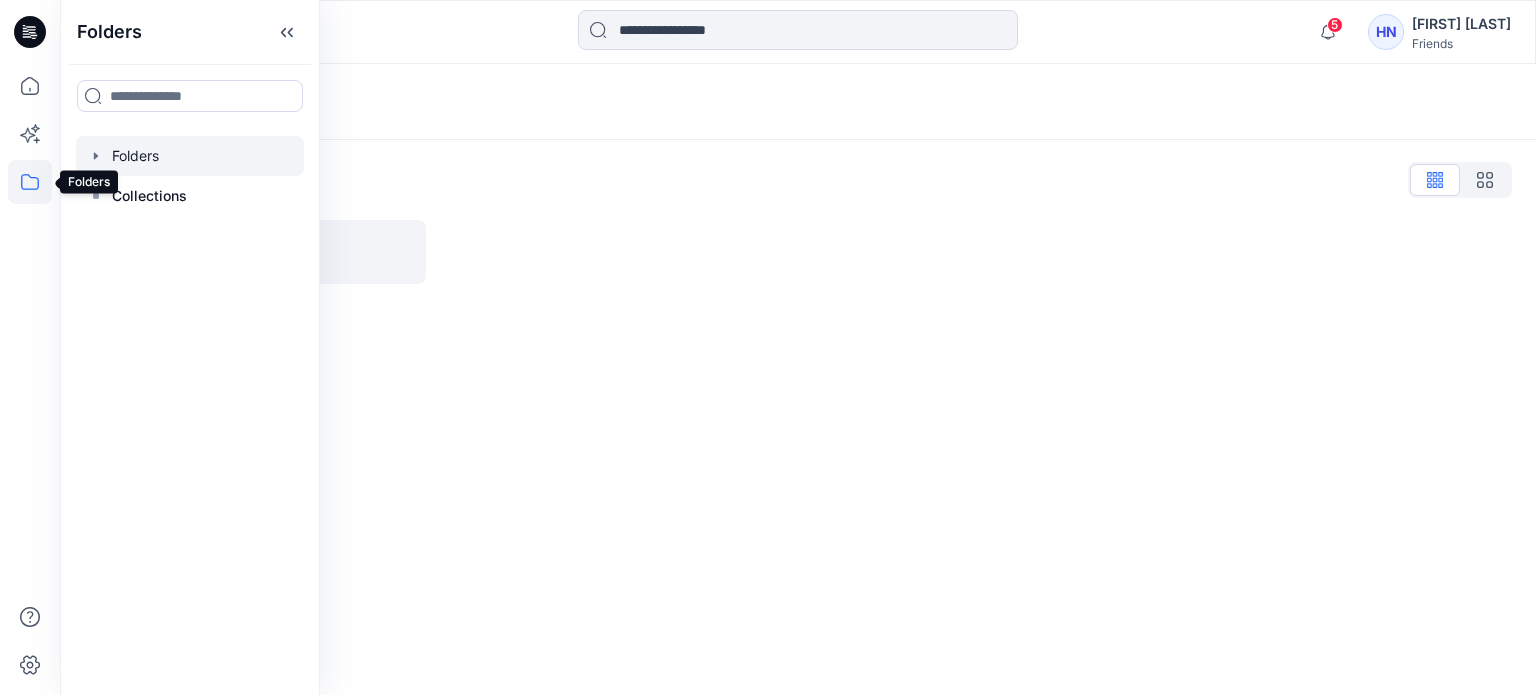 click 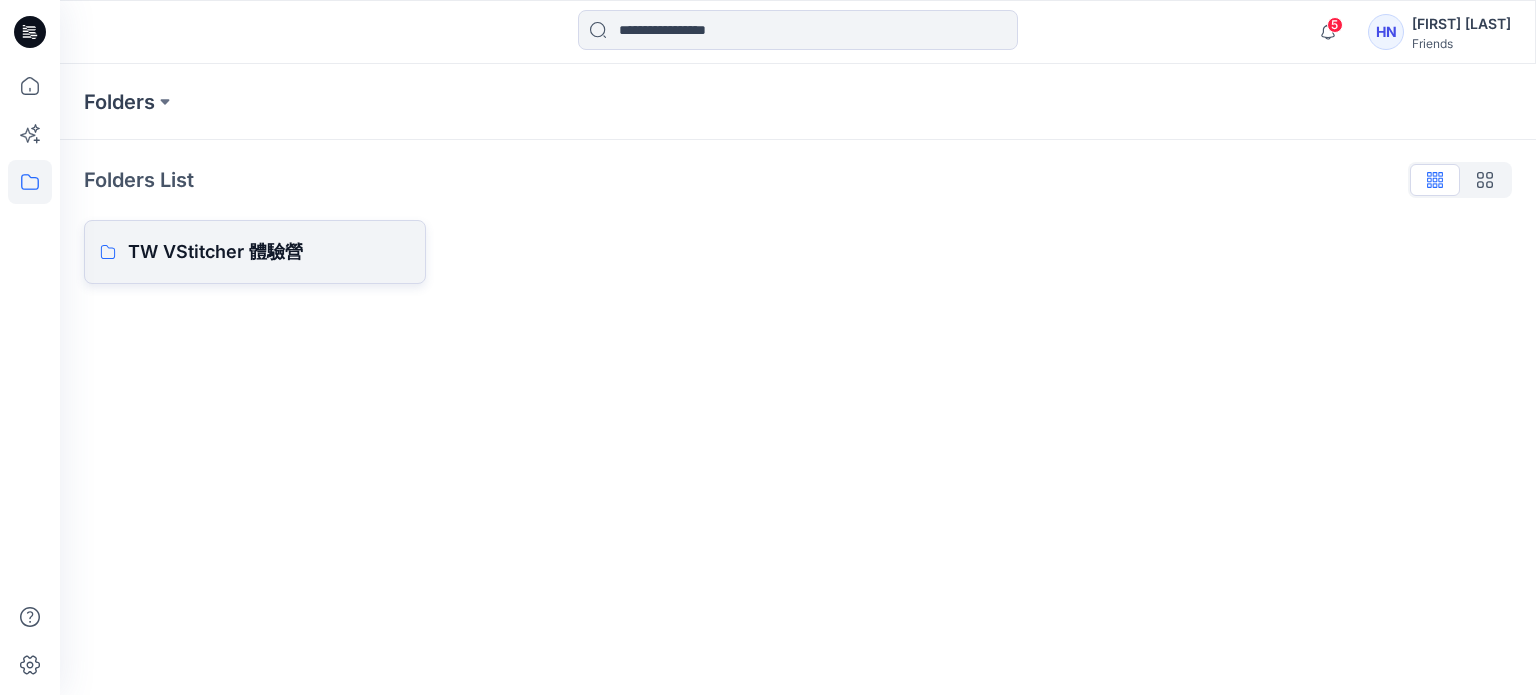 click on "TW VStitcher 體驗營" at bounding box center [269, 252] 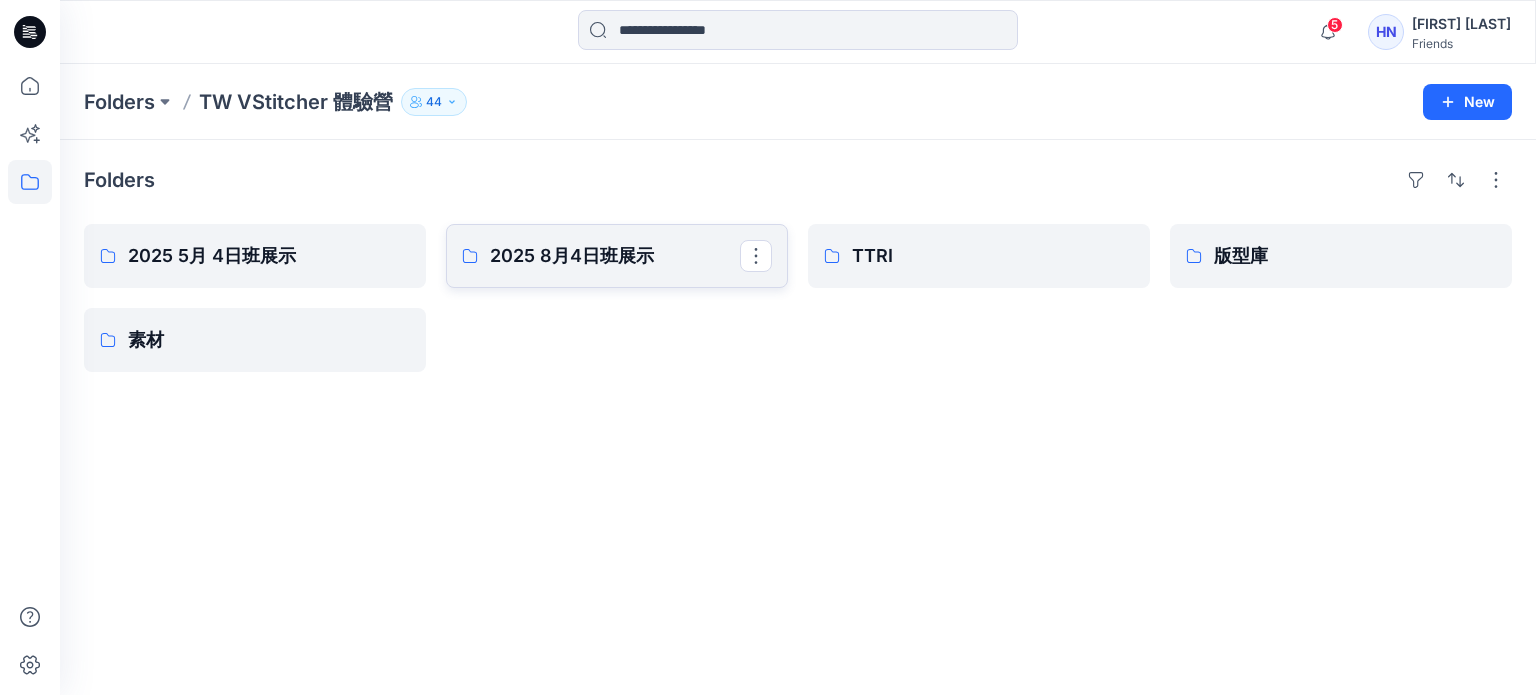 click on "2025 8月4日班展示" at bounding box center [615, 256] 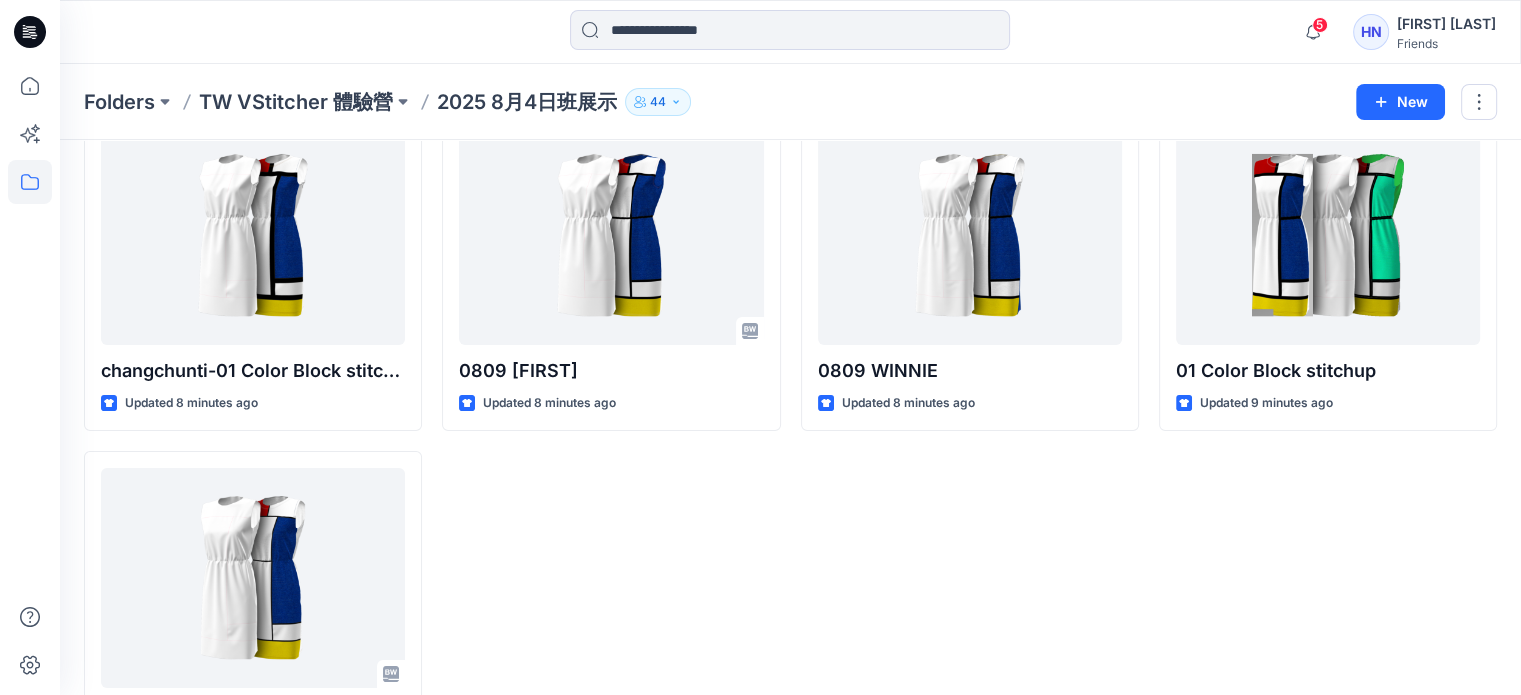 scroll, scrollTop: 16, scrollLeft: 0, axis: vertical 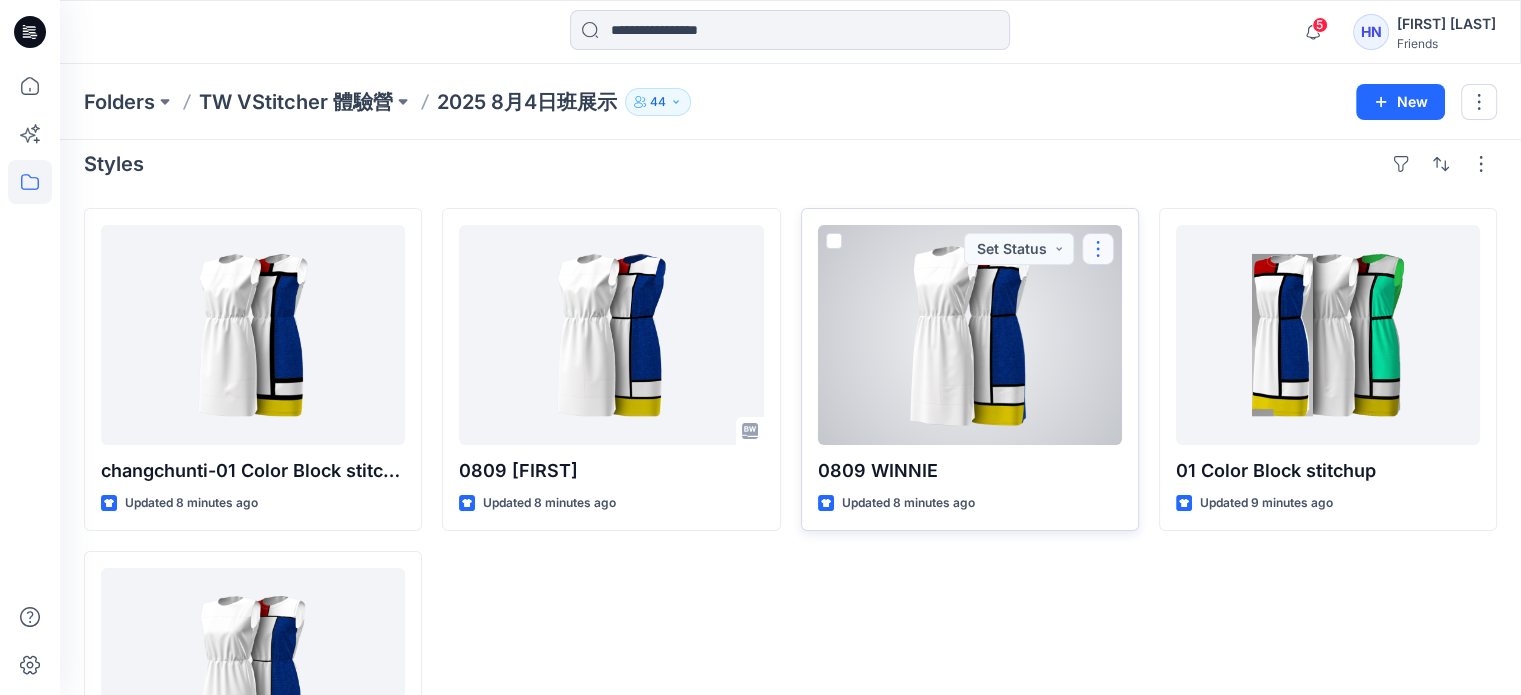 click at bounding box center [1098, 249] 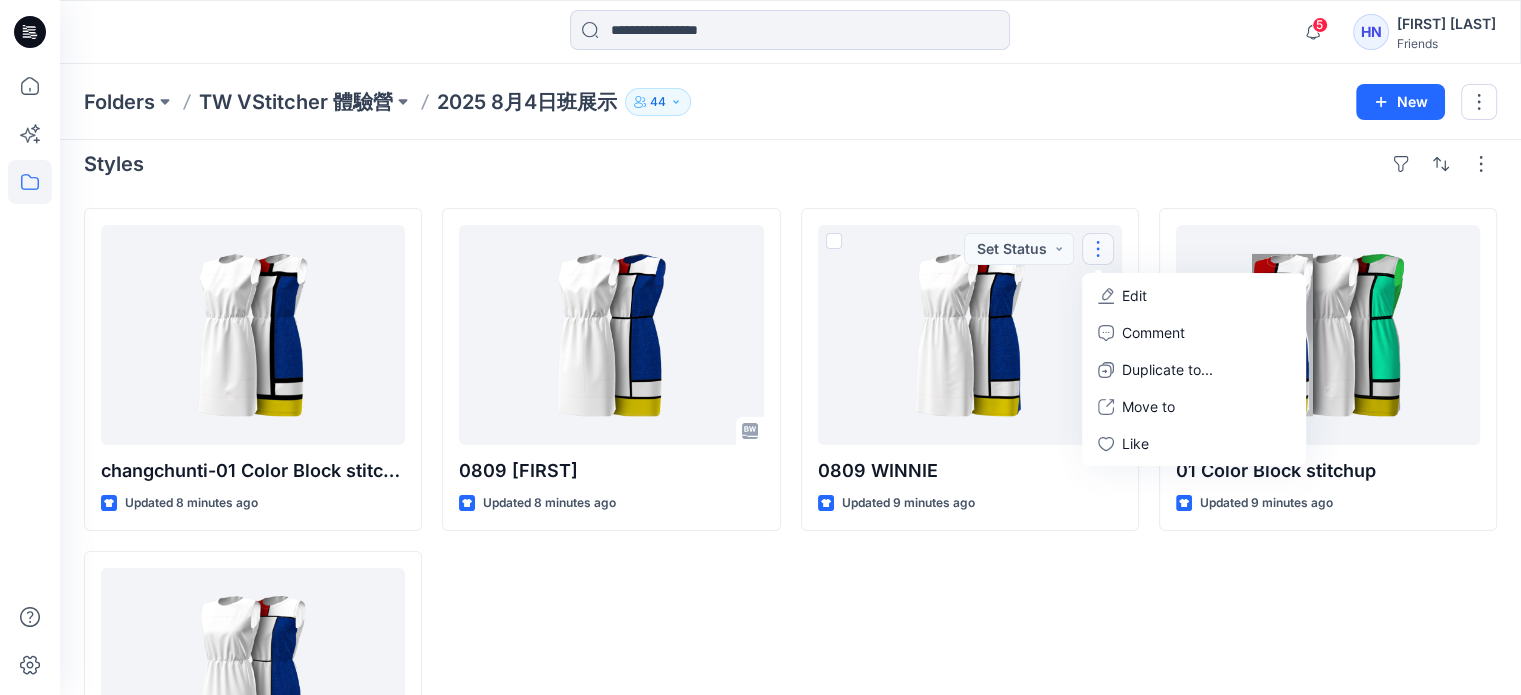 click on "Folders TW VStitcher 體驗營 2025 8月4日班展示 44 New" at bounding box center [790, 102] 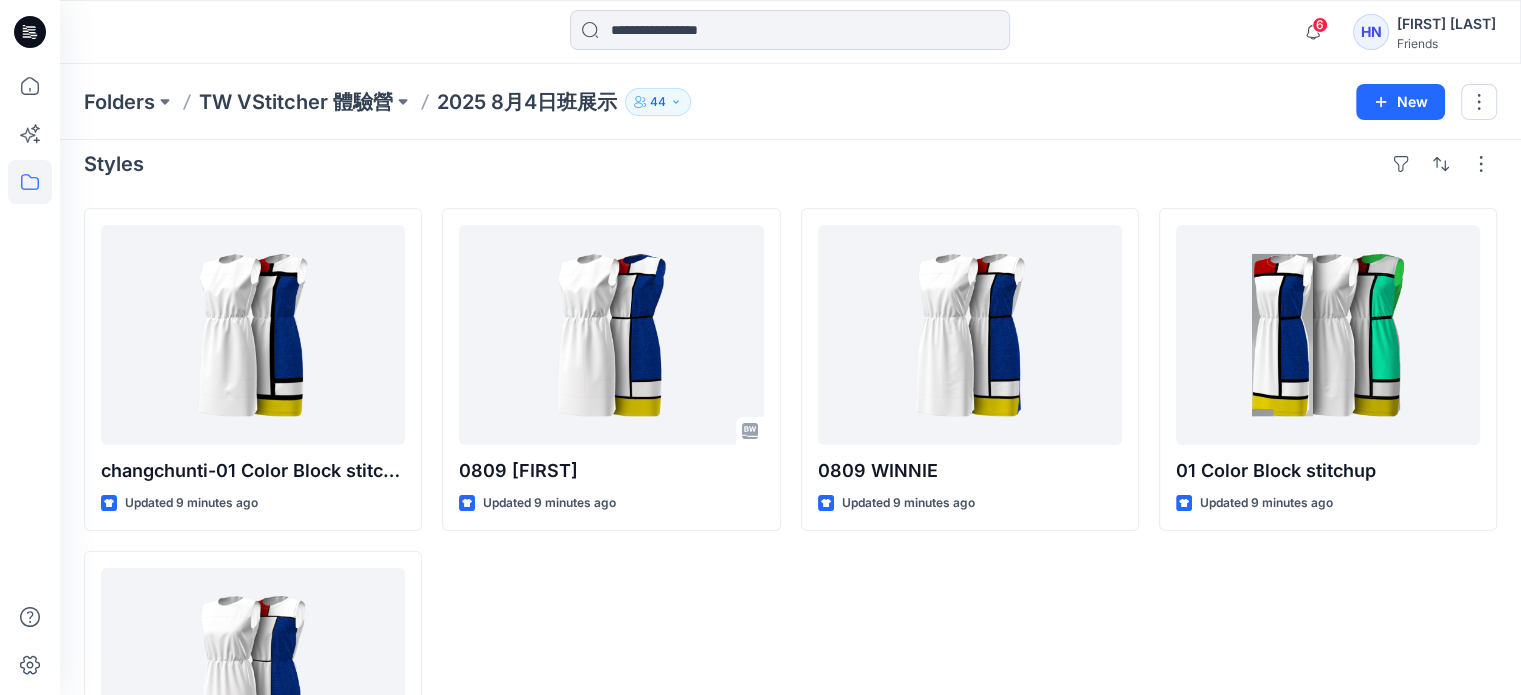 click on "Friends" at bounding box center (1446, 43) 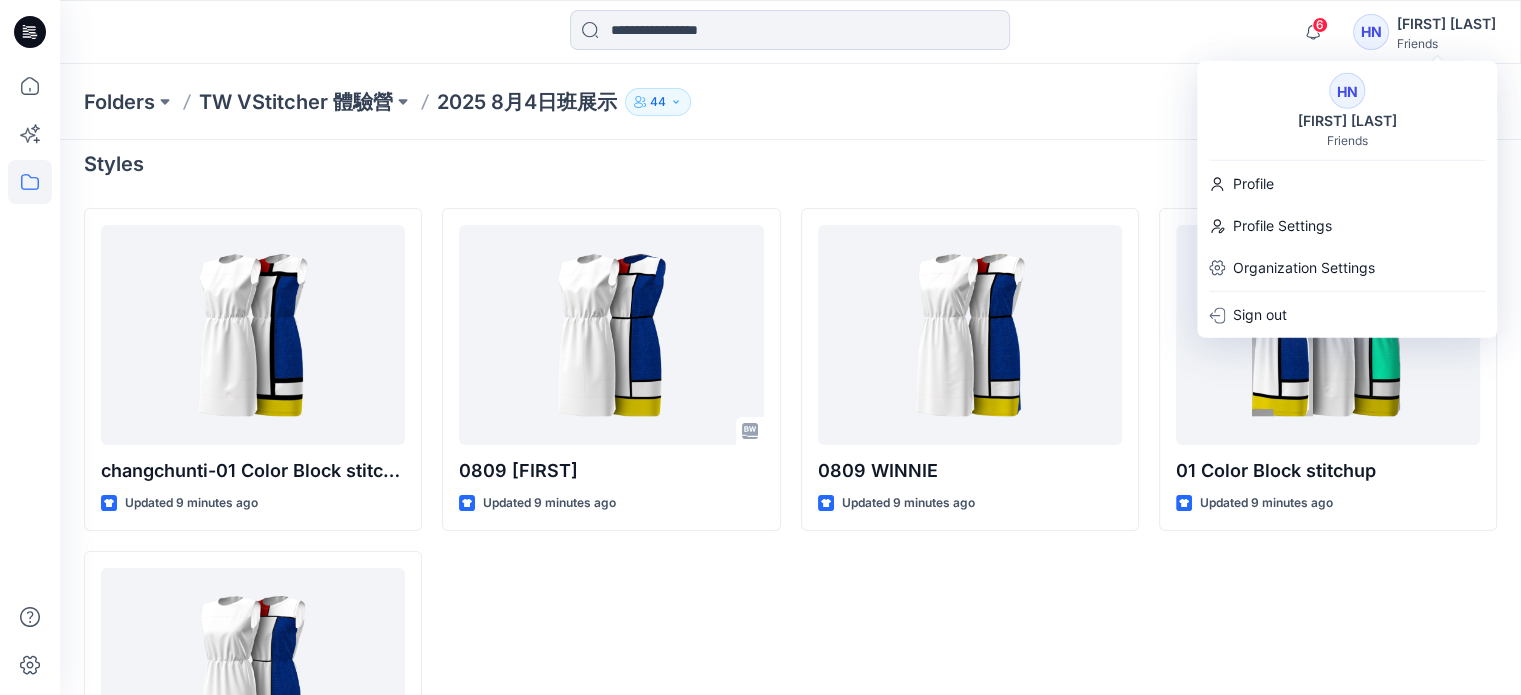 click at bounding box center [790, 32] 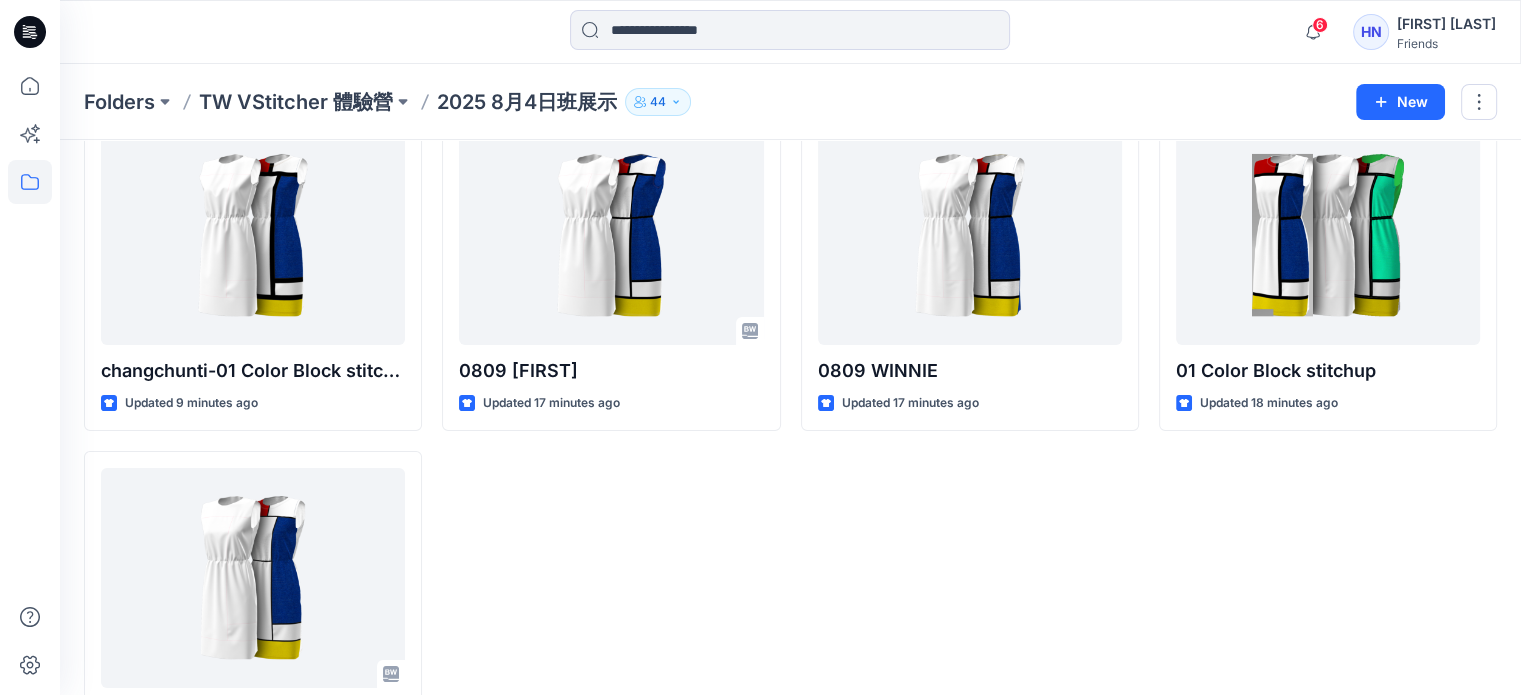 scroll, scrollTop: 16, scrollLeft: 0, axis: vertical 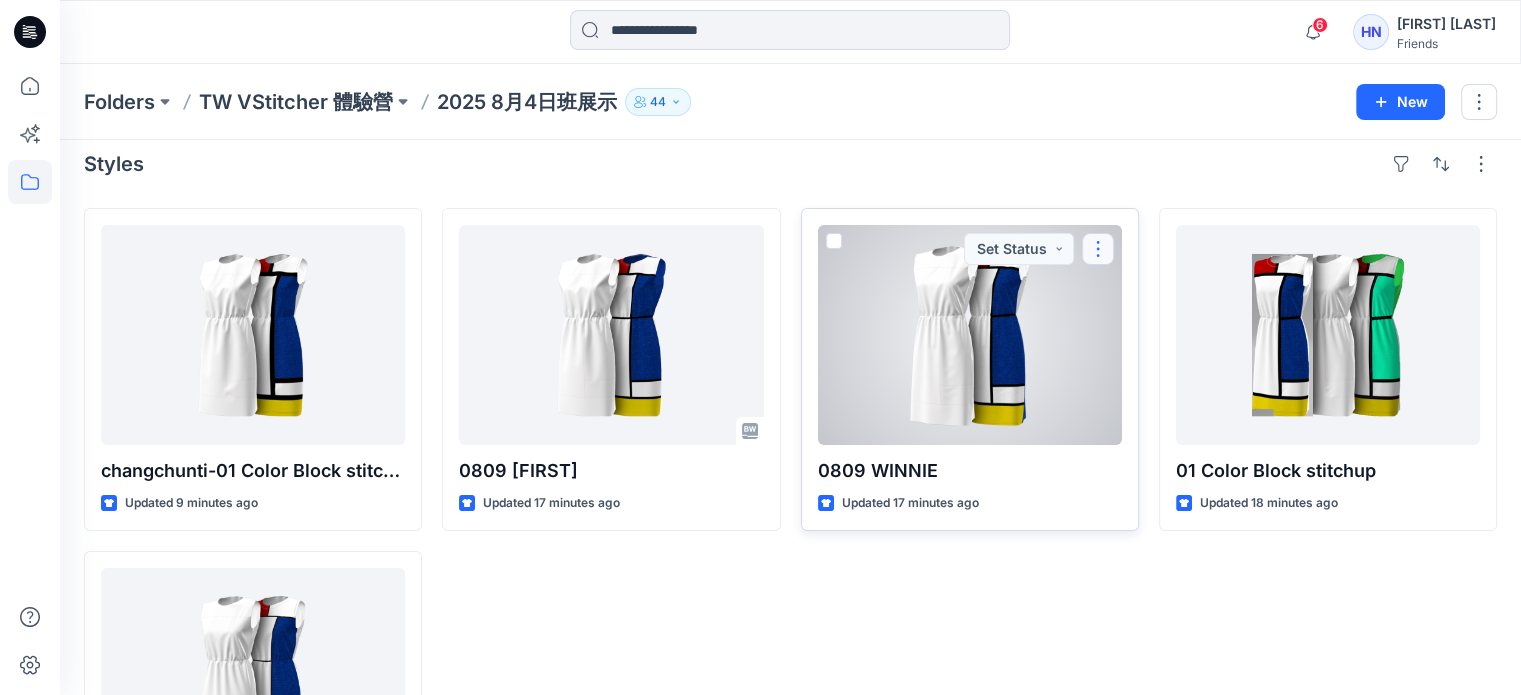 click at bounding box center [1098, 249] 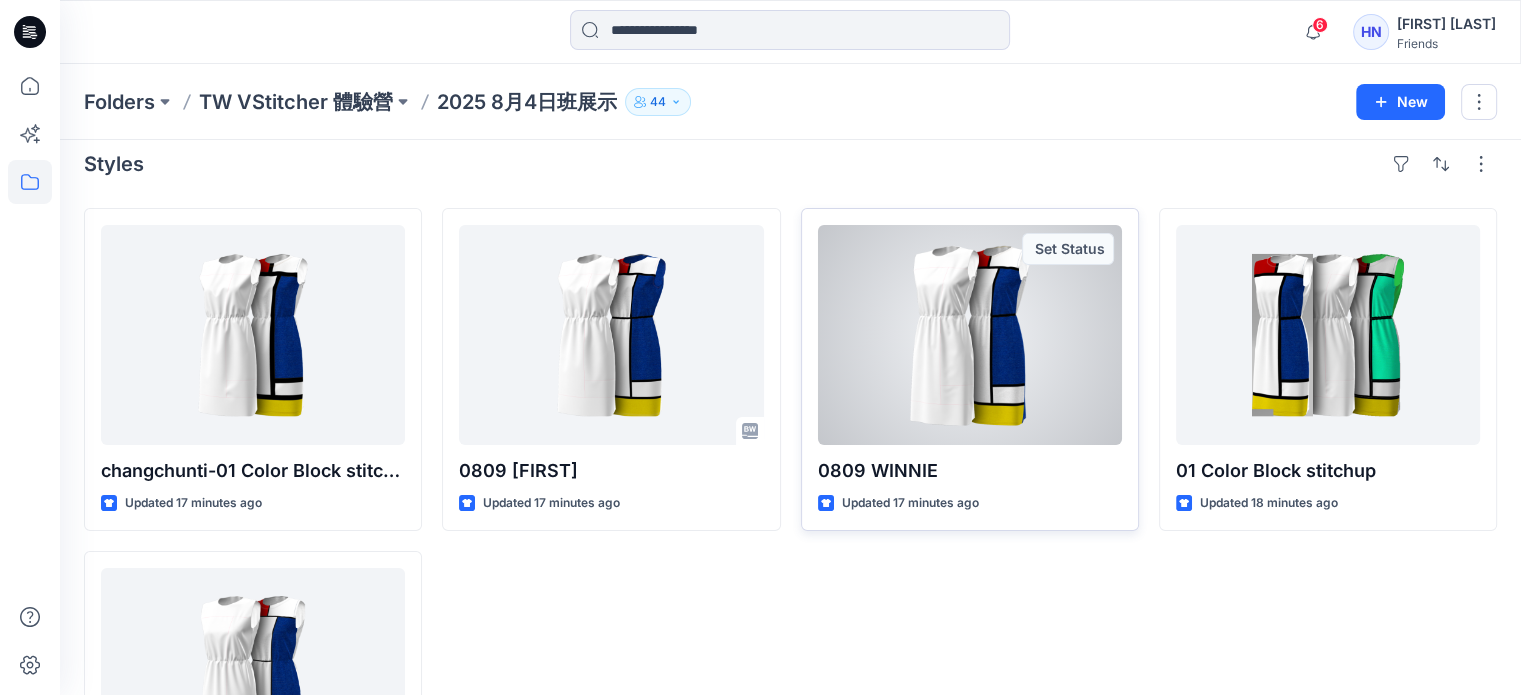 click at bounding box center [970, 335] 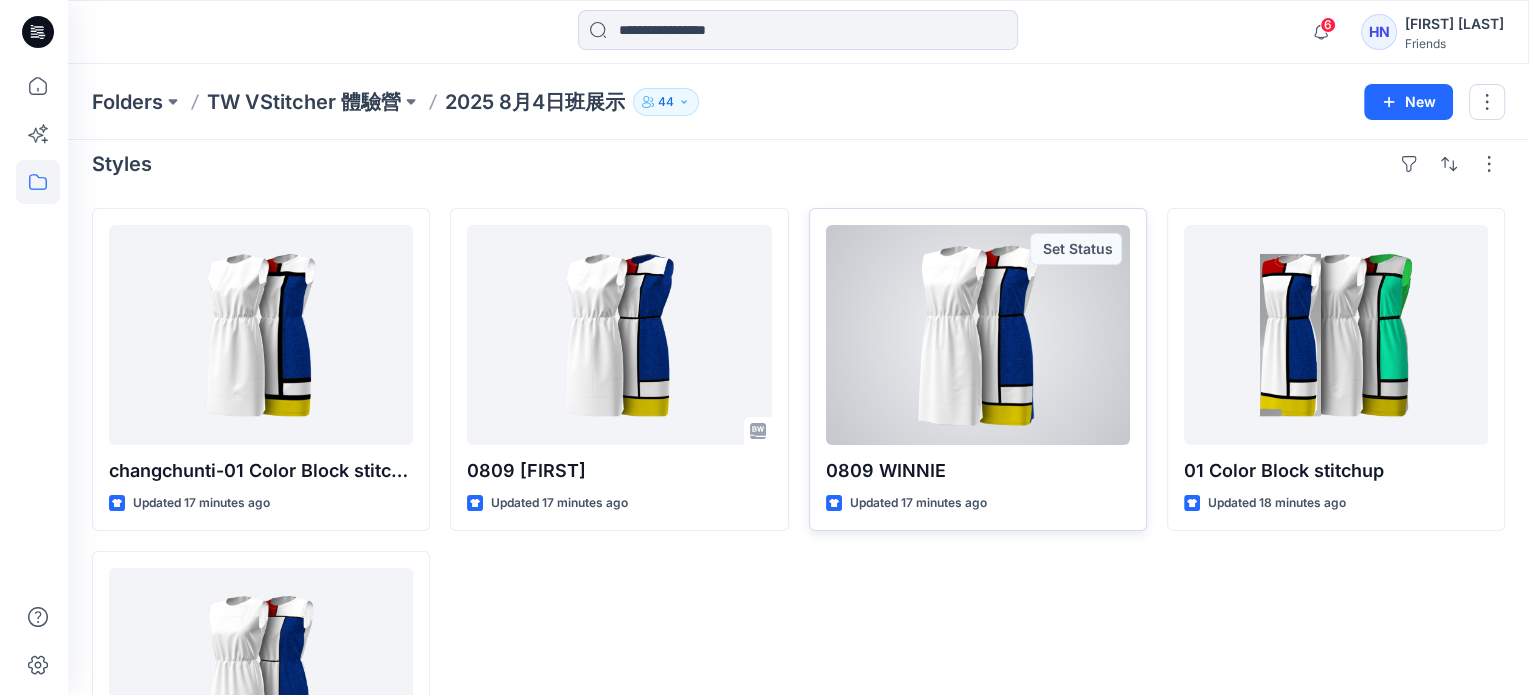 scroll, scrollTop: 0, scrollLeft: 0, axis: both 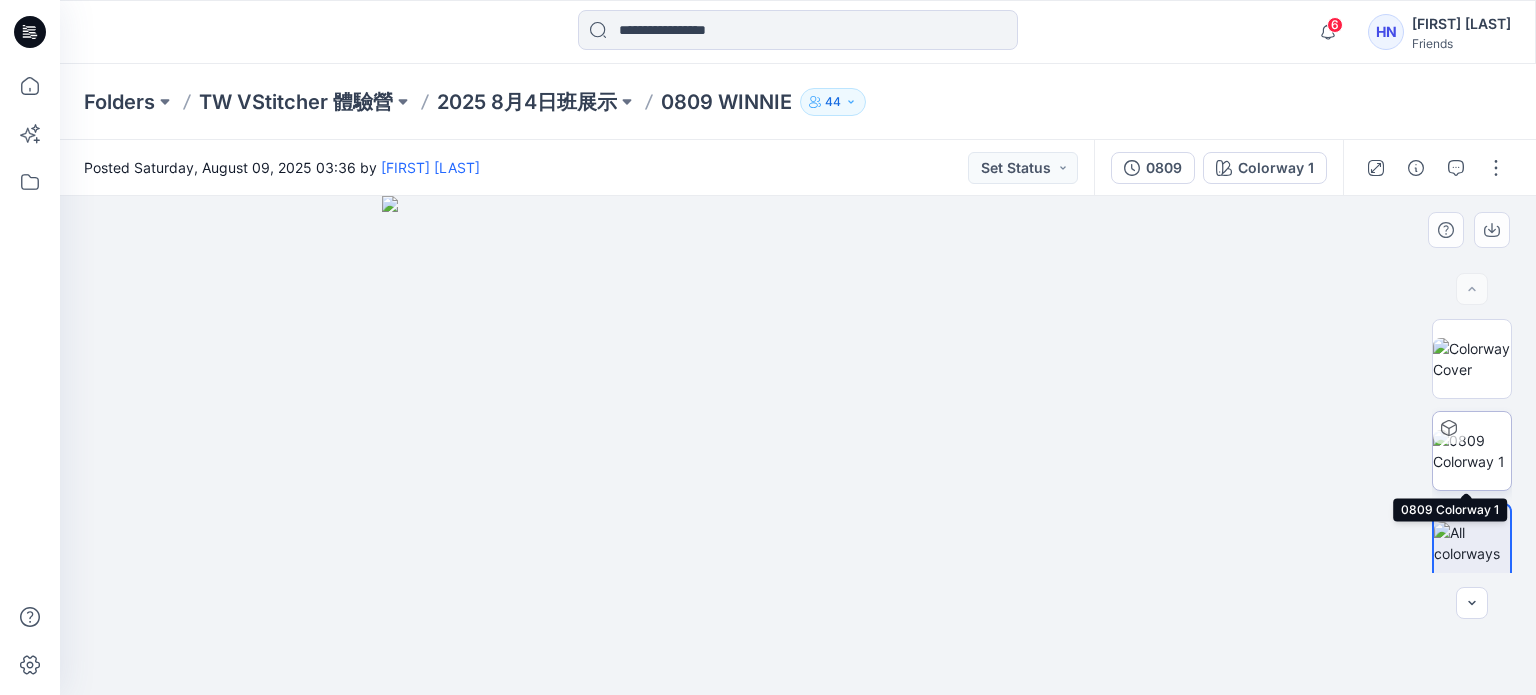 click at bounding box center (1472, 451) 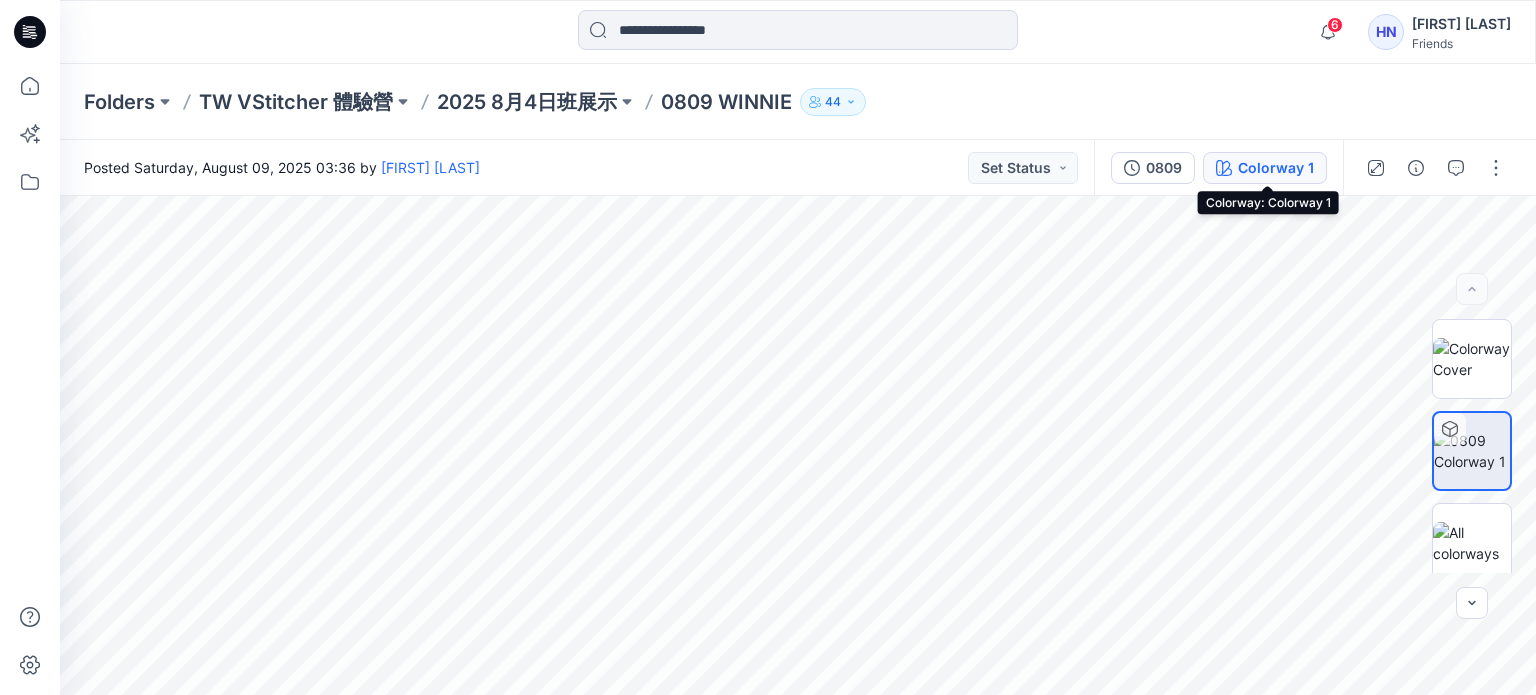 click on "Colorway 1" at bounding box center [1276, 168] 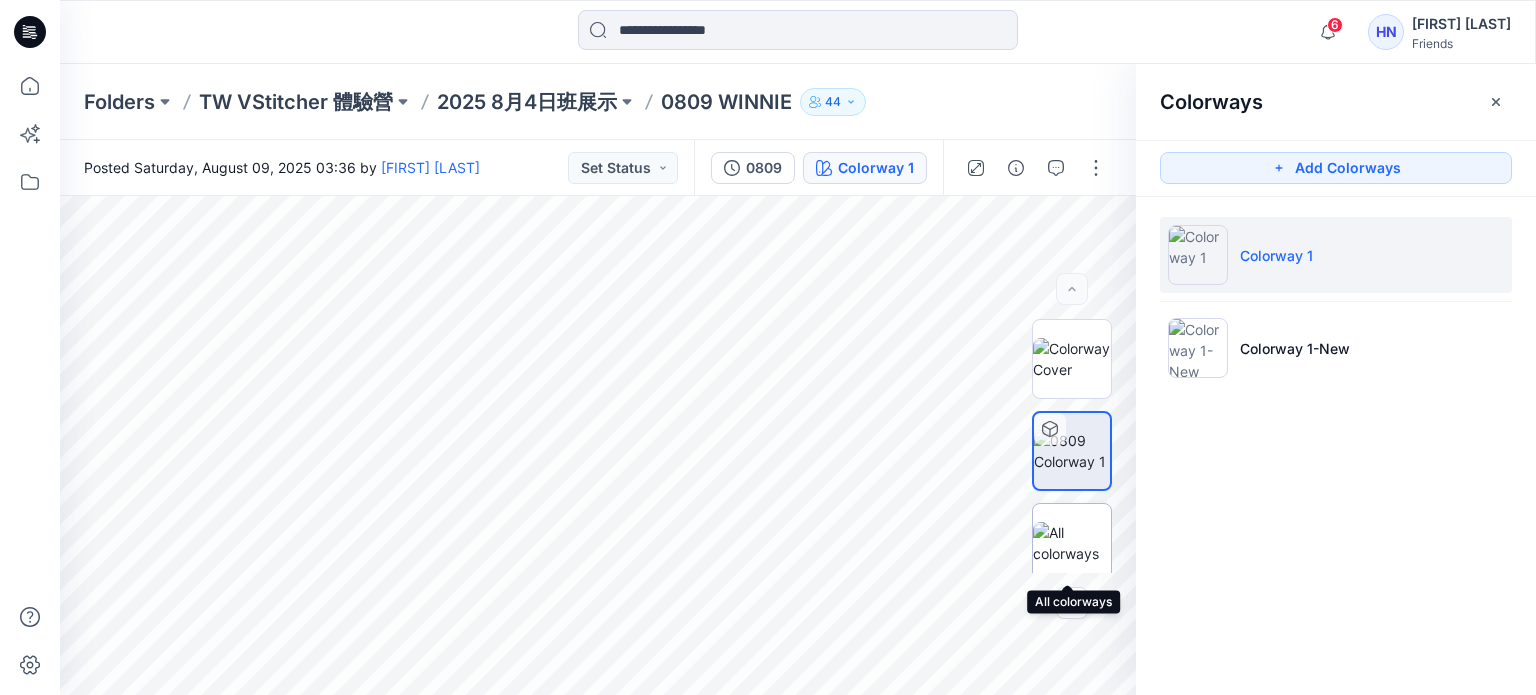 click at bounding box center (1072, 543) 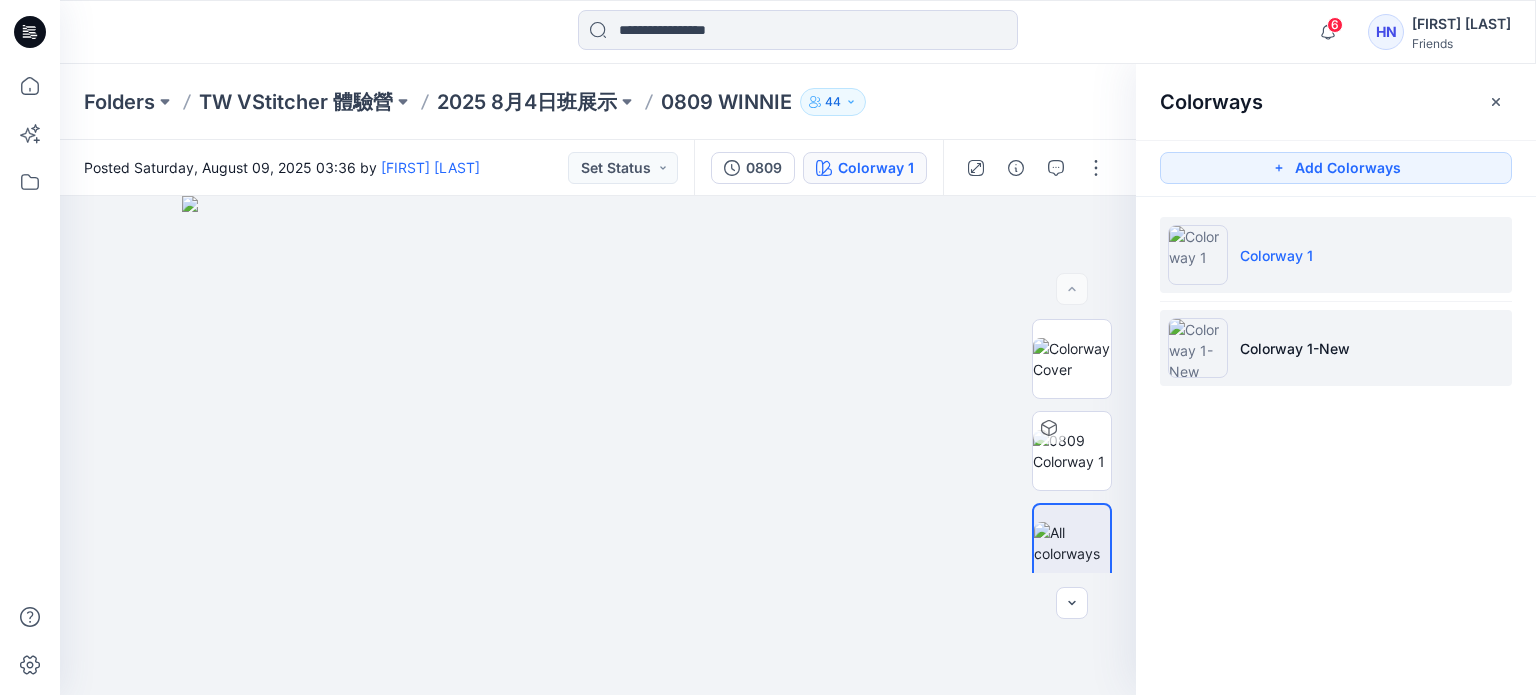 click on "Colorway 1-New" at bounding box center [1295, 348] 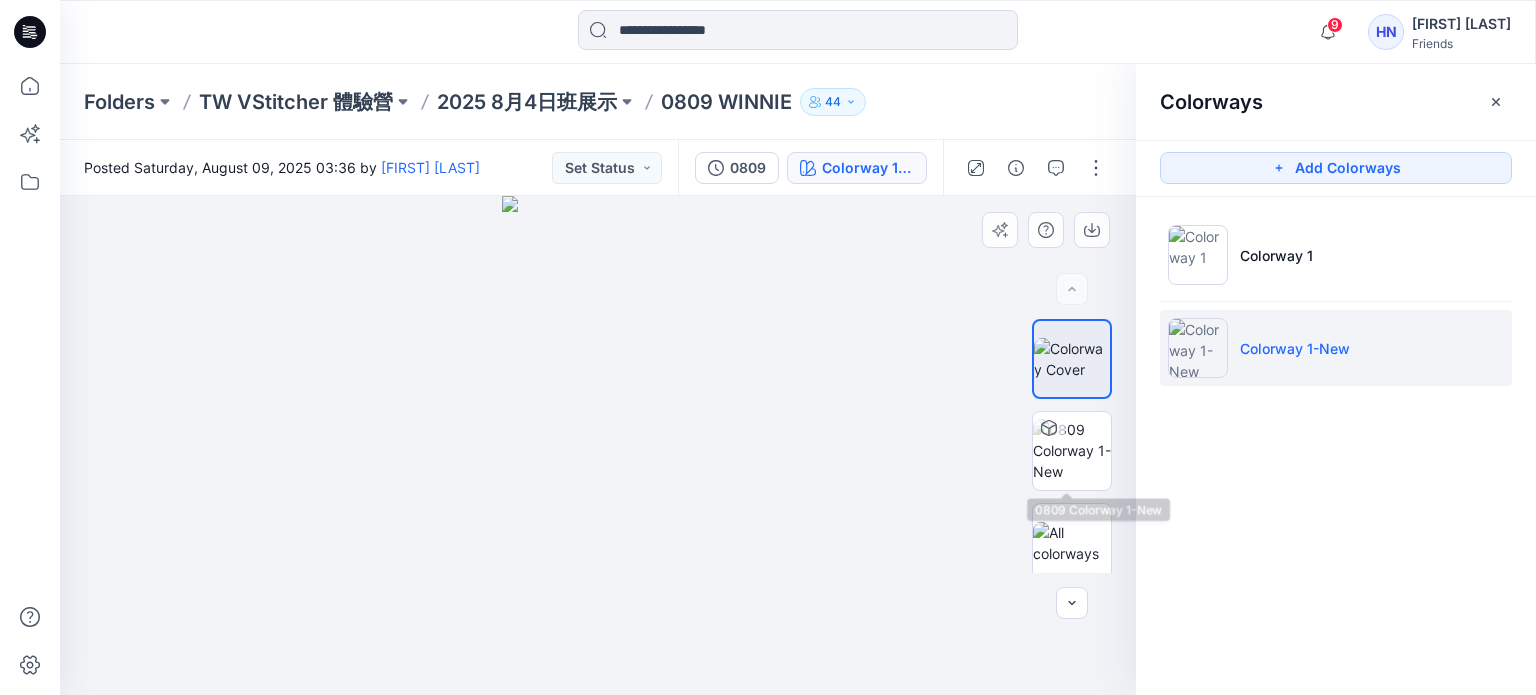click at bounding box center (1072, 450) 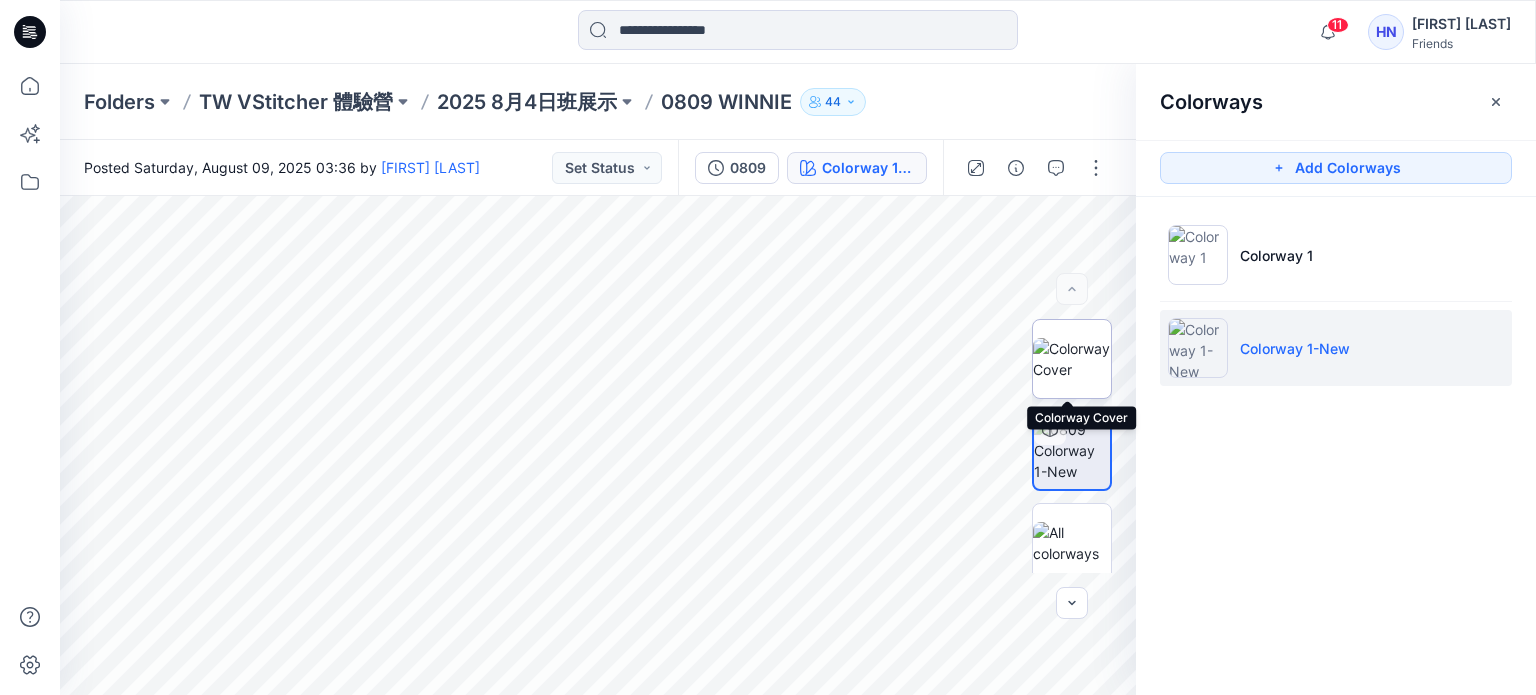 click at bounding box center (1072, 359) 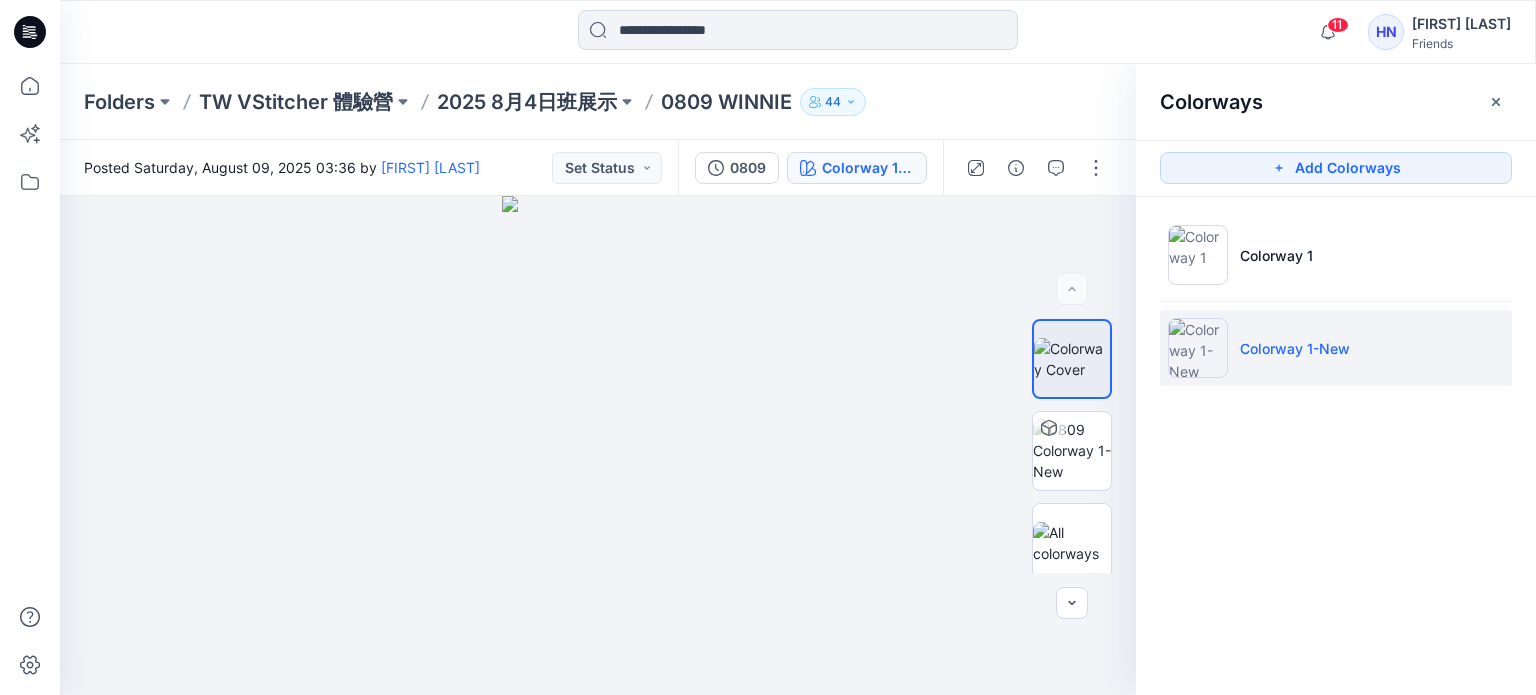 drag, startPoint x: 662, startPoint y: 406, endPoint x: 545, endPoint y: 414, distance: 117.273186 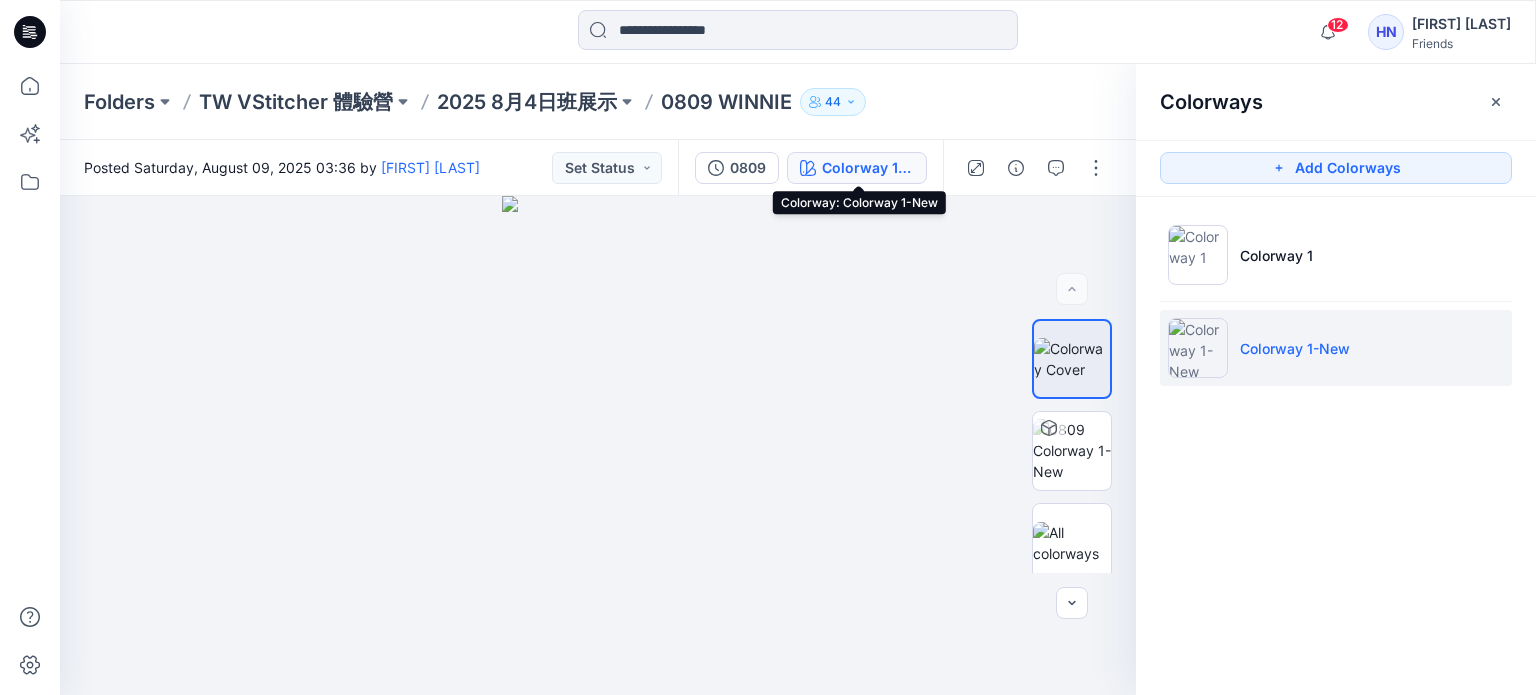 click on "Colorway 1-New" at bounding box center [868, 168] 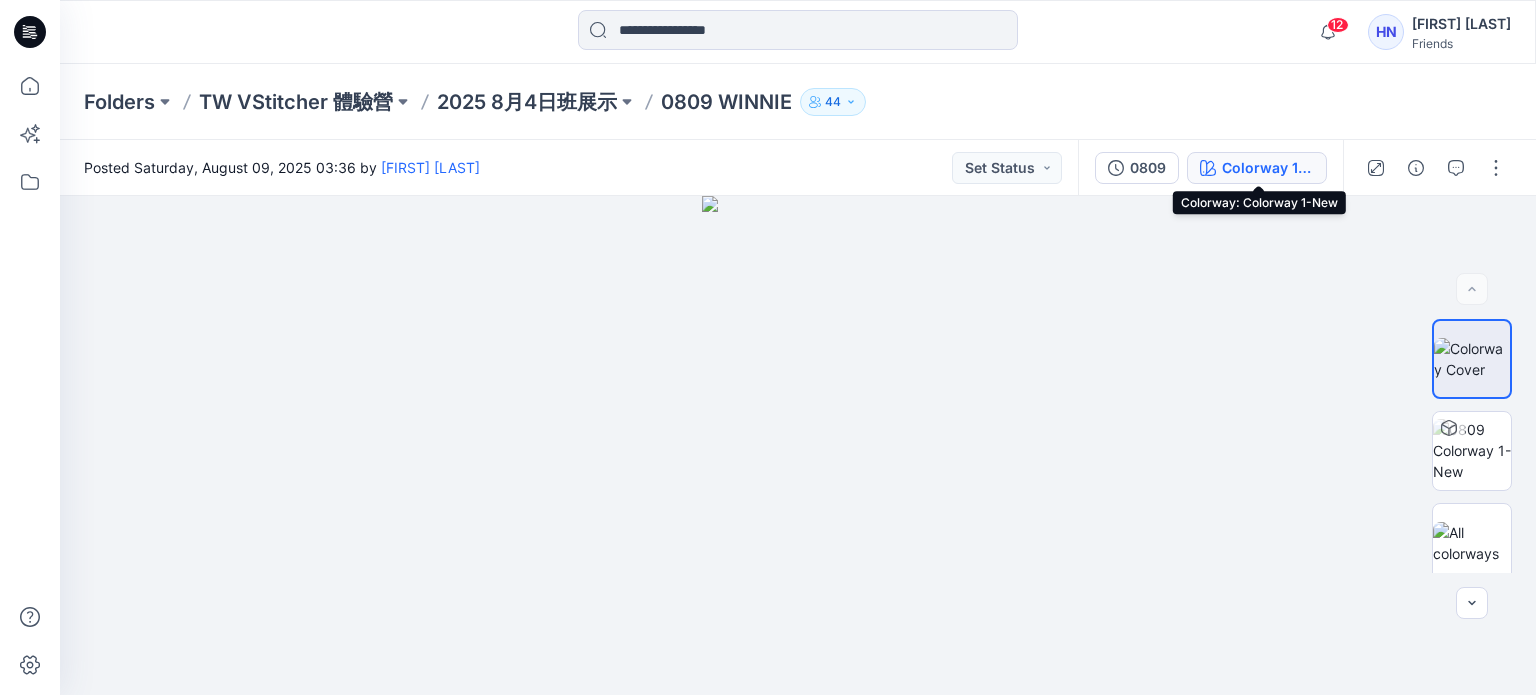 click on "Colorway 1-New" at bounding box center [1268, 168] 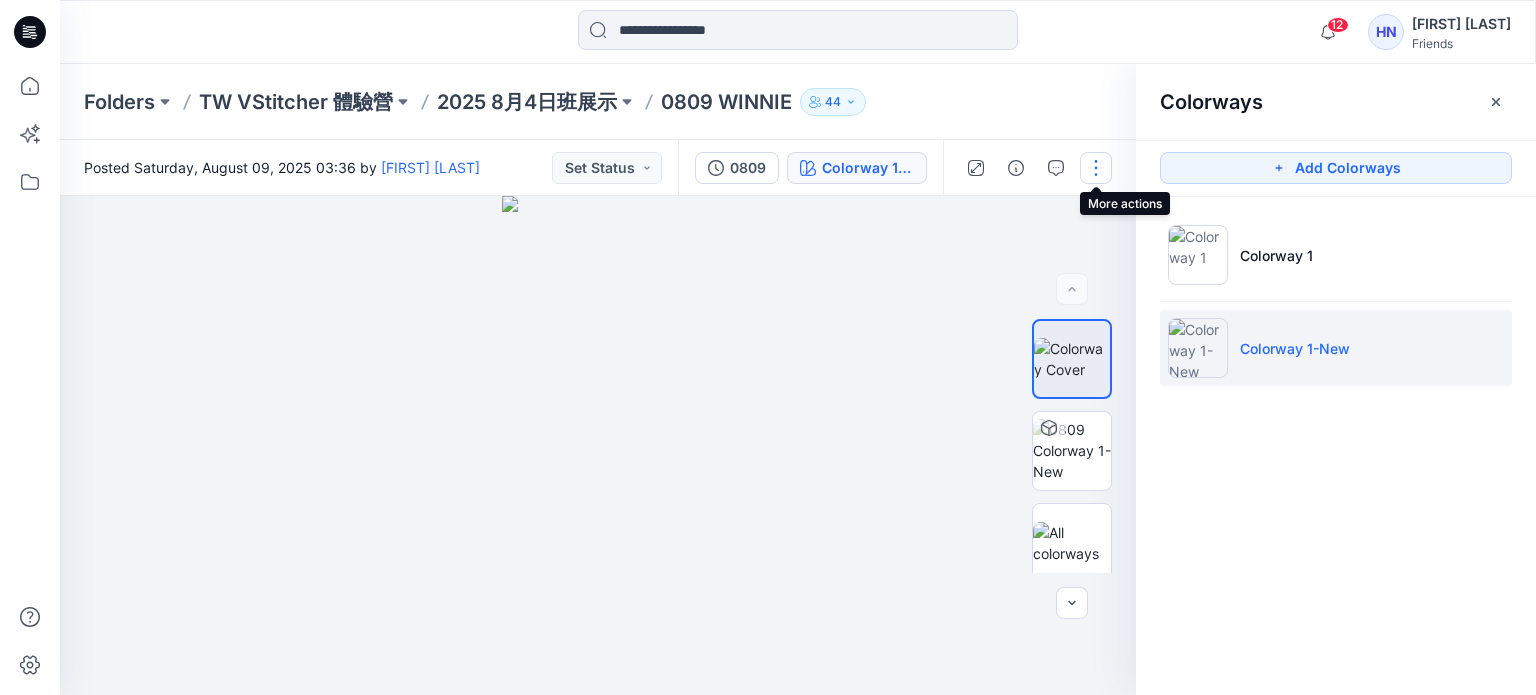 click at bounding box center [1096, 168] 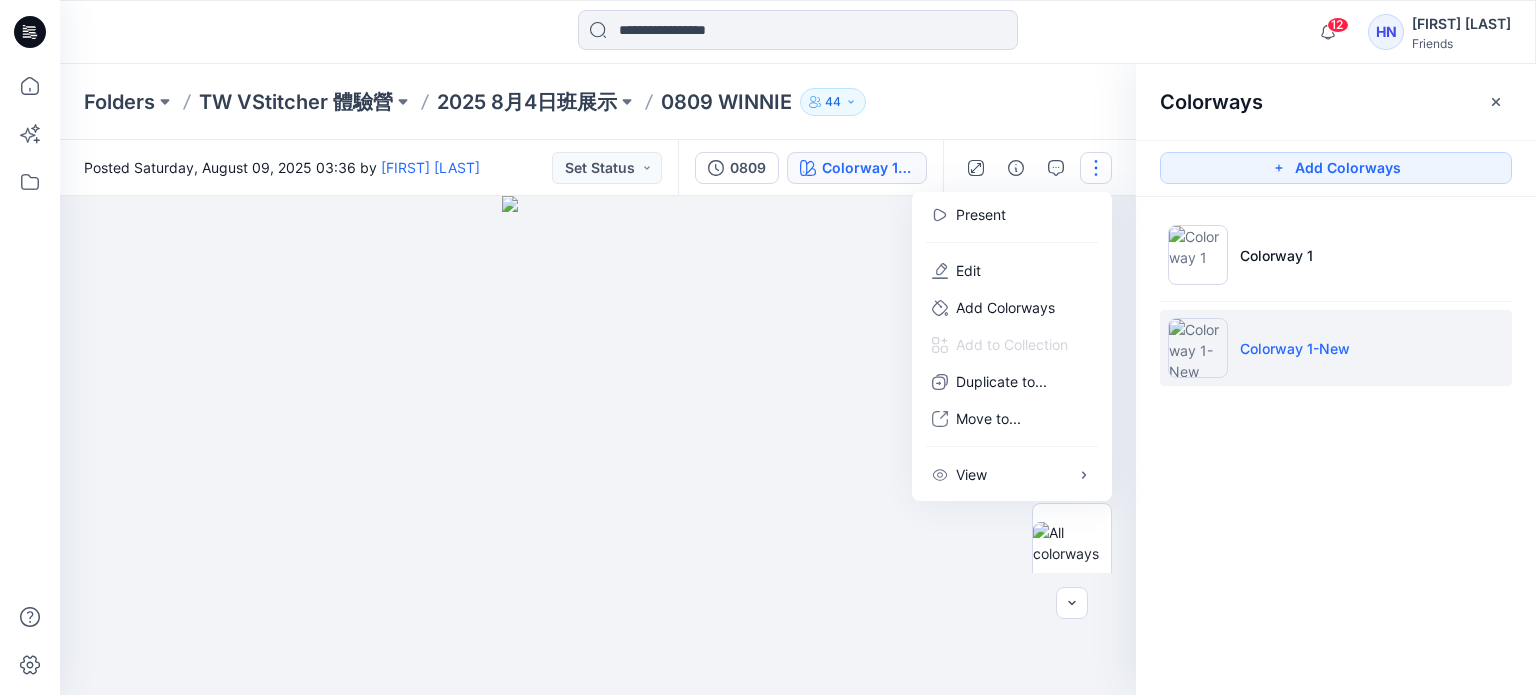 click at bounding box center (598, 445) 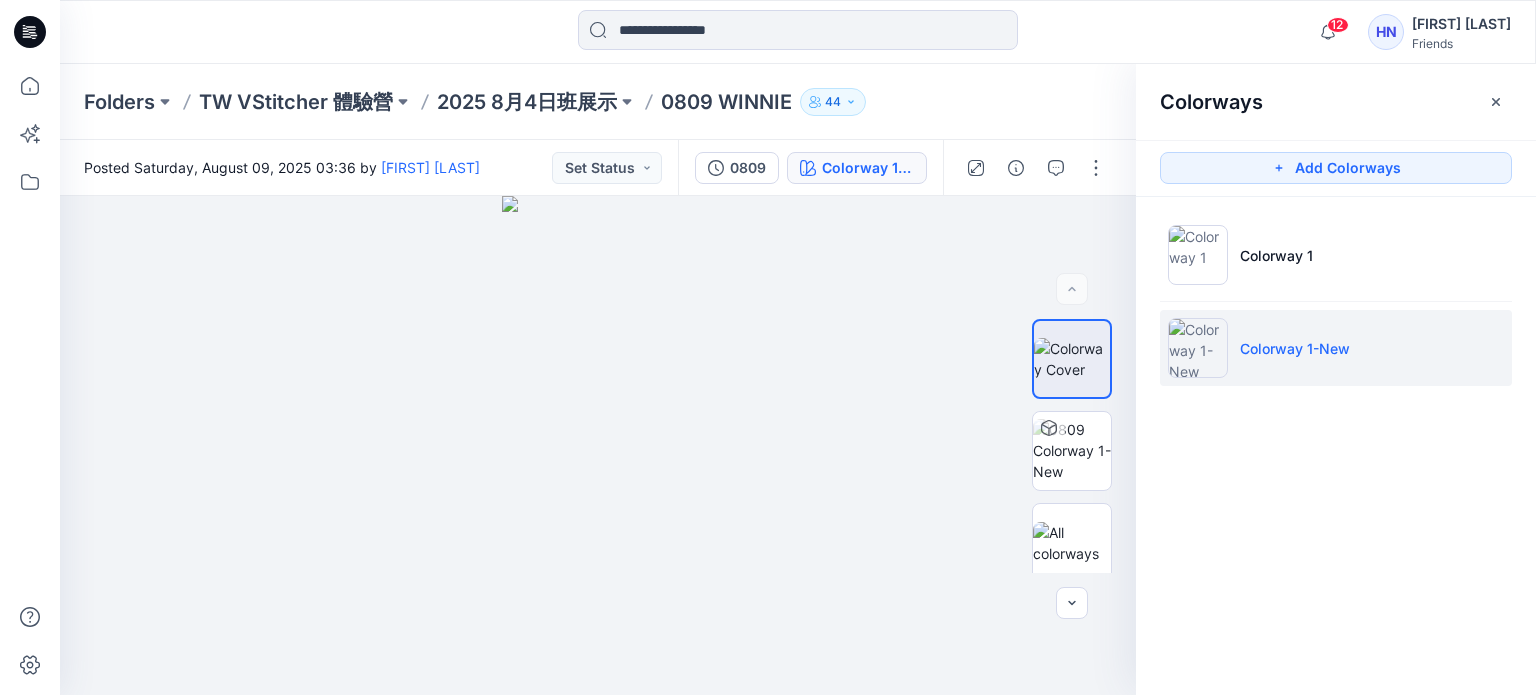 click on "Colorway 1-New" at bounding box center (1336, 348) 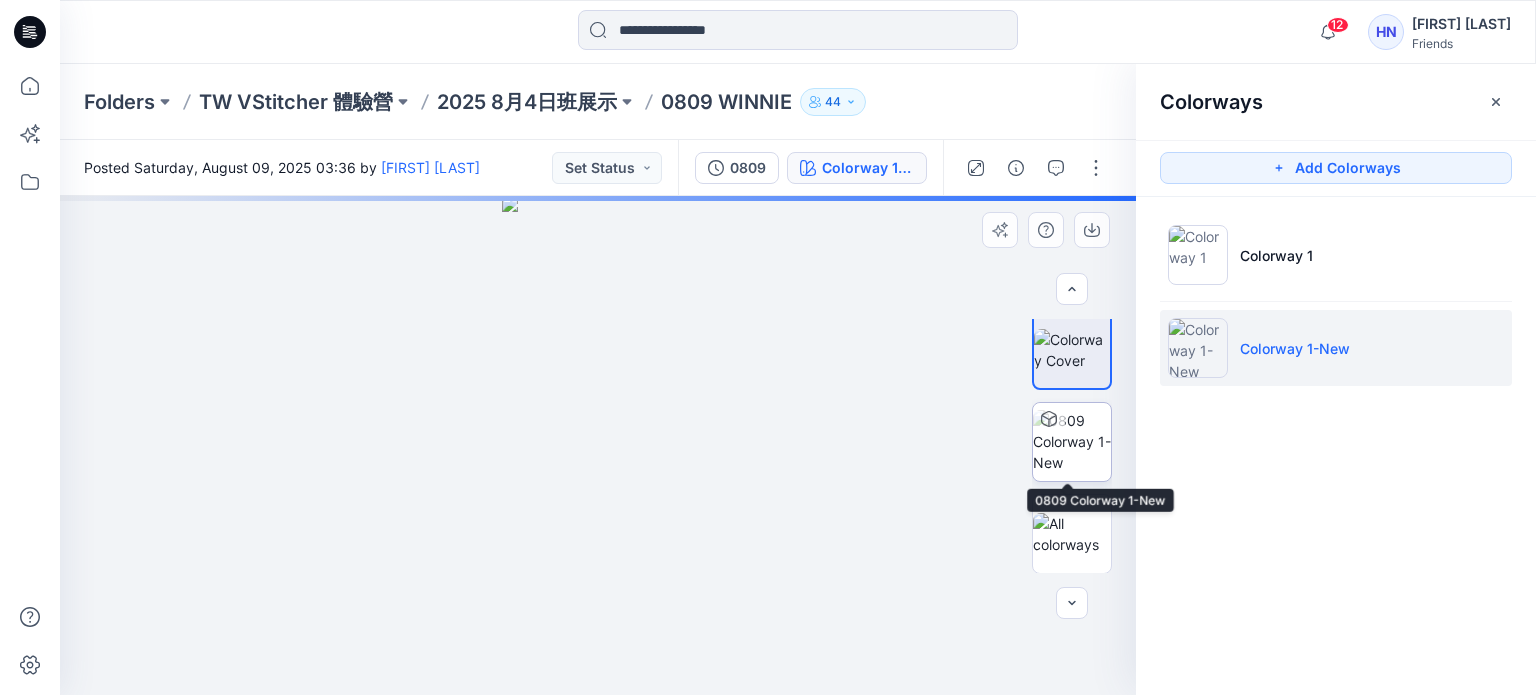 scroll, scrollTop: 0, scrollLeft: 0, axis: both 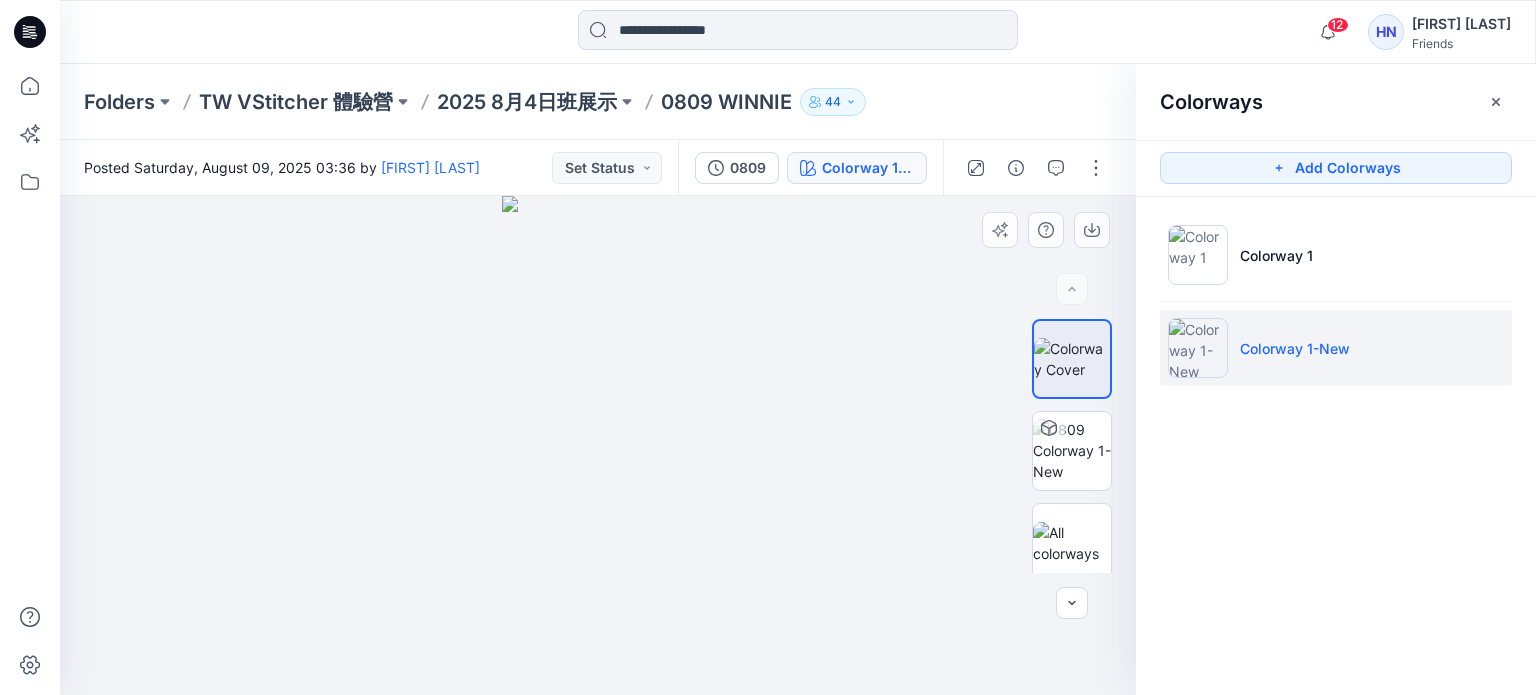 click at bounding box center (598, 445) 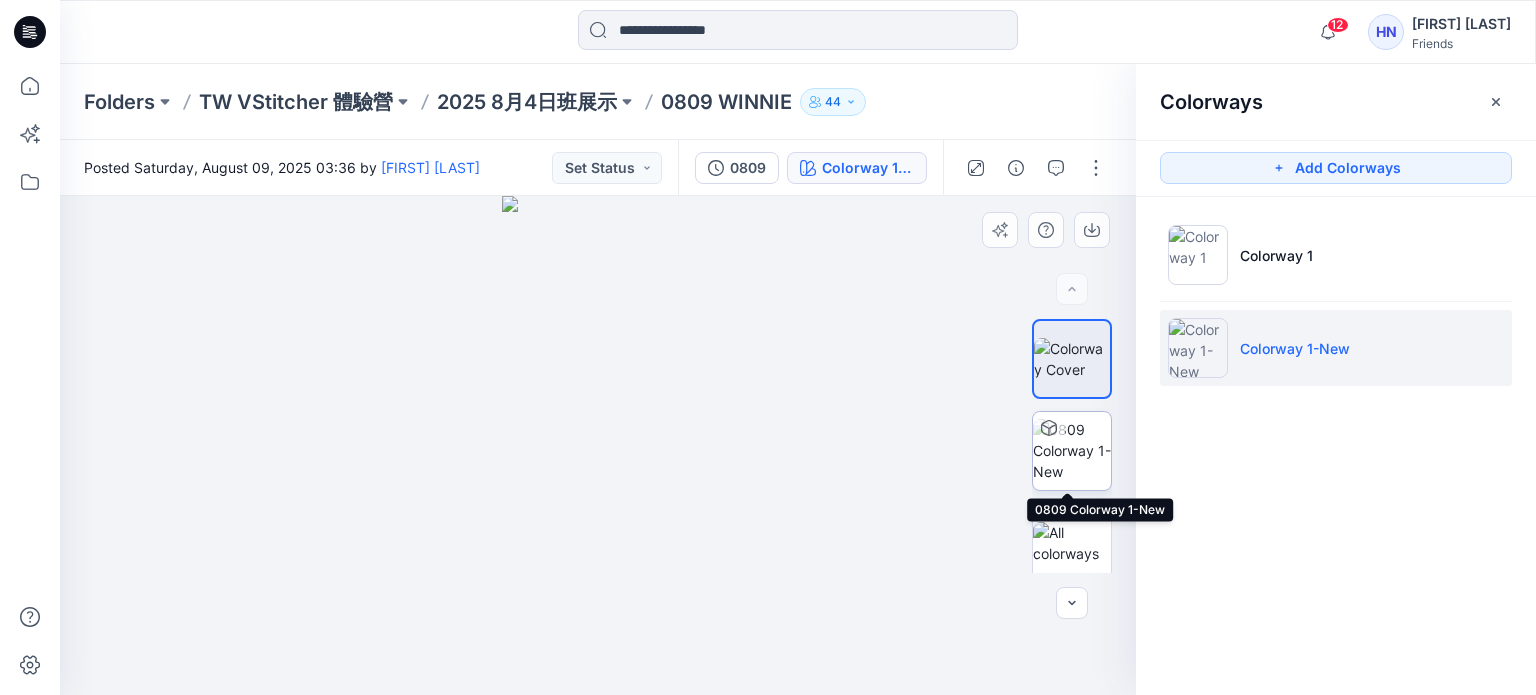 click at bounding box center [1049, 428] 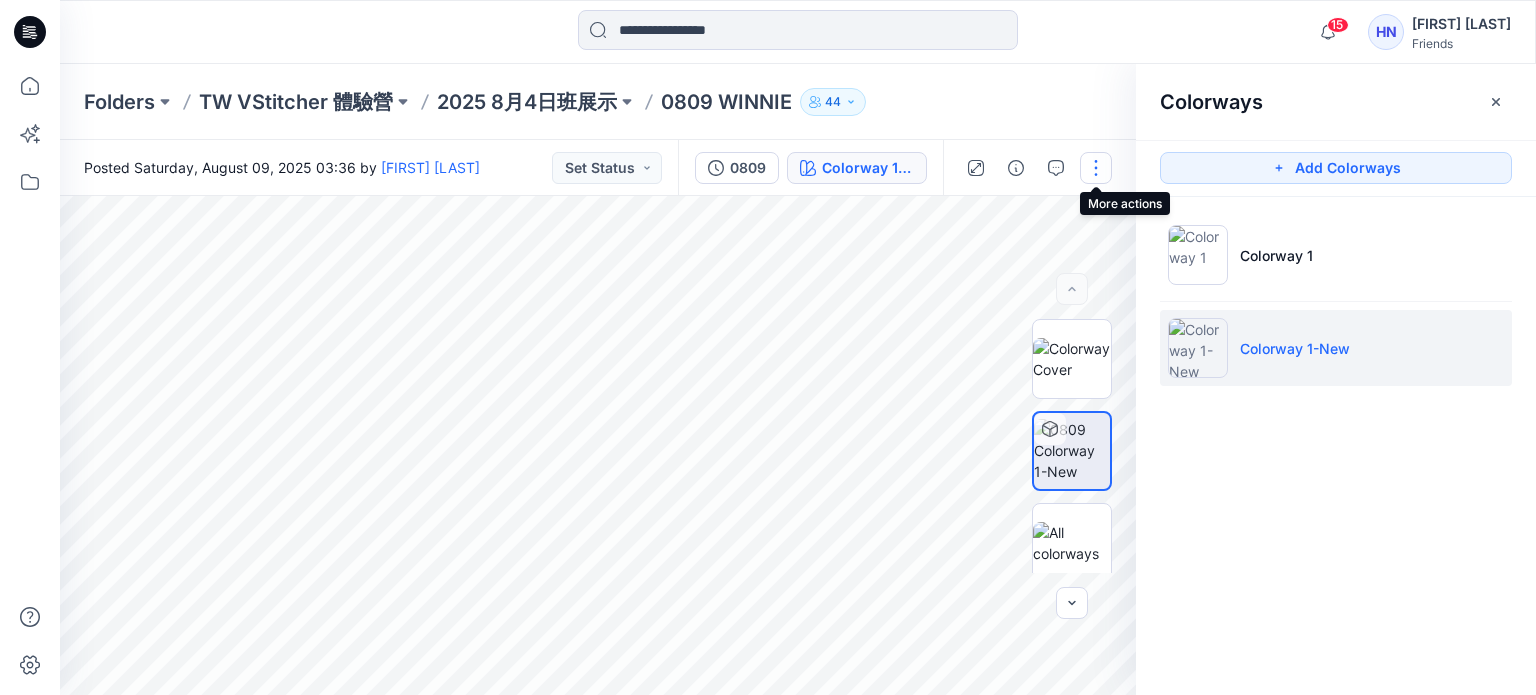 click at bounding box center [1096, 168] 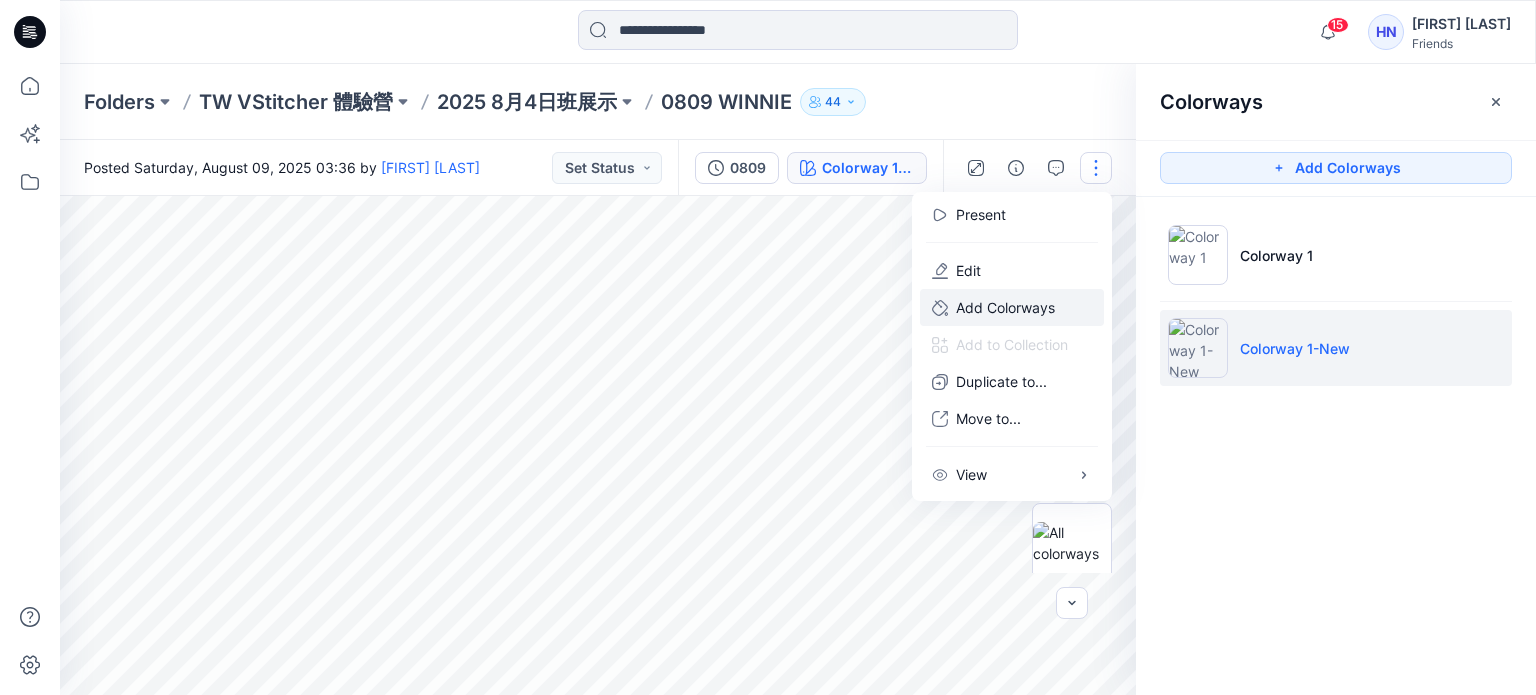 click on "Add Colorways" at bounding box center (1012, 307) 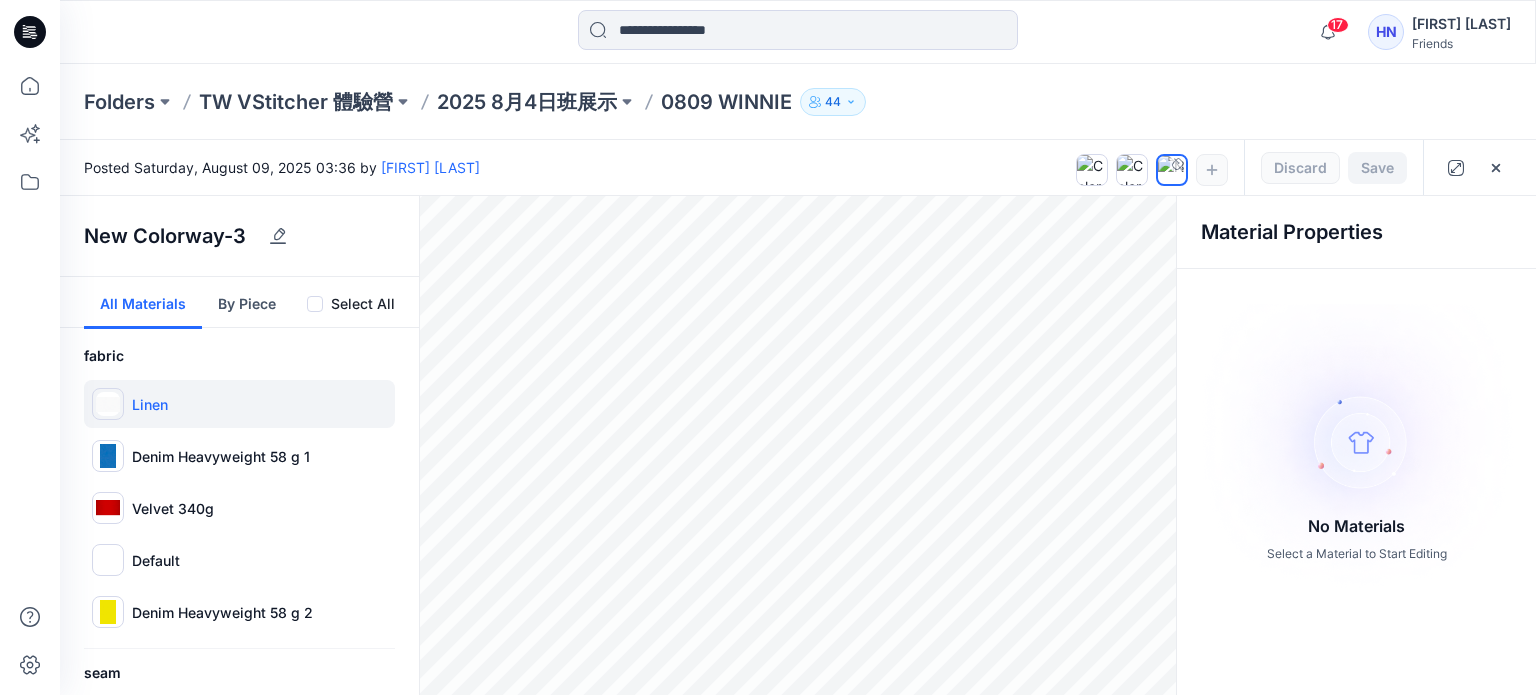 scroll, scrollTop: 176, scrollLeft: 0, axis: vertical 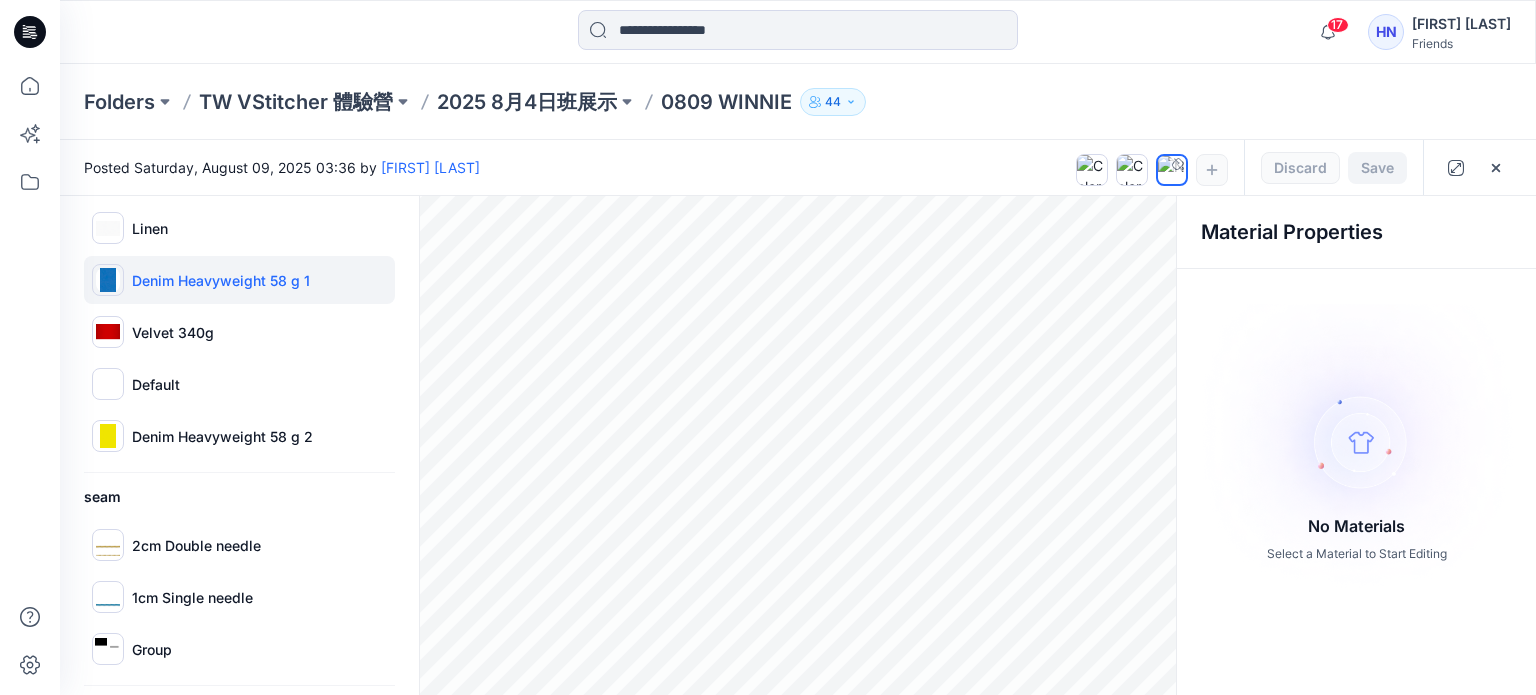 click at bounding box center [108, 280] 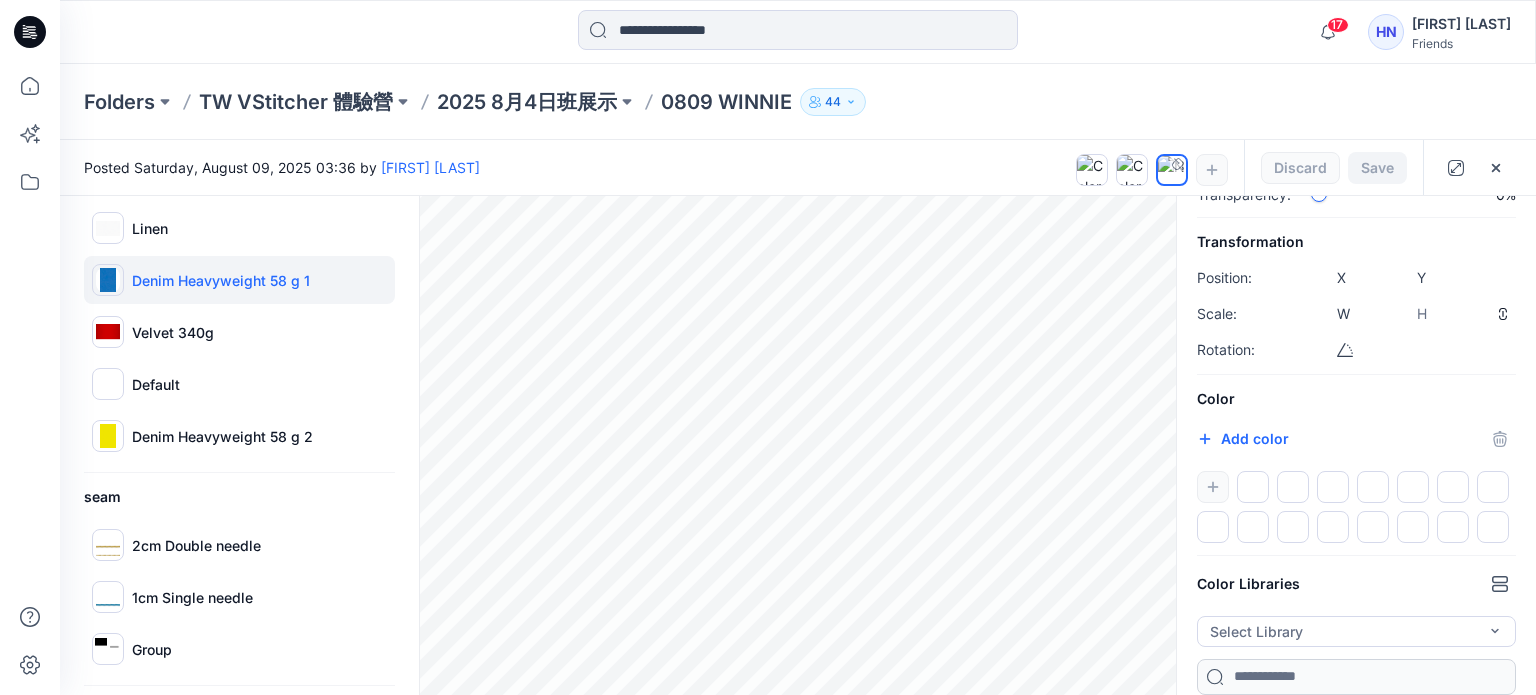 scroll, scrollTop: 116, scrollLeft: 0, axis: vertical 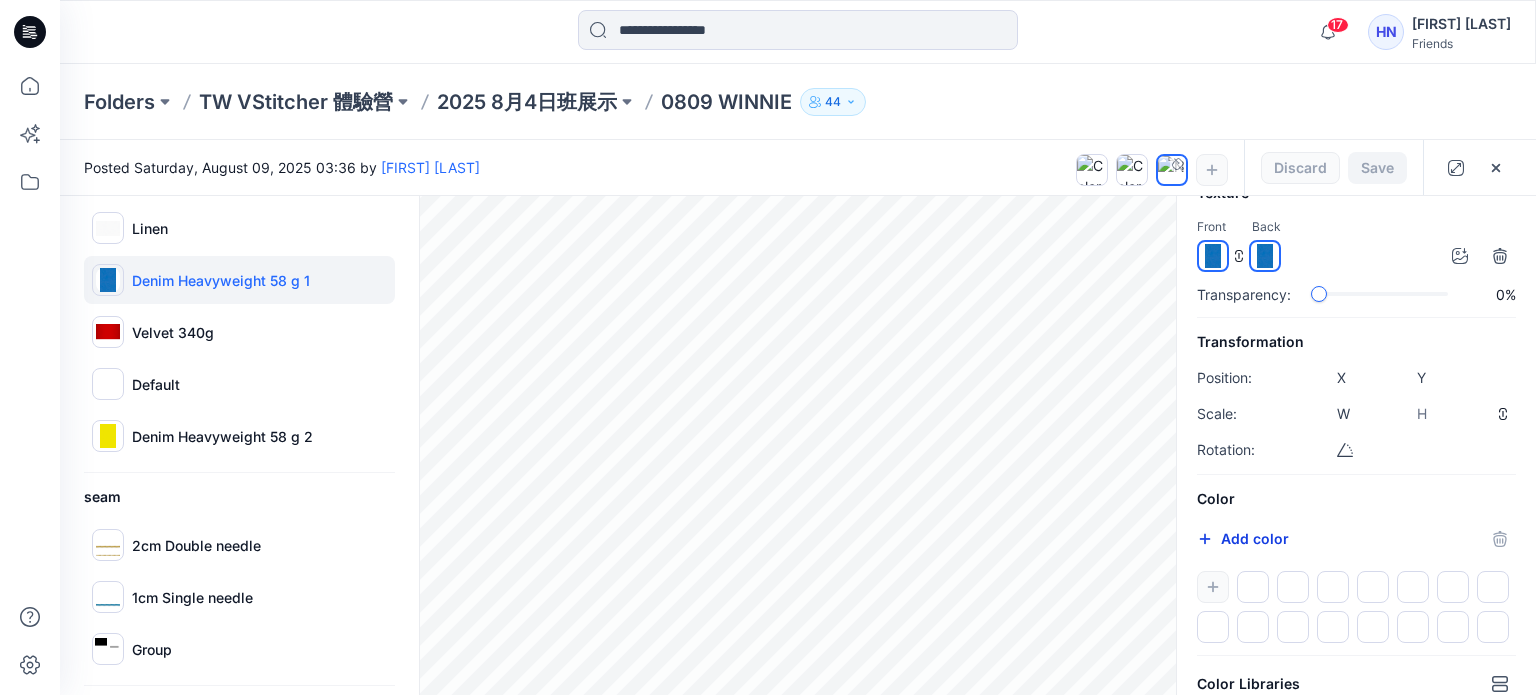click 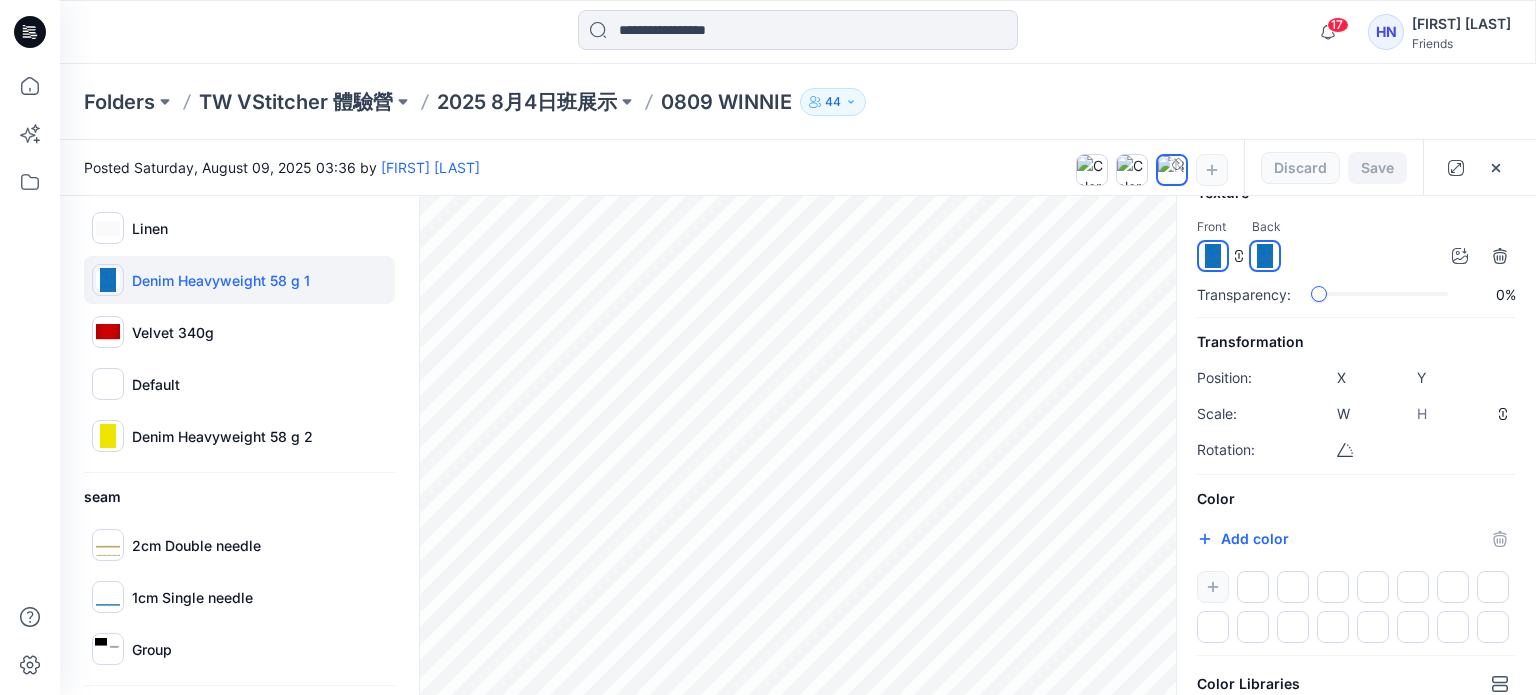 type on "*******" 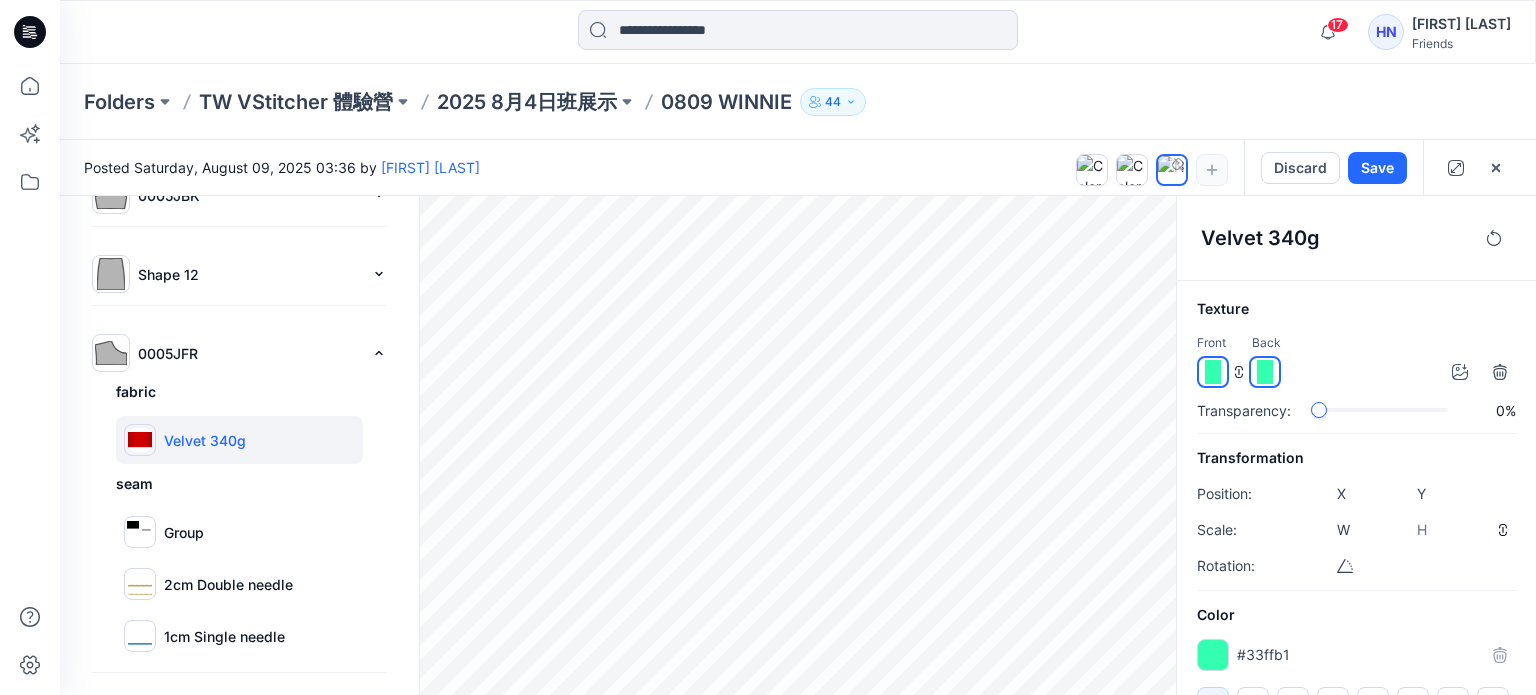 type on "****" 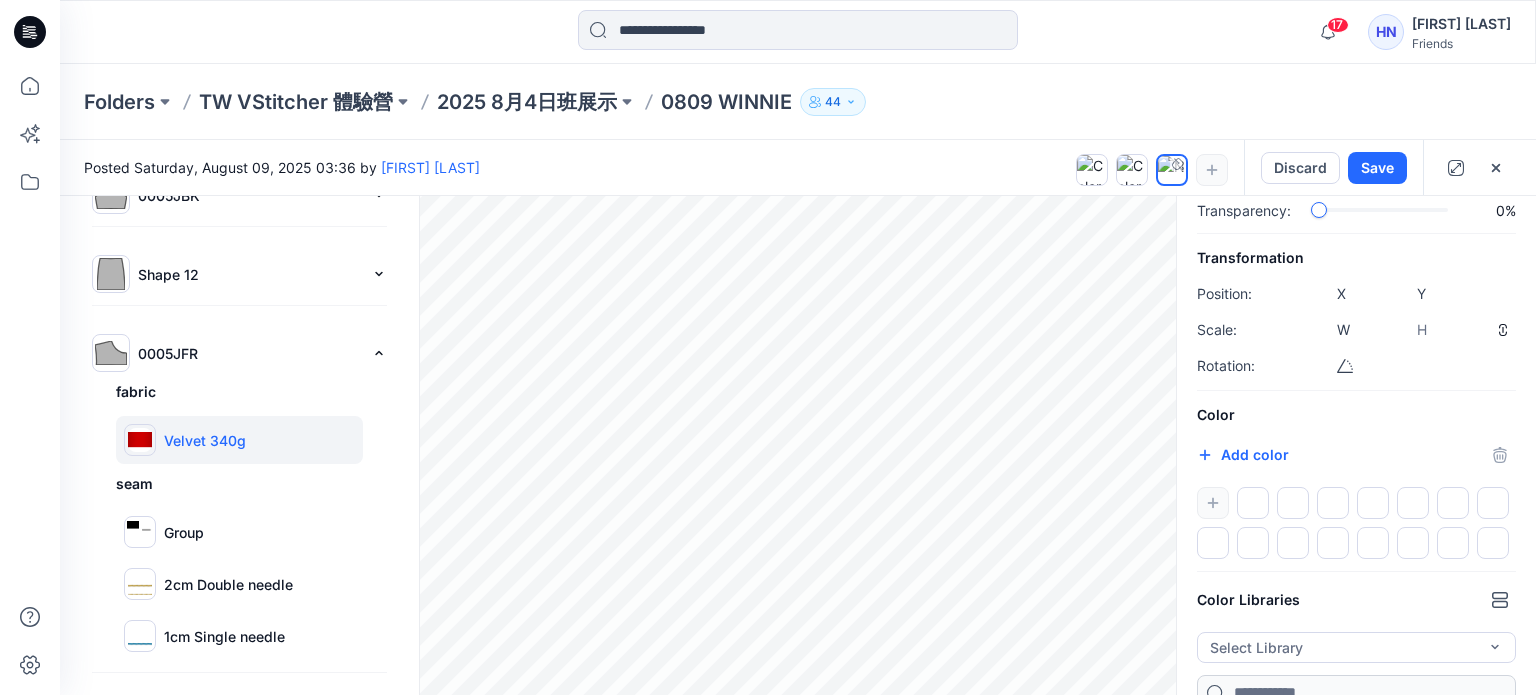 scroll, scrollTop: 216, scrollLeft: 0, axis: vertical 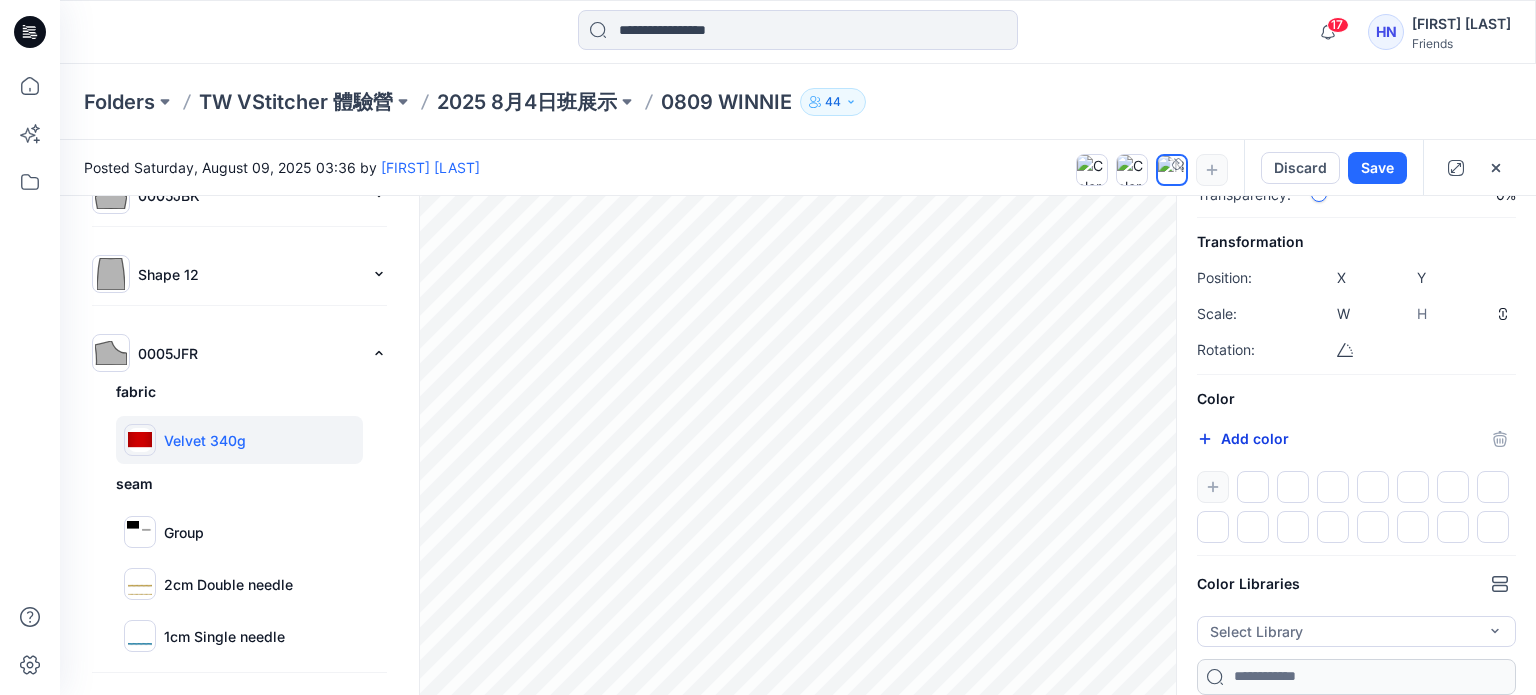 click 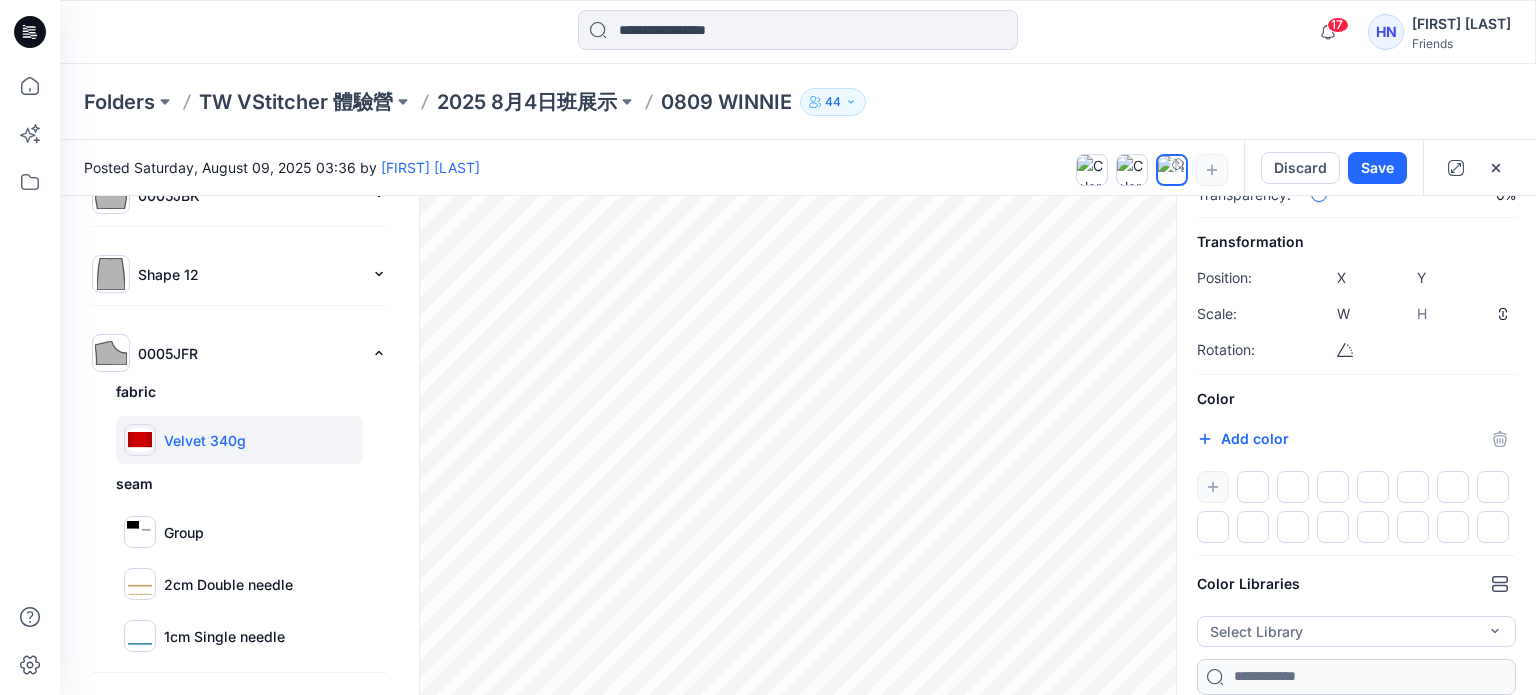 type on "*******" 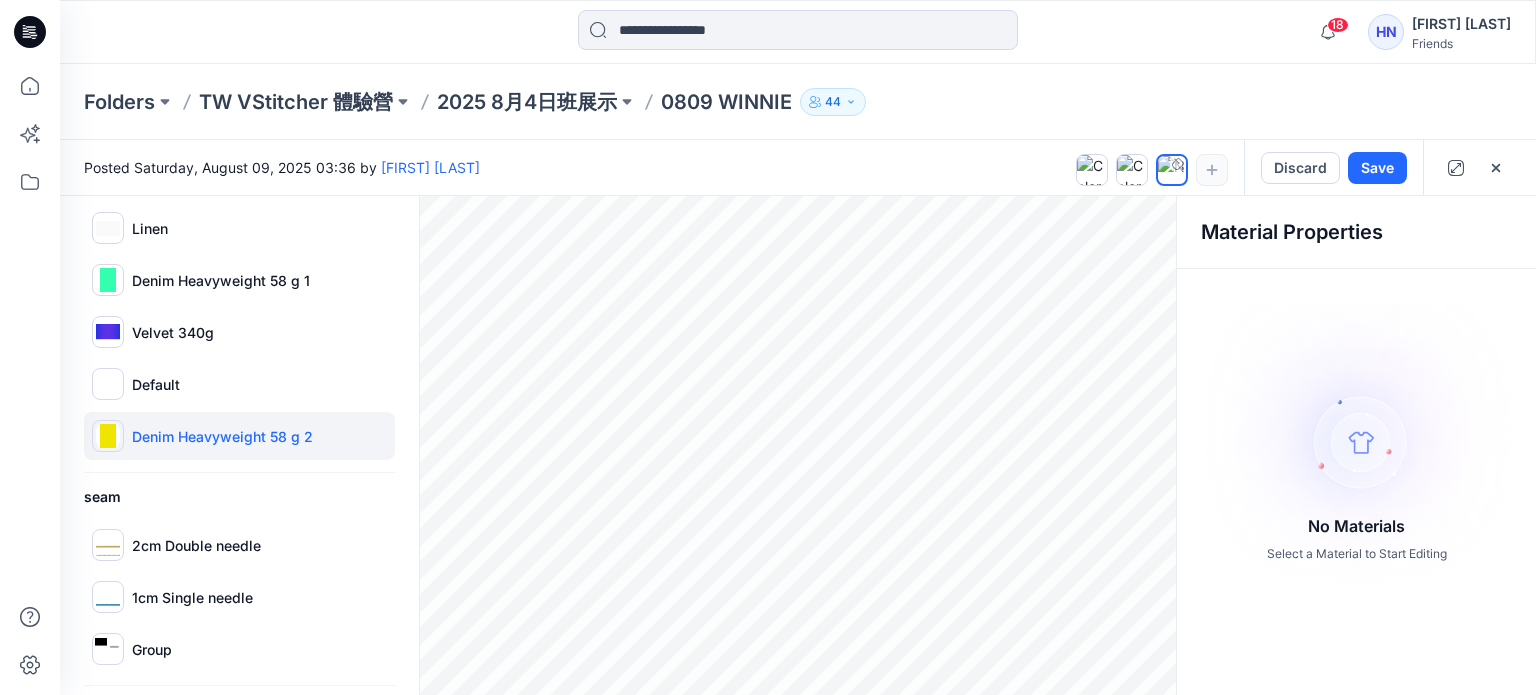 scroll, scrollTop: 0, scrollLeft: 0, axis: both 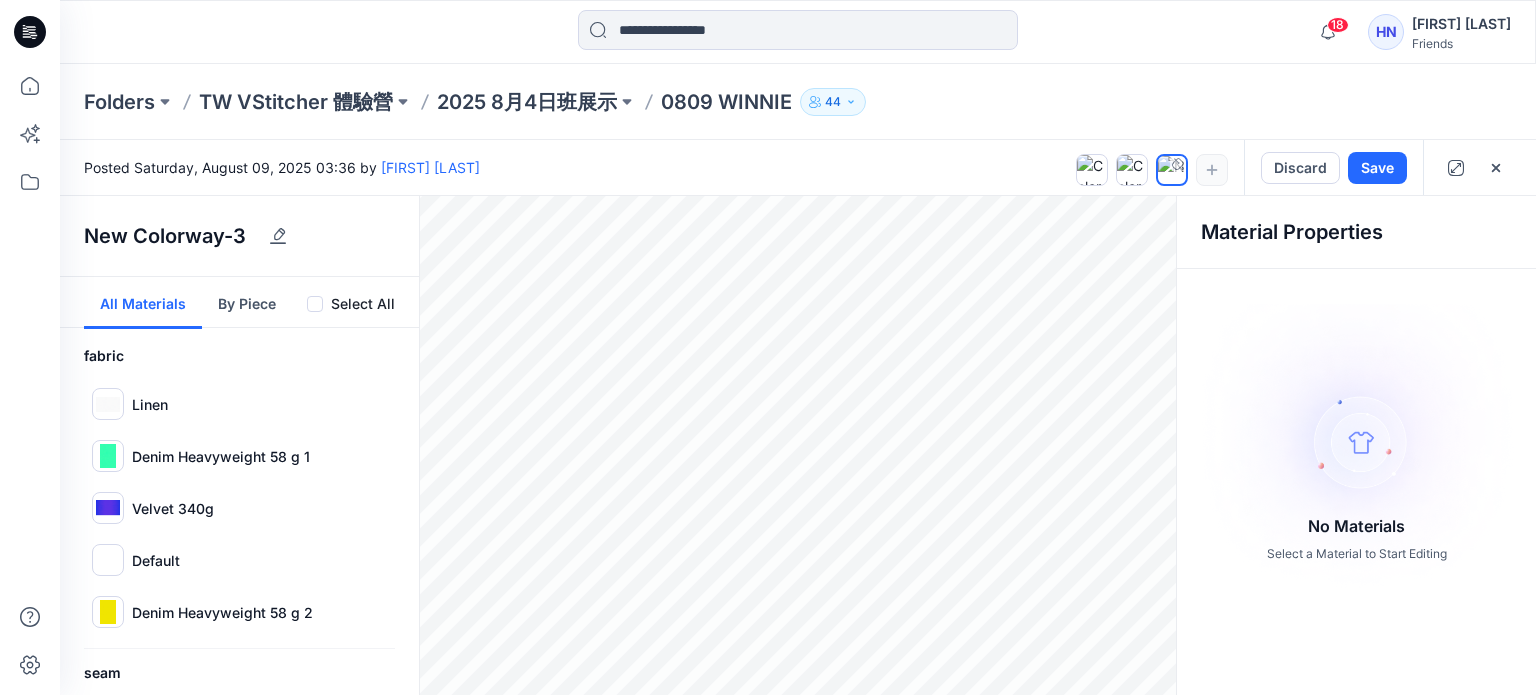 click on "By Piece" at bounding box center [247, 303] 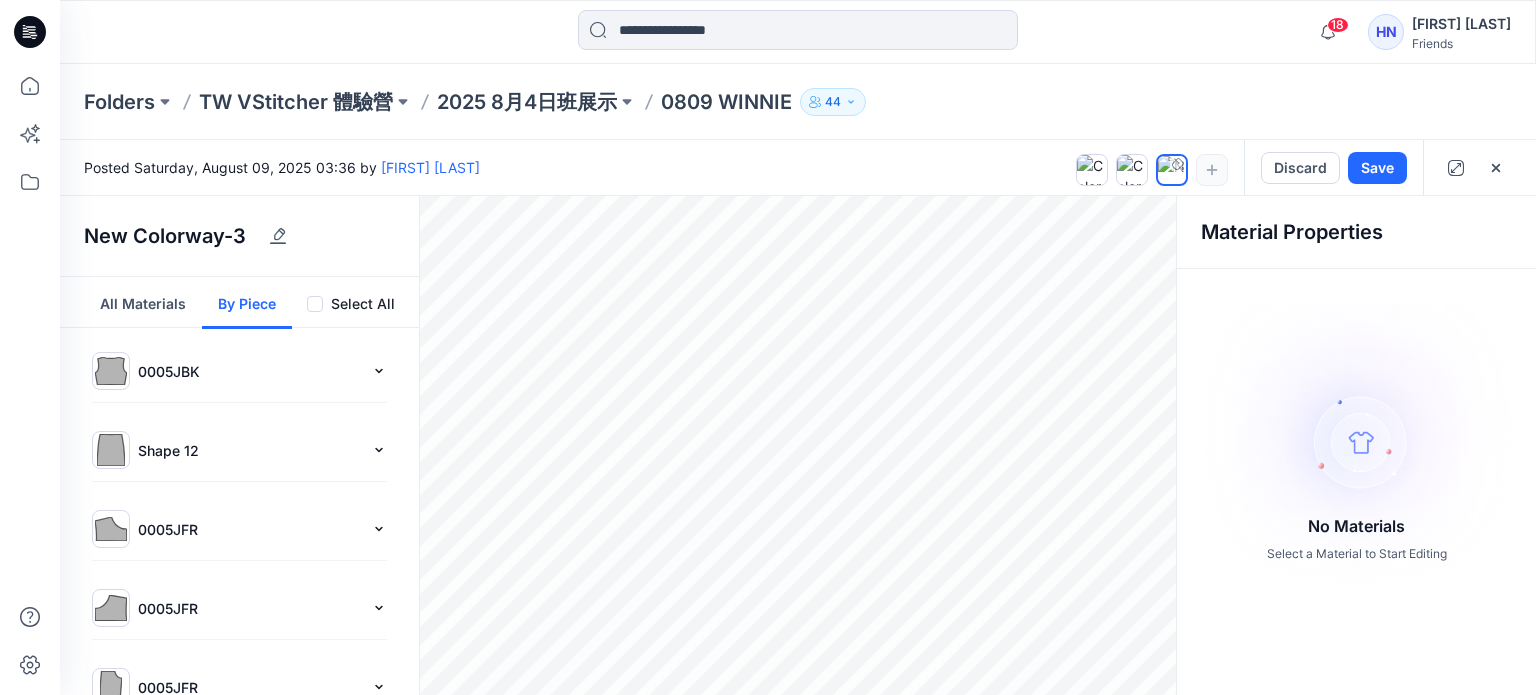 click at bounding box center (111, 371) 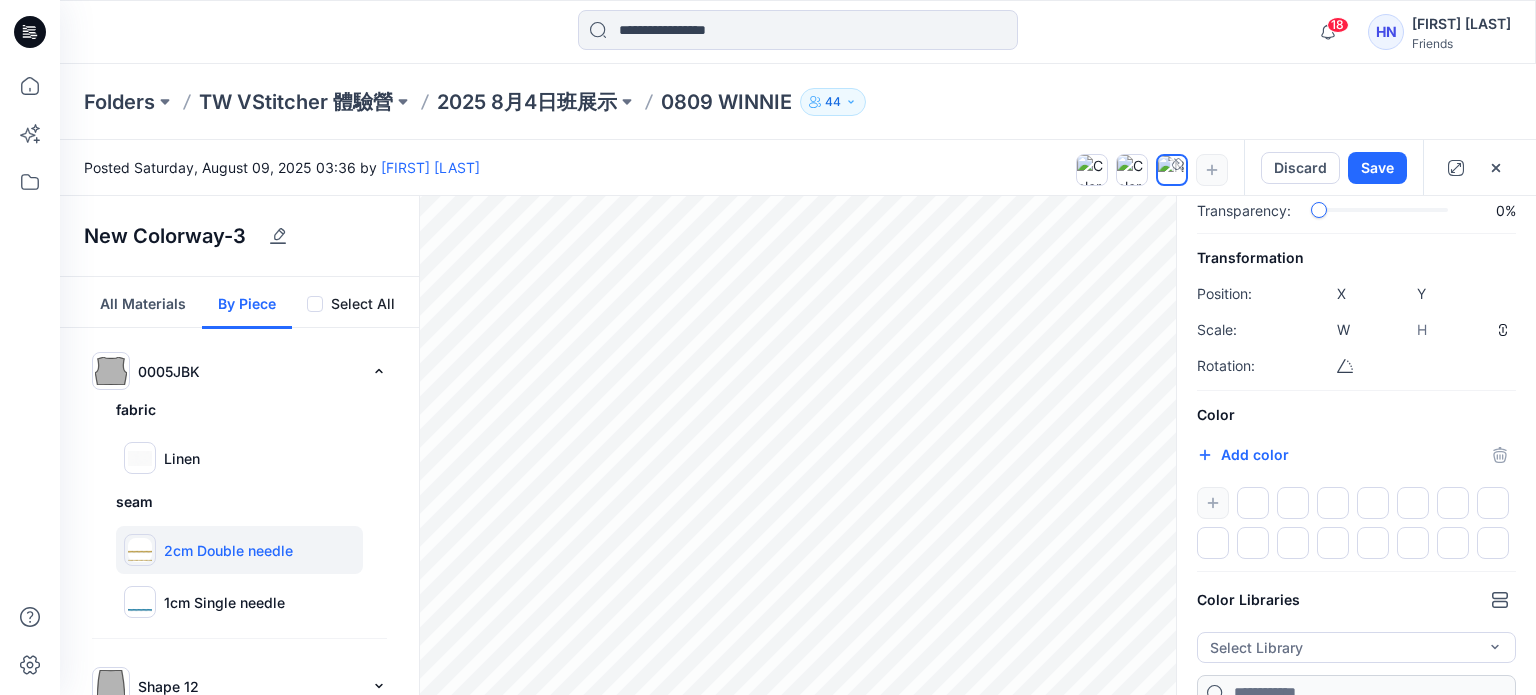 scroll, scrollTop: 216, scrollLeft: 0, axis: vertical 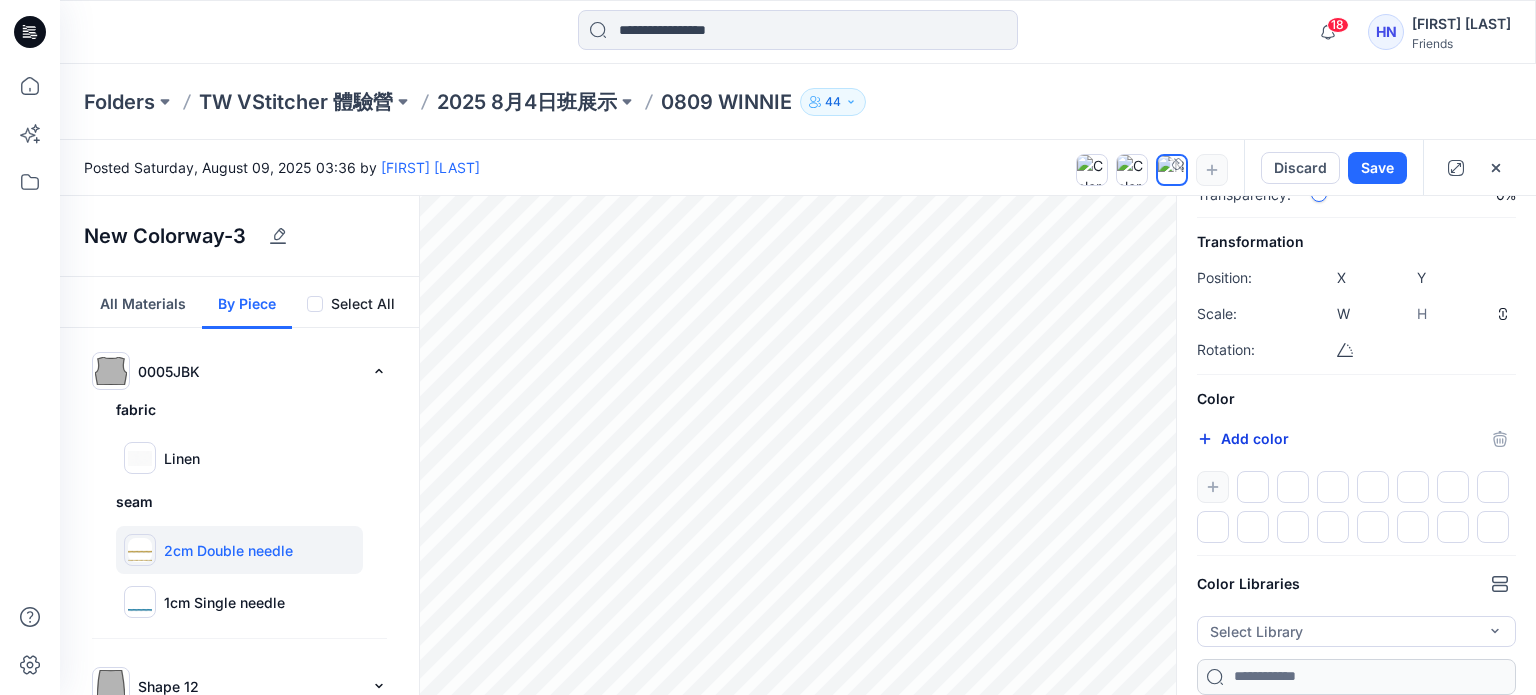 click 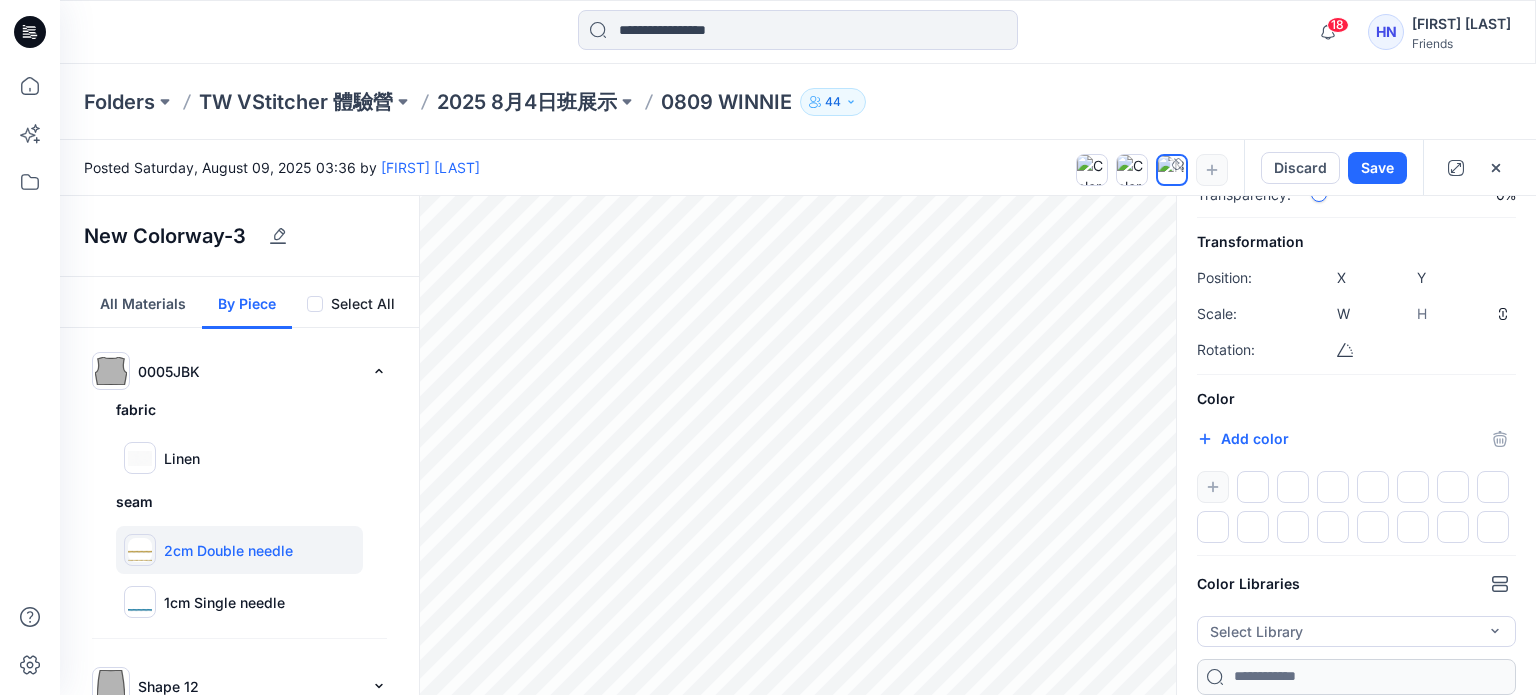 type on "*******" 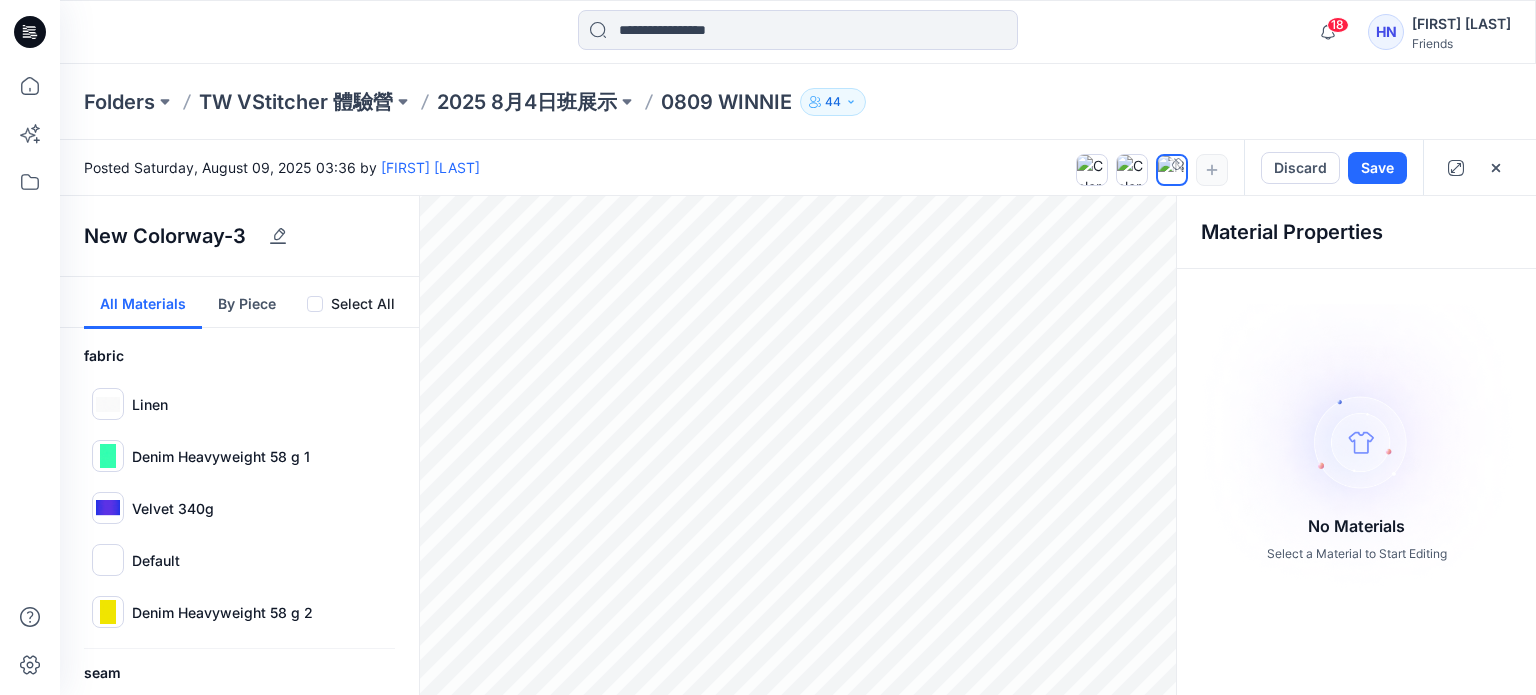 click on "By Piece" at bounding box center [247, 303] 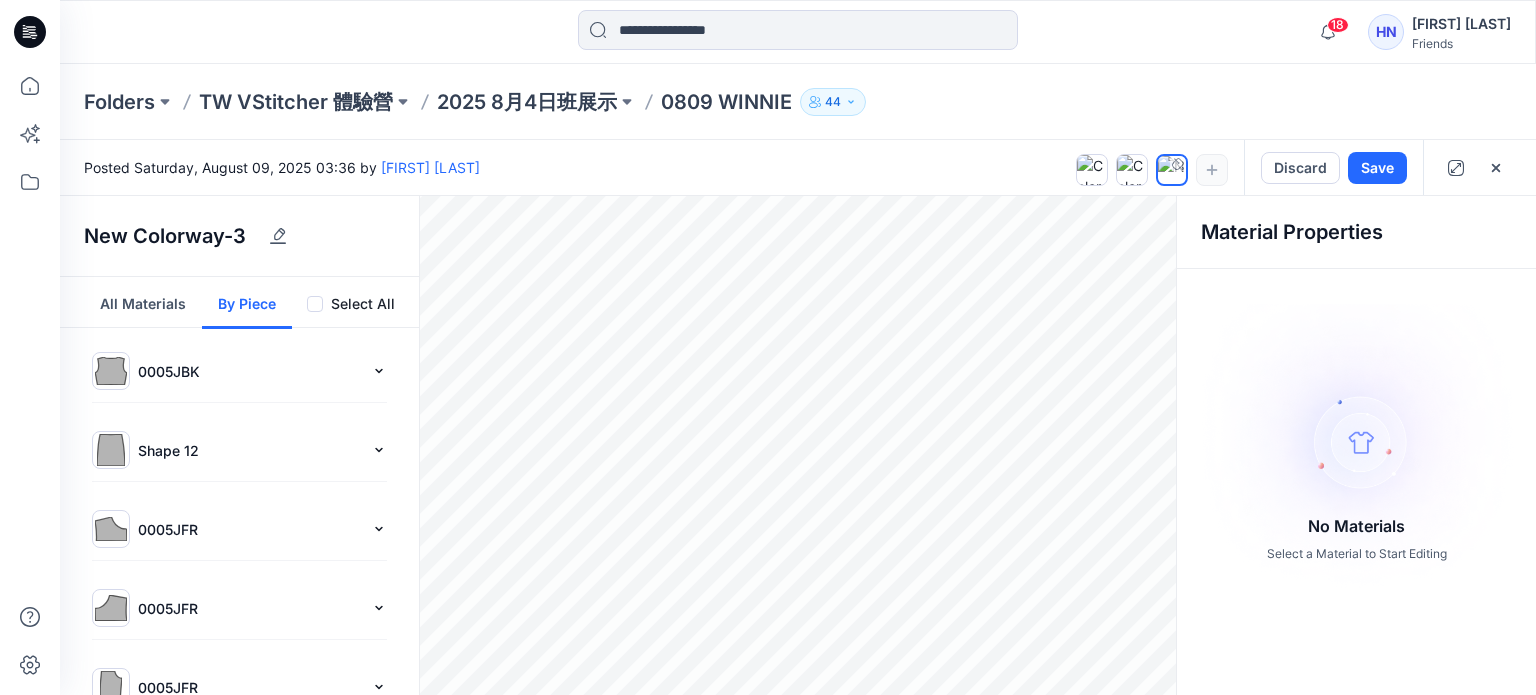 click on "0005JBK" at bounding box center [250, 371] 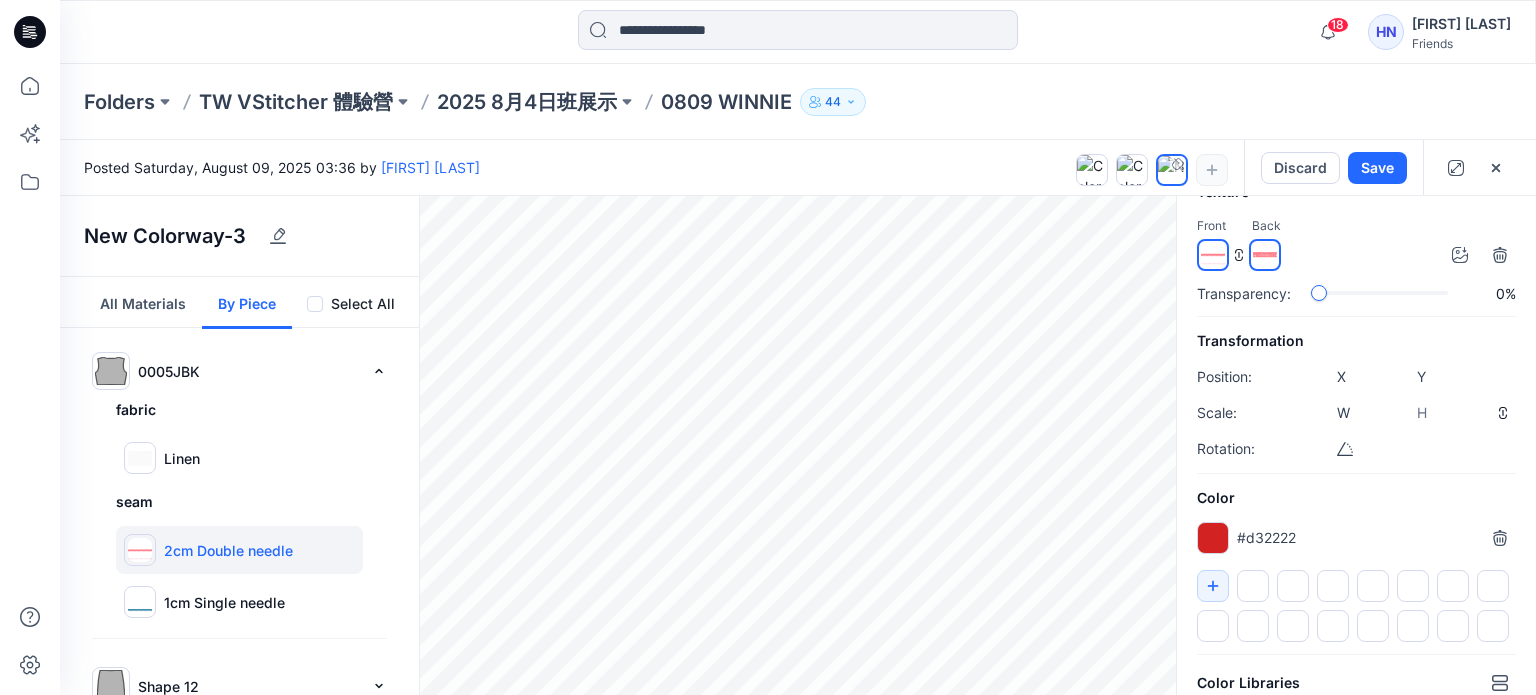 scroll, scrollTop: 17, scrollLeft: 0, axis: vertical 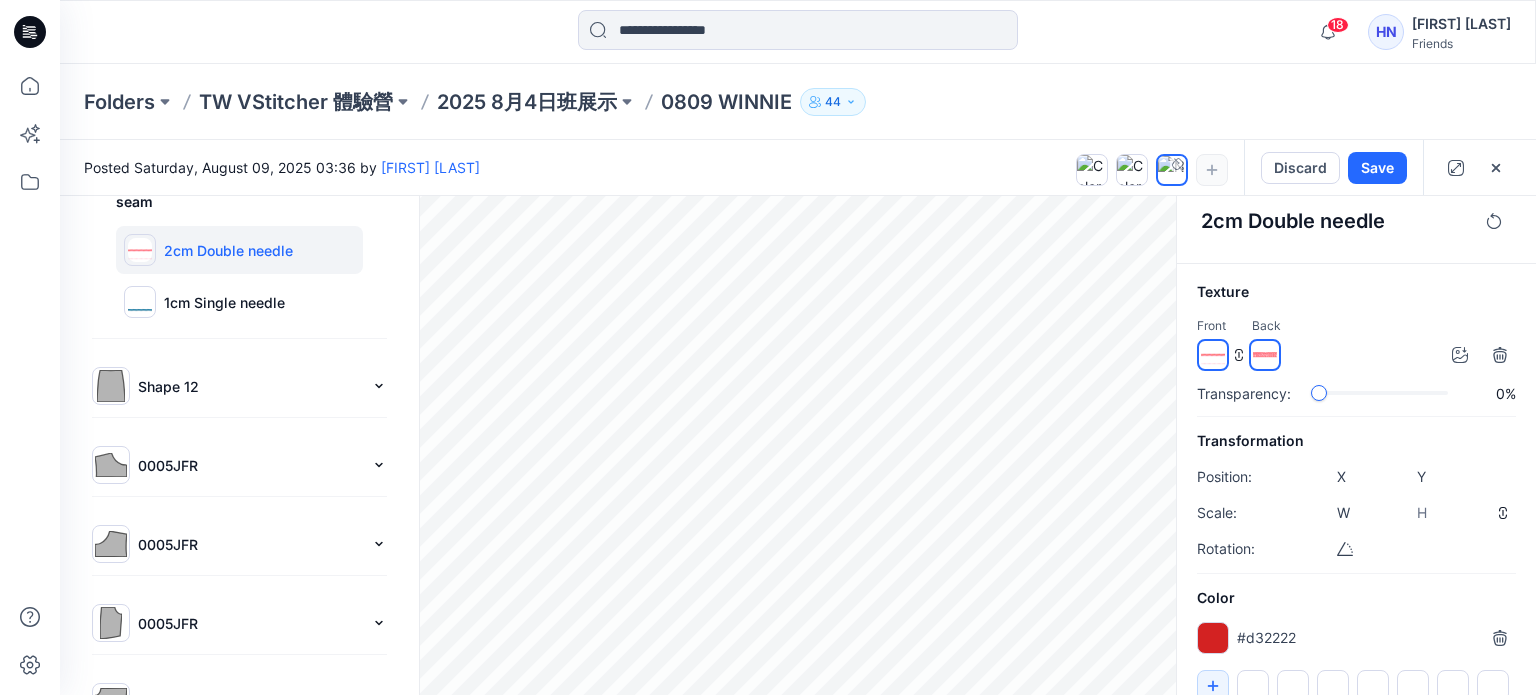 click on "New Colorway-3 All Materials By Piece Select All 0005JBK fabric Linen seam 2cm Double needle 1cm Single needle Shape 12 fabric Denim Heavyweight 58 g 1 seam 2cm Double needle 0005JFR fabric Velvet 340g seam Group 2cm Double needle 1cm Single needle 0005JFR fabric Default seam Group 2cm Double needle 1cm Single needle 0005JFR fabric Denim Heavyweight 58 g 1 seam Group 1cm Single needle 0005JFR fabric Linen seam Group 1cm Single needle Shape 12 fabric Linen seam Group Shape 12 fabric Denim Heavyweight 58 g 1 seam Group Shape 12 fabric Linen seam Group Shape 12 fabric Denim Heavyweight 58 g 2 seam Group 2cm Double needle 2cm Double needle Texture Front Back Transparency: 0% Transformation Position: X **** Y **** Scale: W **** H **** Rotation: **** Color #d32222 ******* Color Libraries Select Library AdobeColor Fashion AdobeColor Fashion Beige_Colors Neon_Colors Autumn_Colors Autumn_Colors" at bounding box center [798, 445] 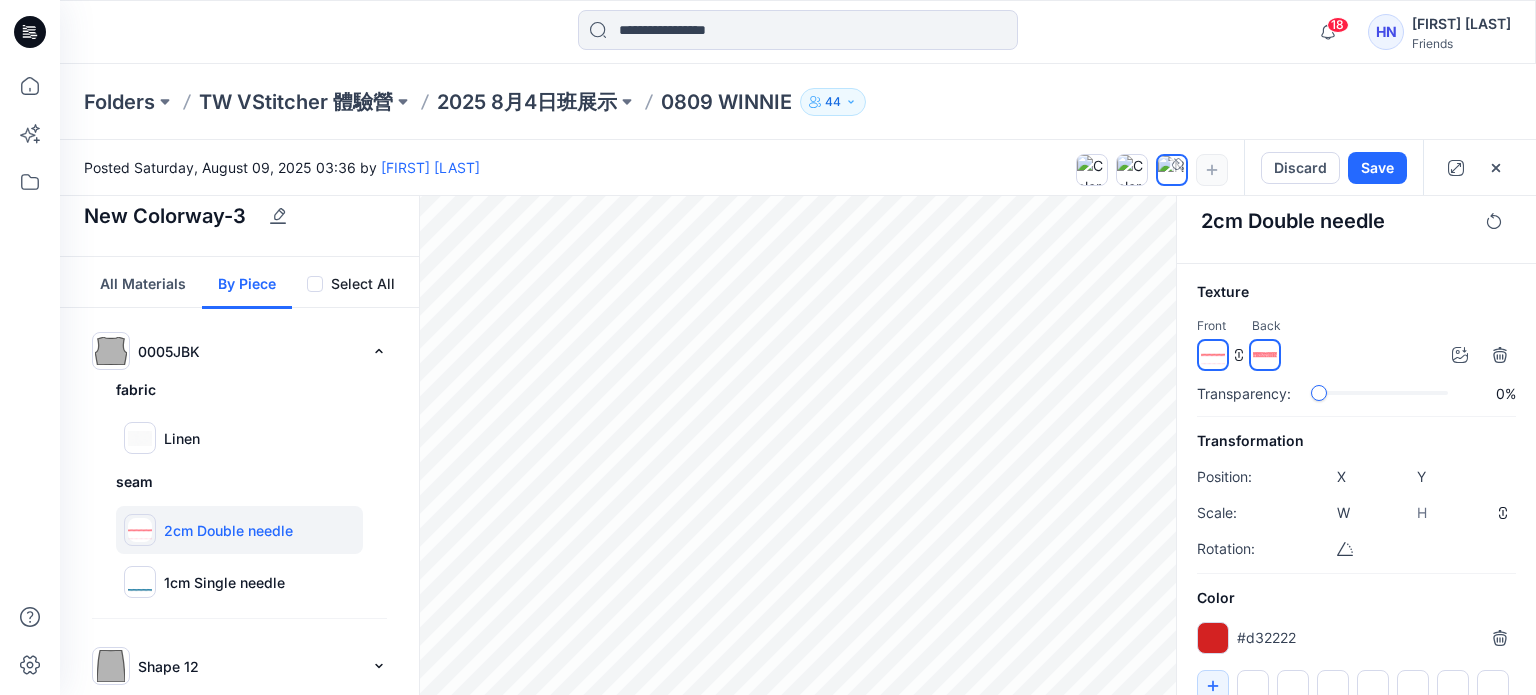 scroll, scrollTop: 1, scrollLeft: 0, axis: vertical 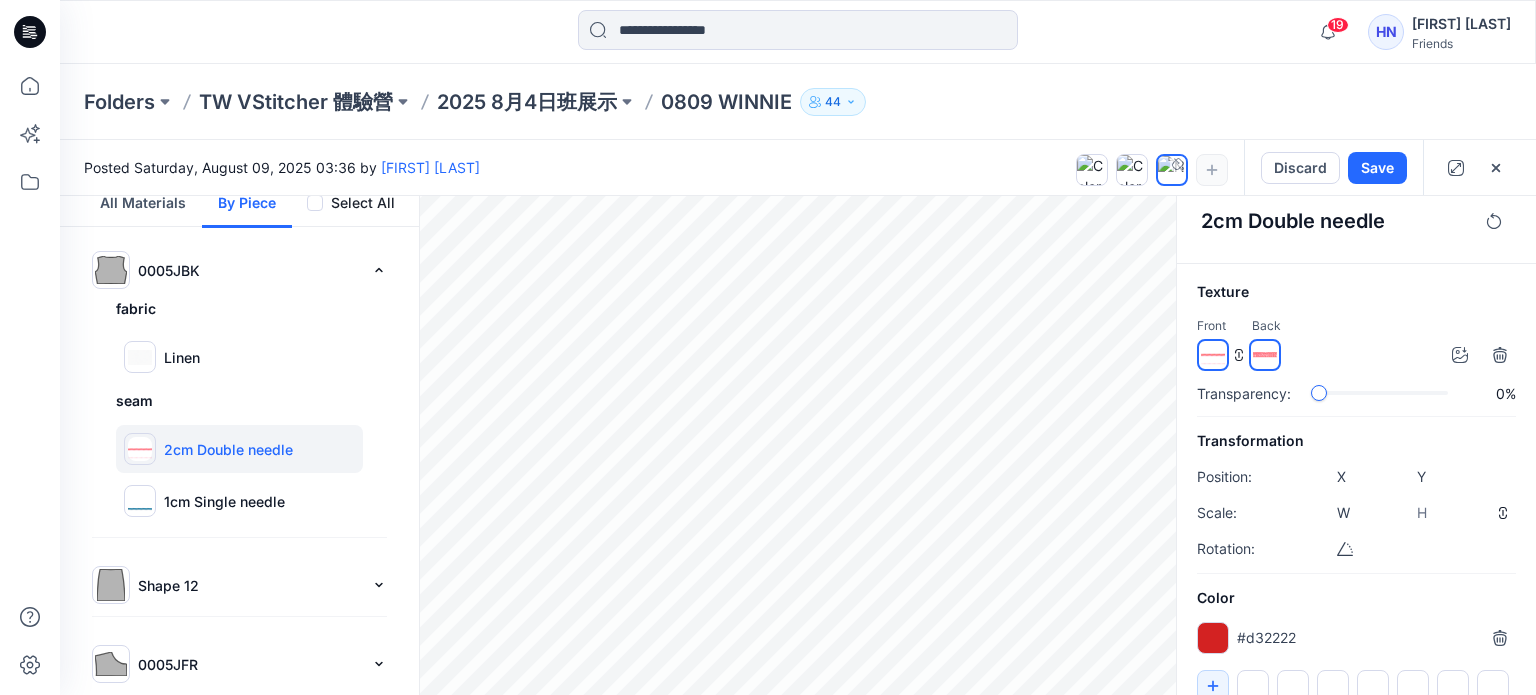 click at bounding box center (140, 449) 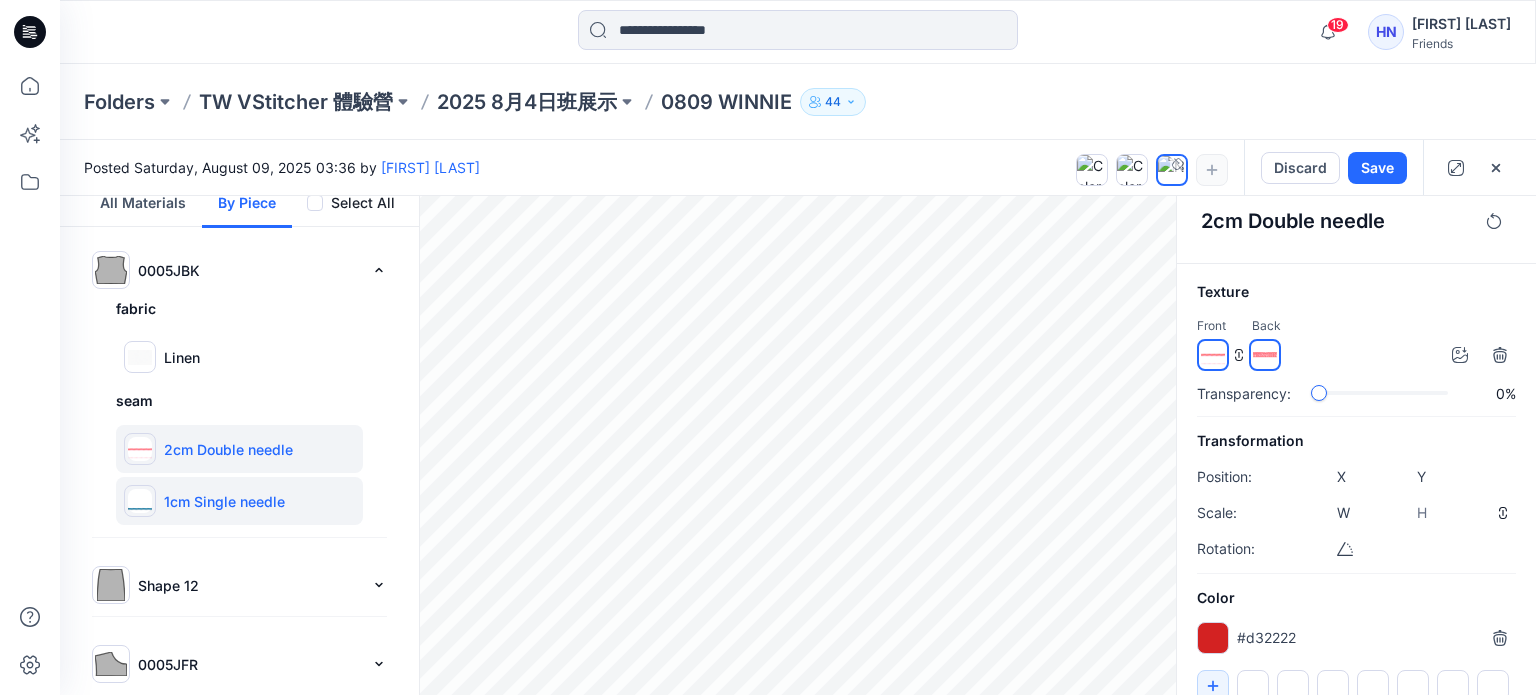 click at bounding box center (140, 501) 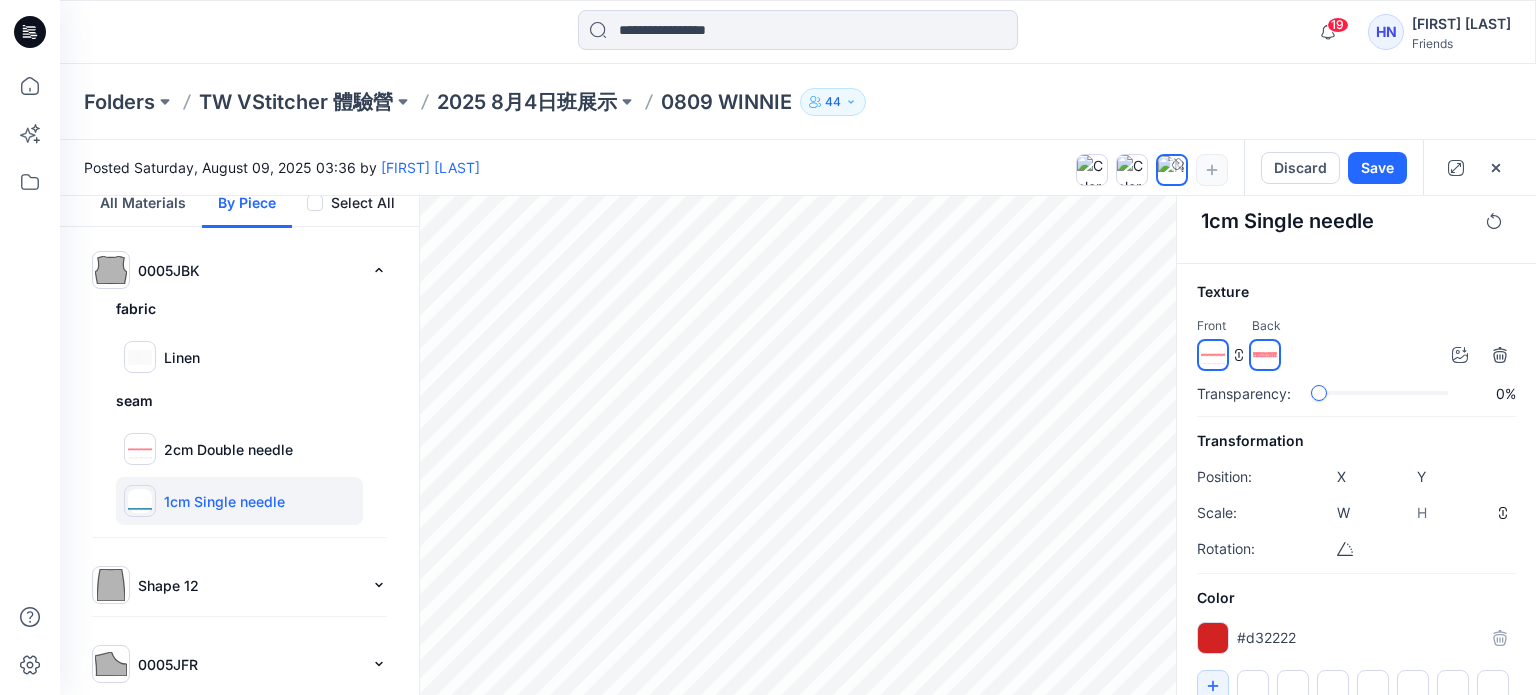 type on "****" 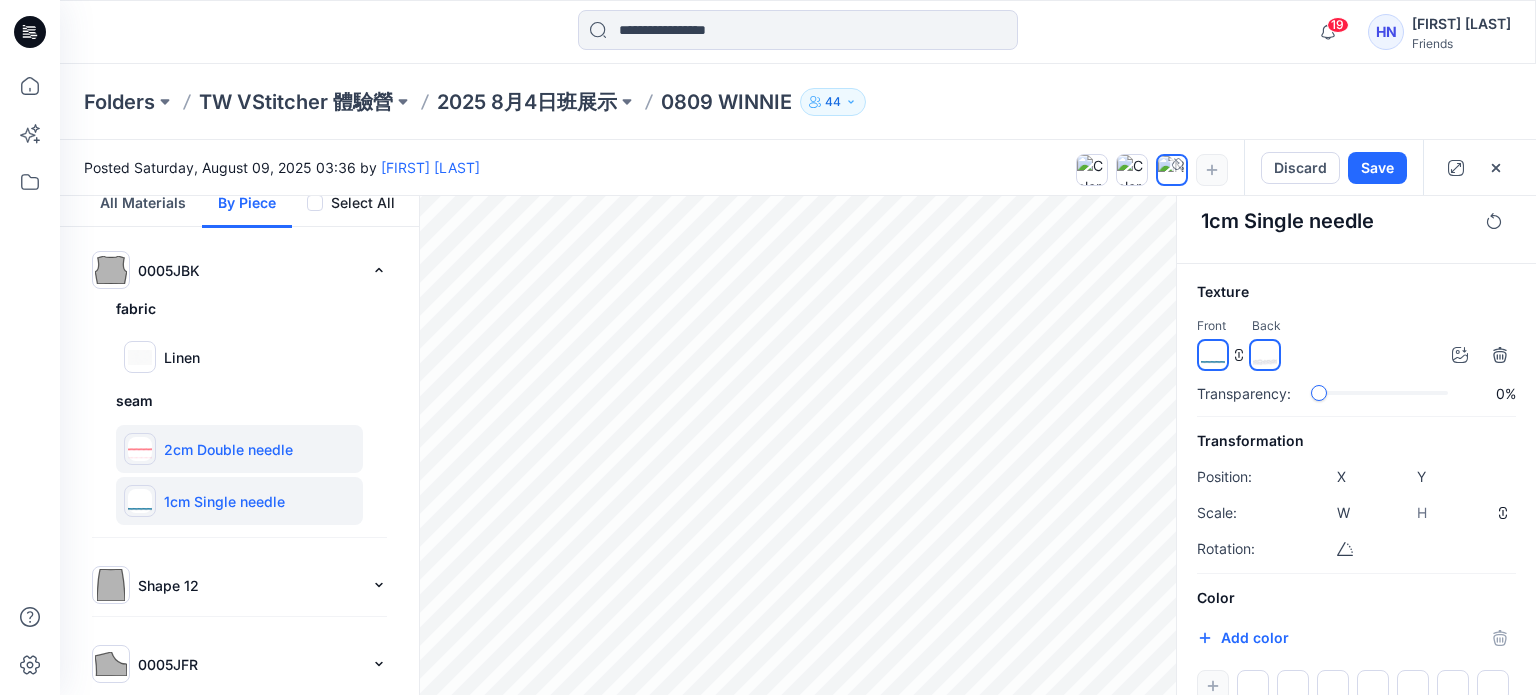 click at bounding box center (140, 449) 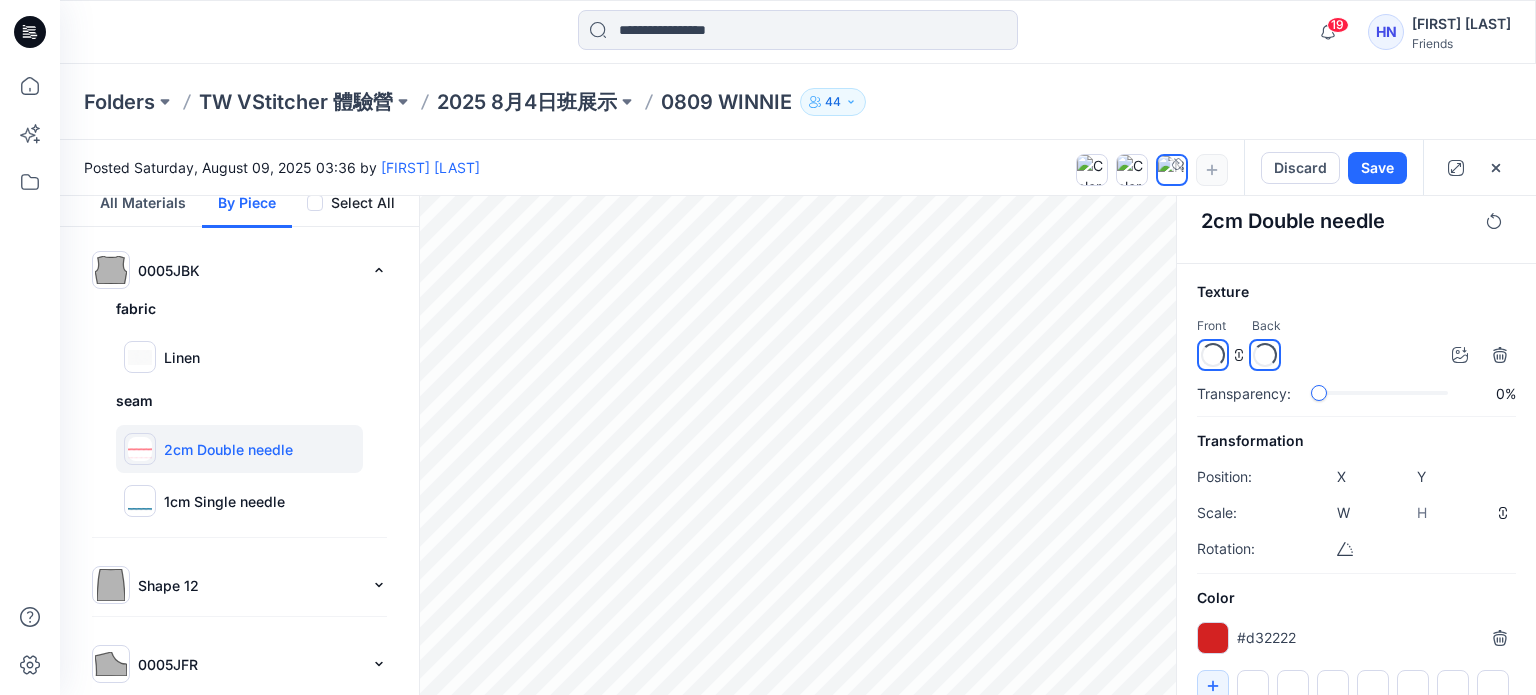 type on "****" 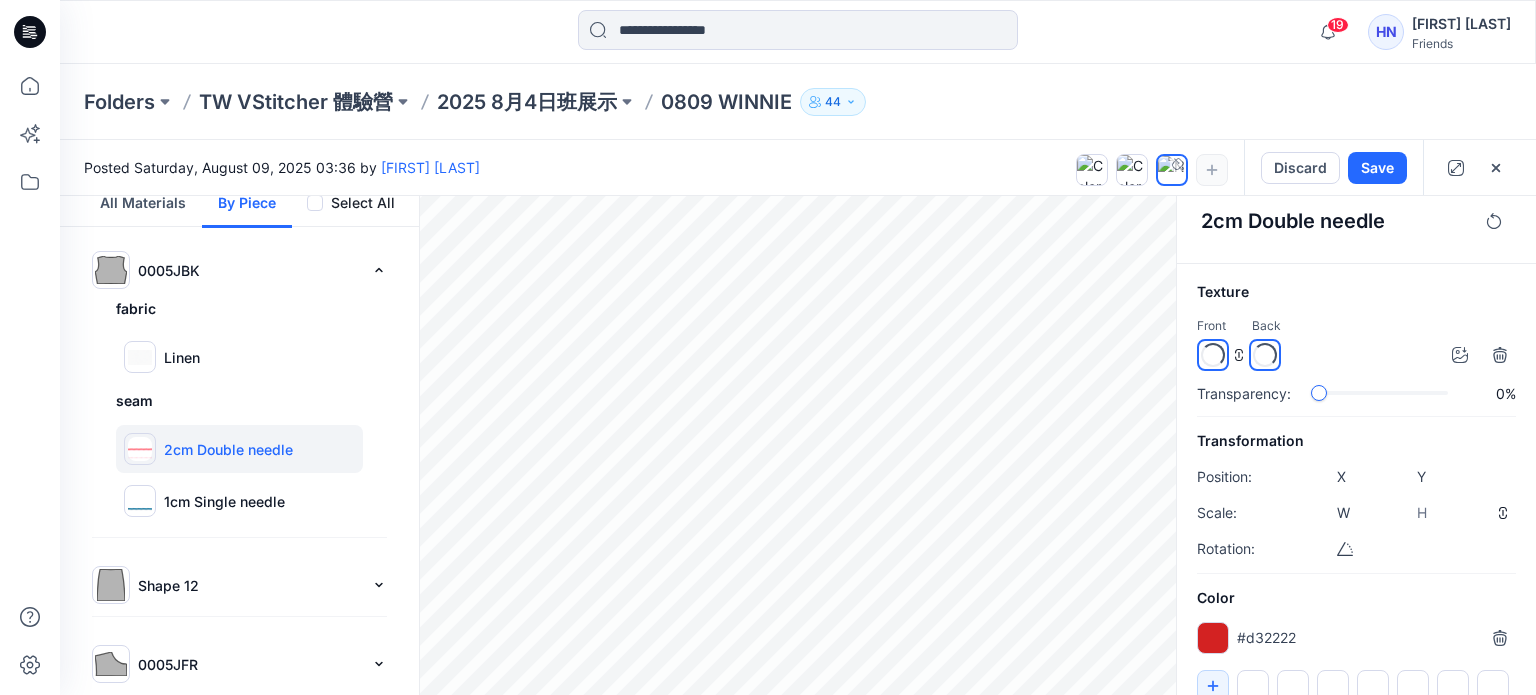 type on "****" 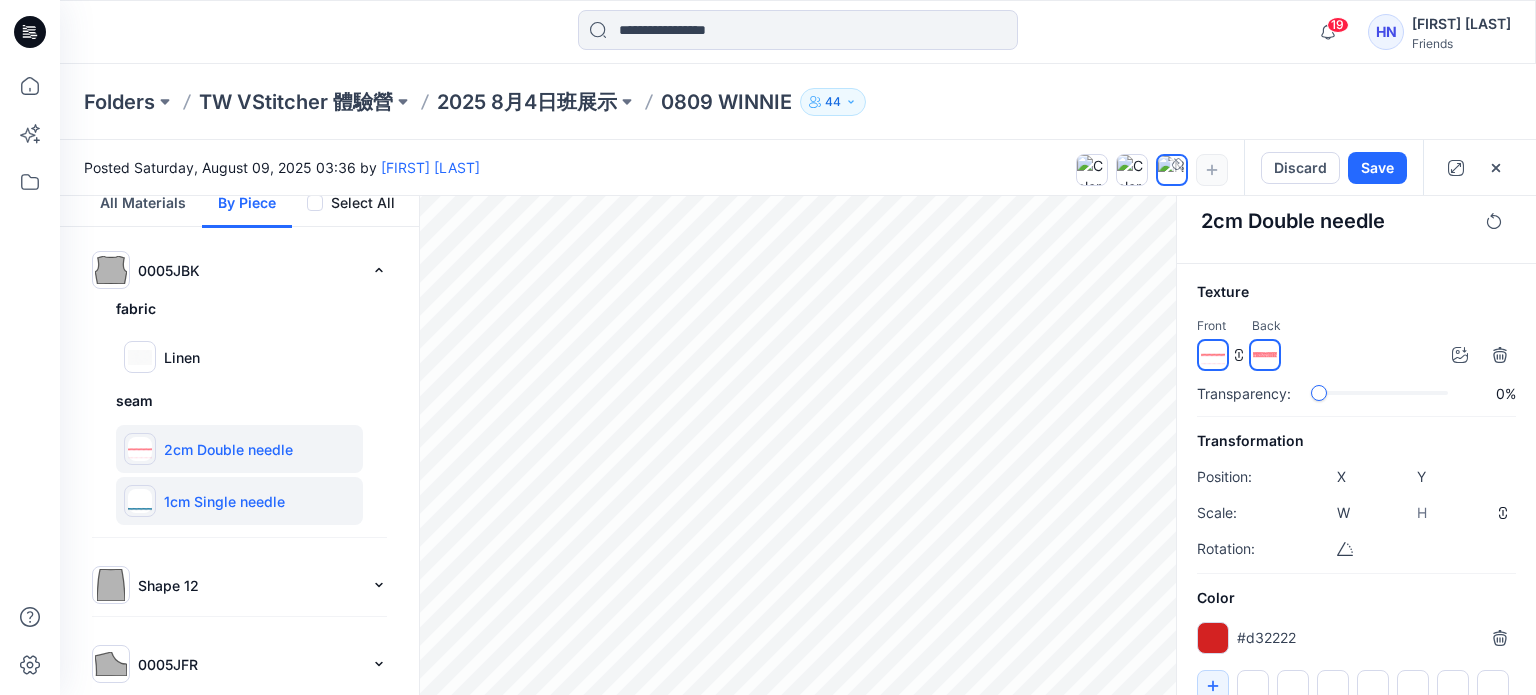 click at bounding box center (140, 501) 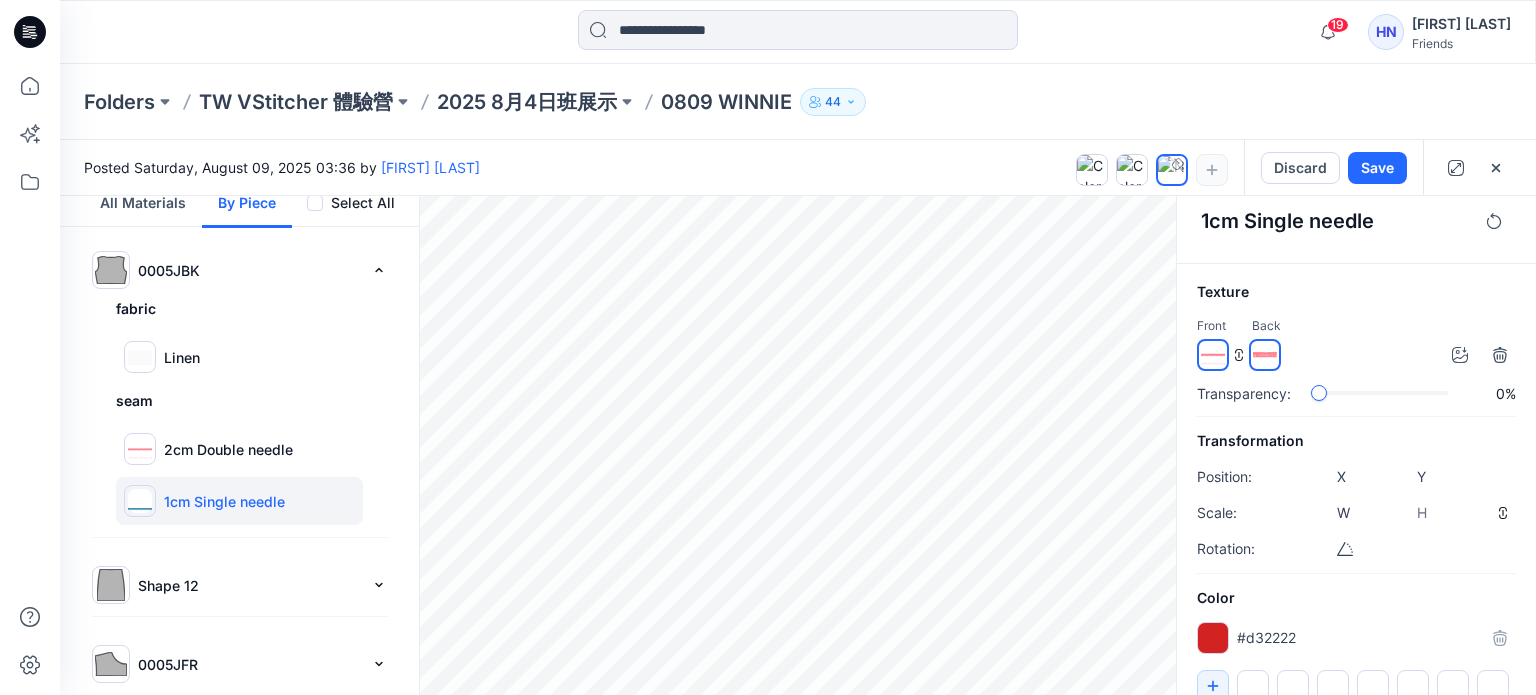 type on "****" 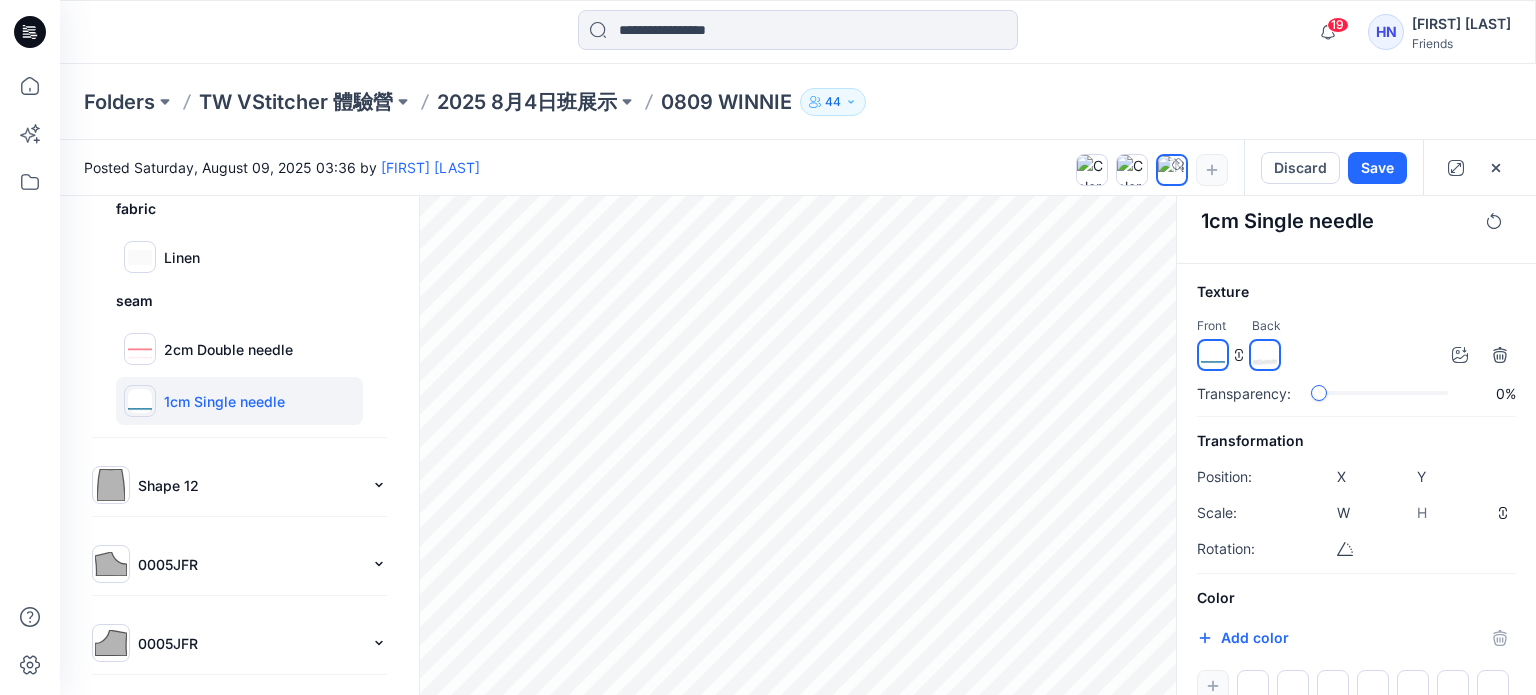 scroll, scrollTop: 0, scrollLeft: 0, axis: both 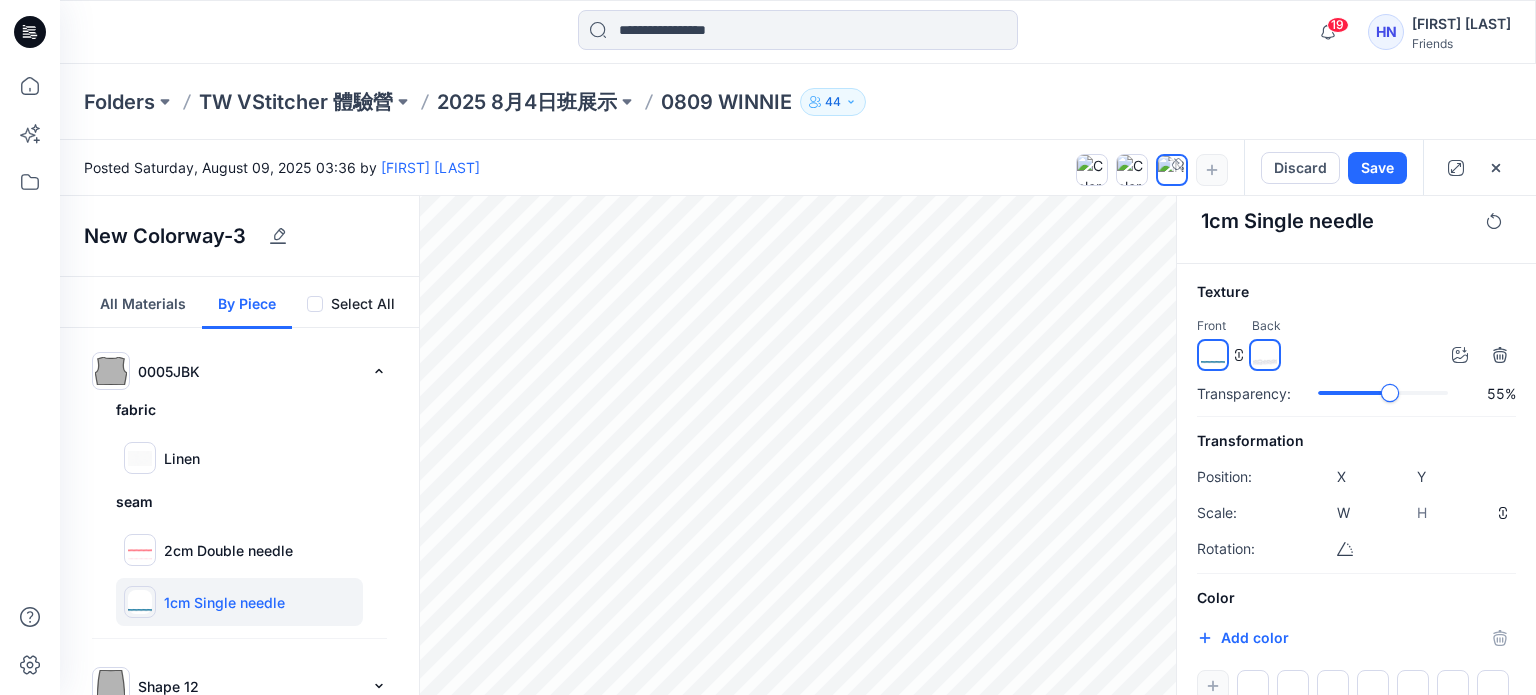 click at bounding box center [1390, 393] 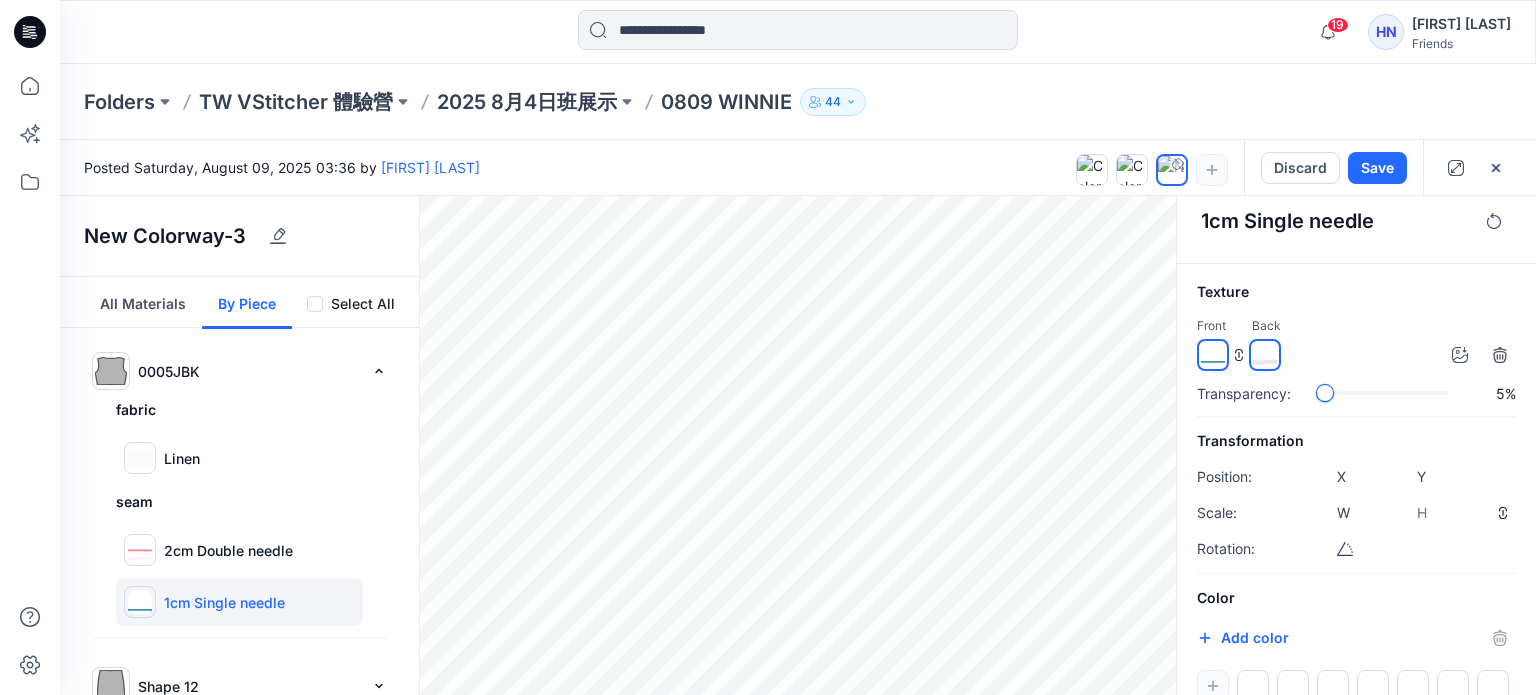 click on "Texture Front Back Transparency: 5% Transformation Position: X **** Y **** Scale: W **** H **** Rotation: **** Color Add color ******* Color Libraries Select Library AdobeColor Fashion AdobeColor Fashion Beige_Colors Neon_Colors Autumn_Colors Autumn_Colors" at bounding box center [1356, 587] 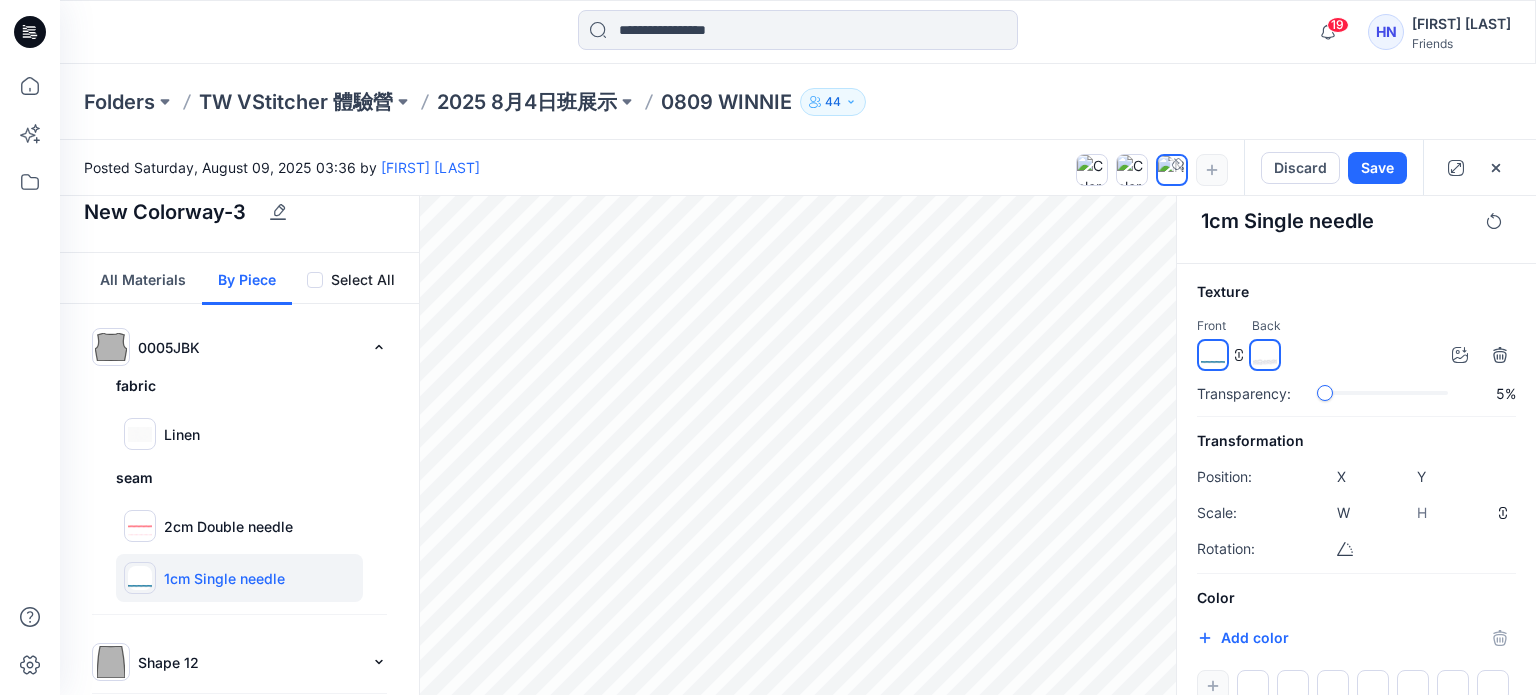 scroll, scrollTop: 0, scrollLeft: 0, axis: both 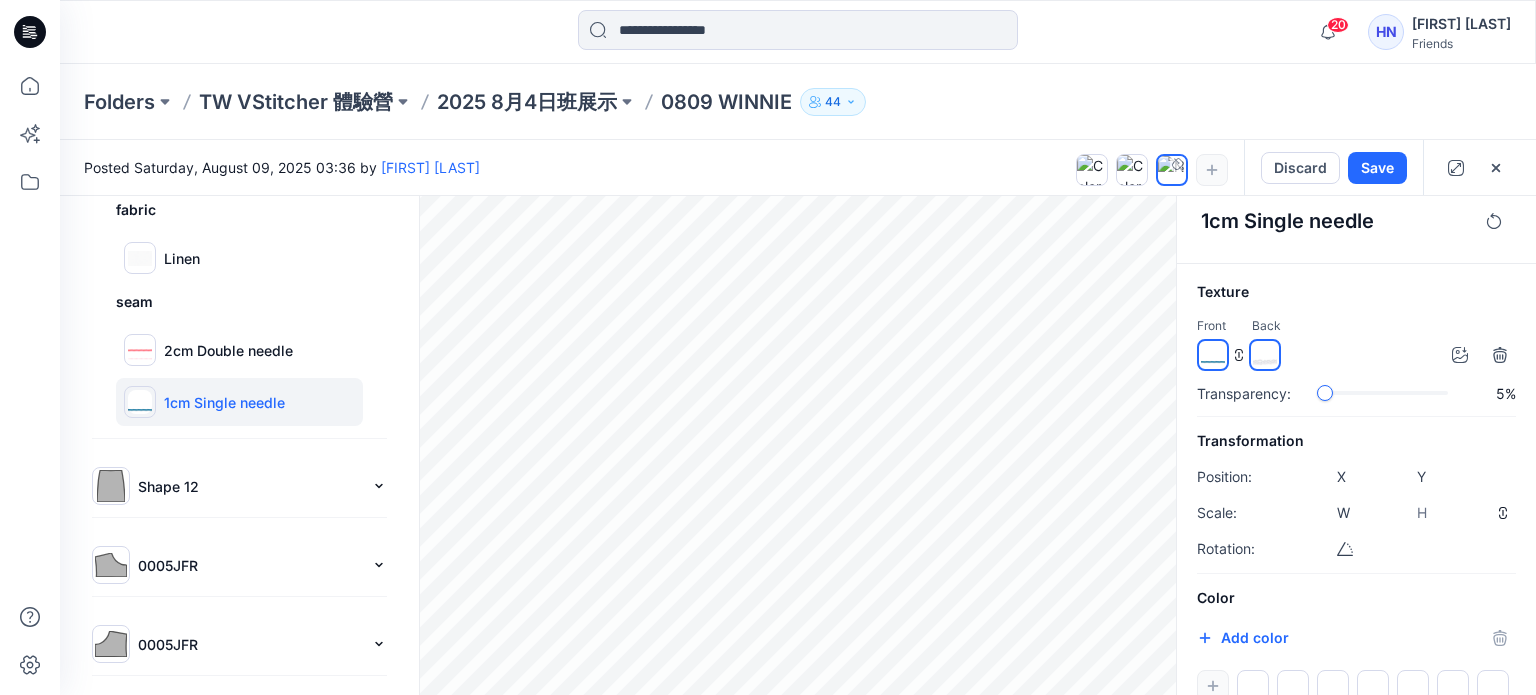 click on "Shape 12" at bounding box center (250, 486) 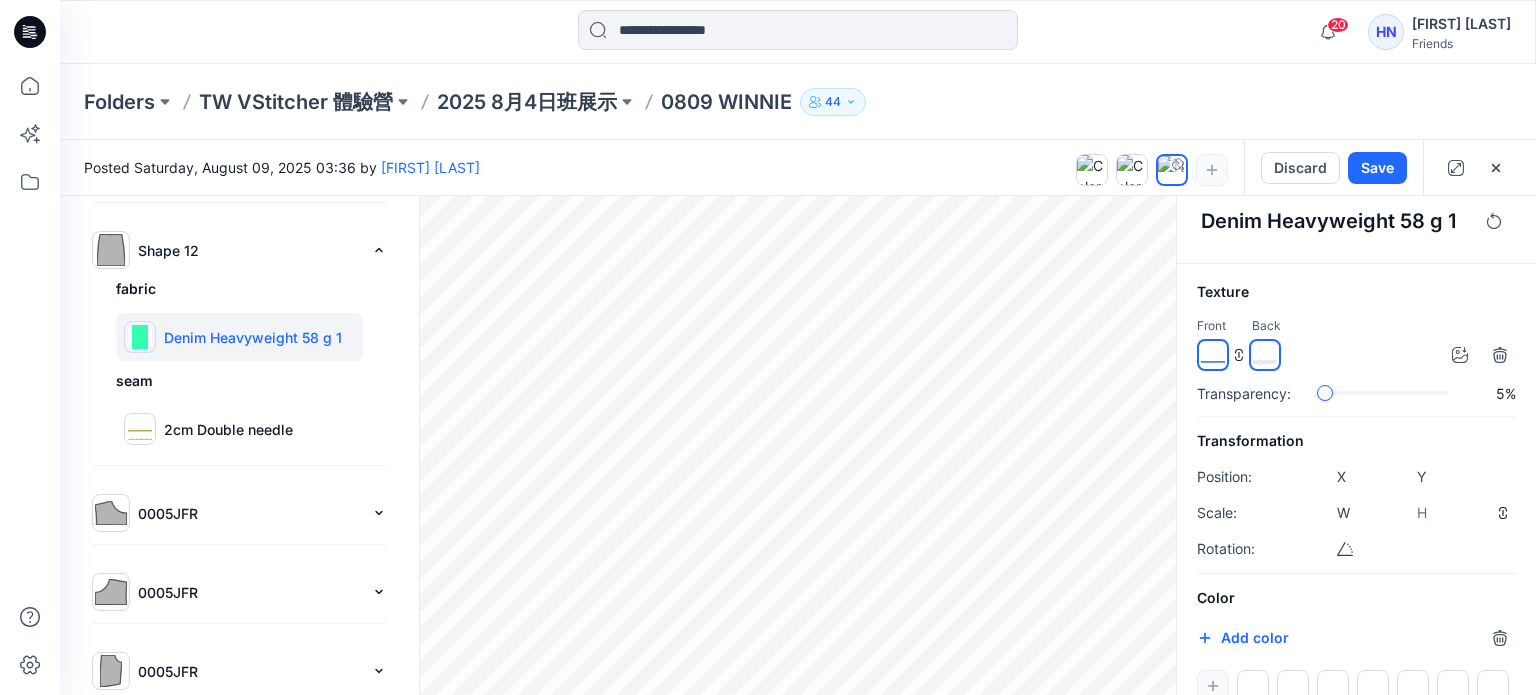 type on "****" 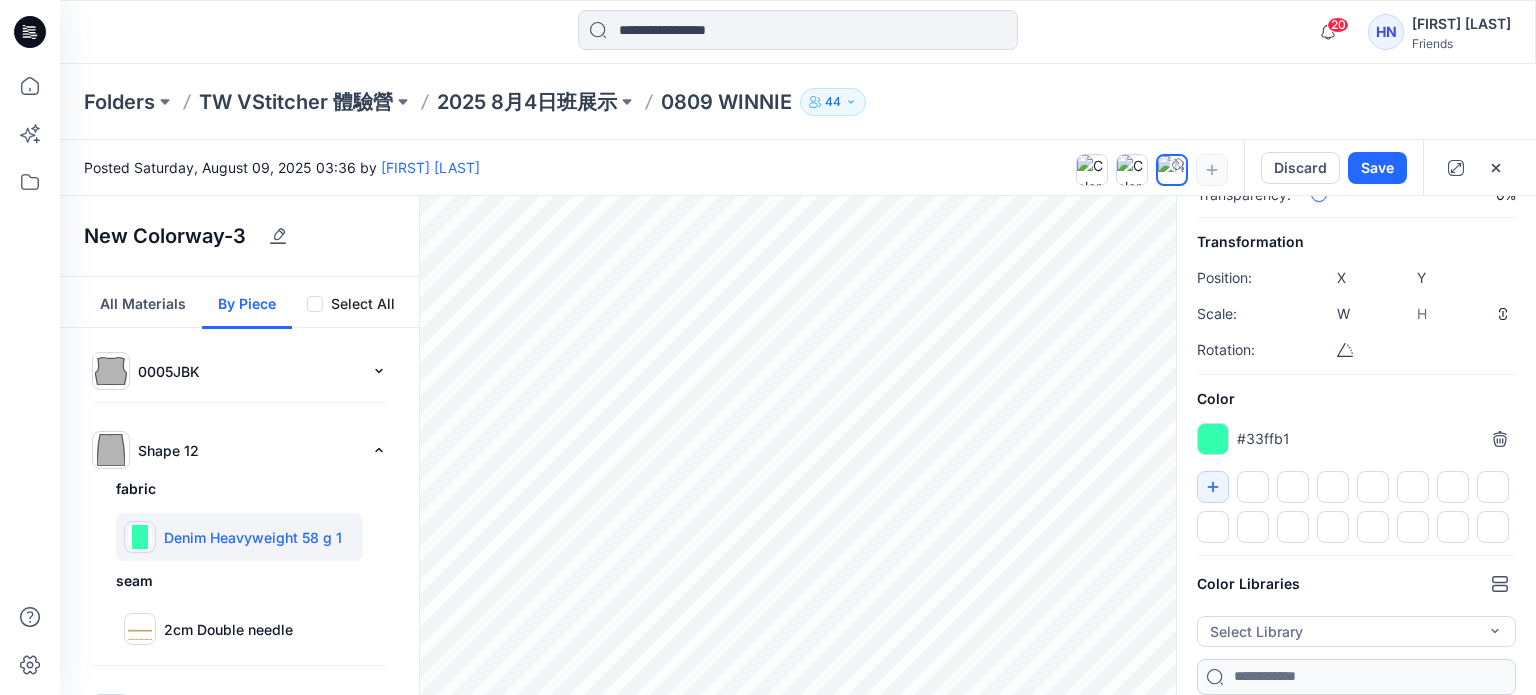 scroll, scrollTop: 117, scrollLeft: 0, axis: vertical 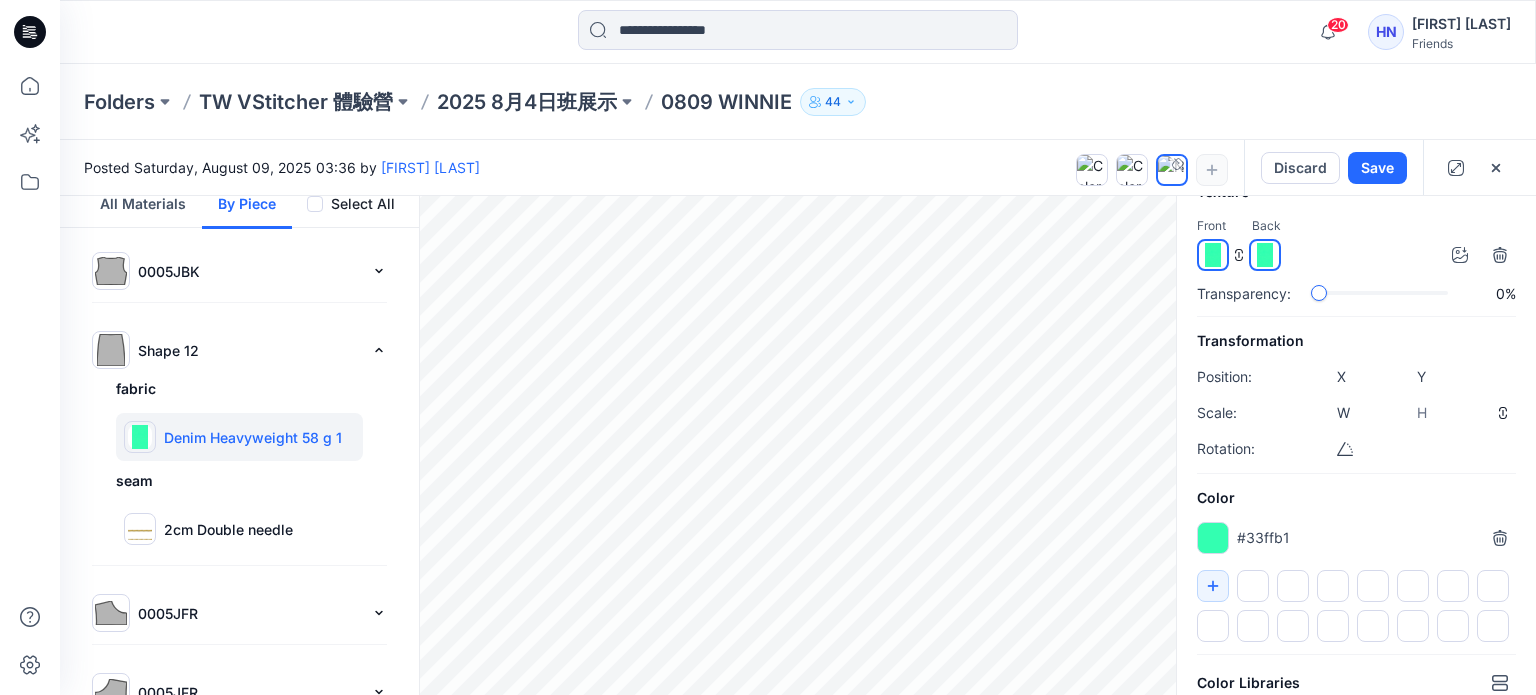click on "*******" at bounding box center (1228, 544) 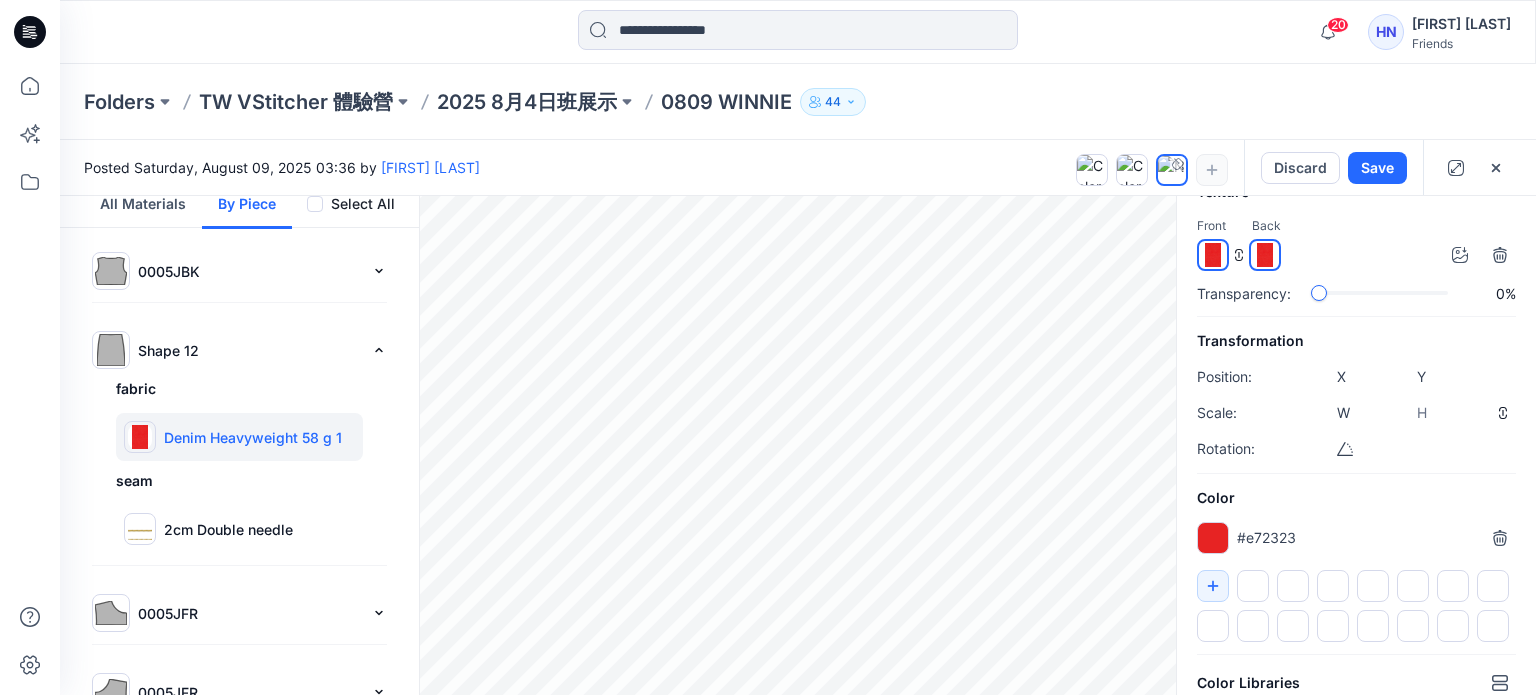 type on "*******" 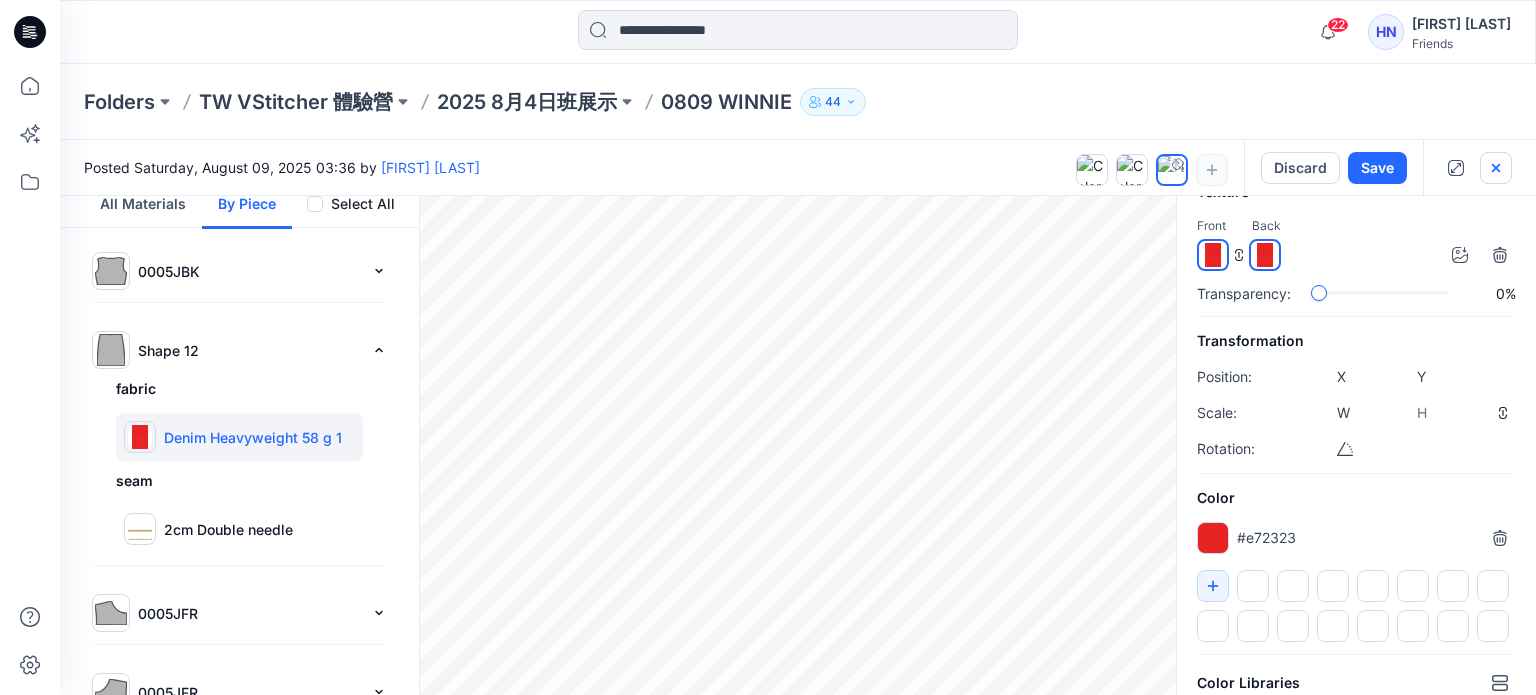 click 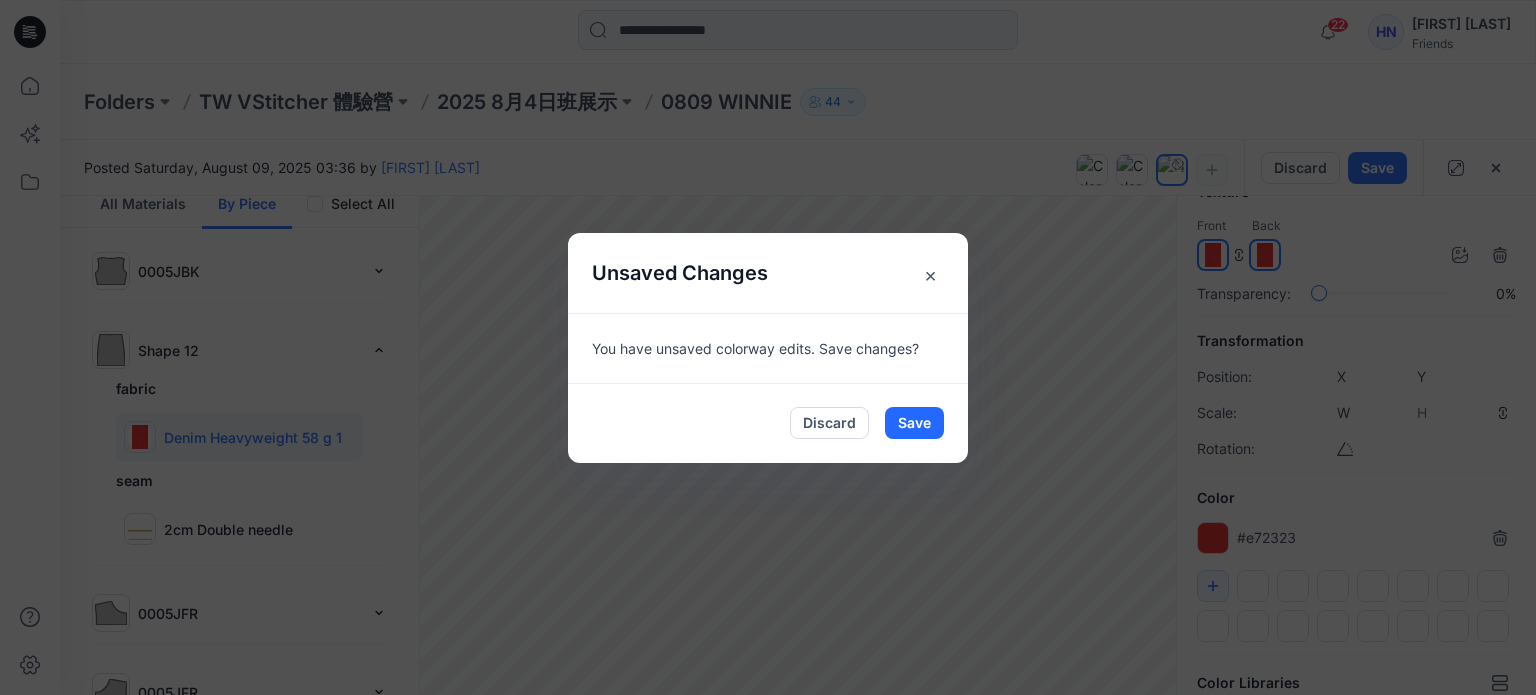 click on "×" at bounding box center (930, 275) 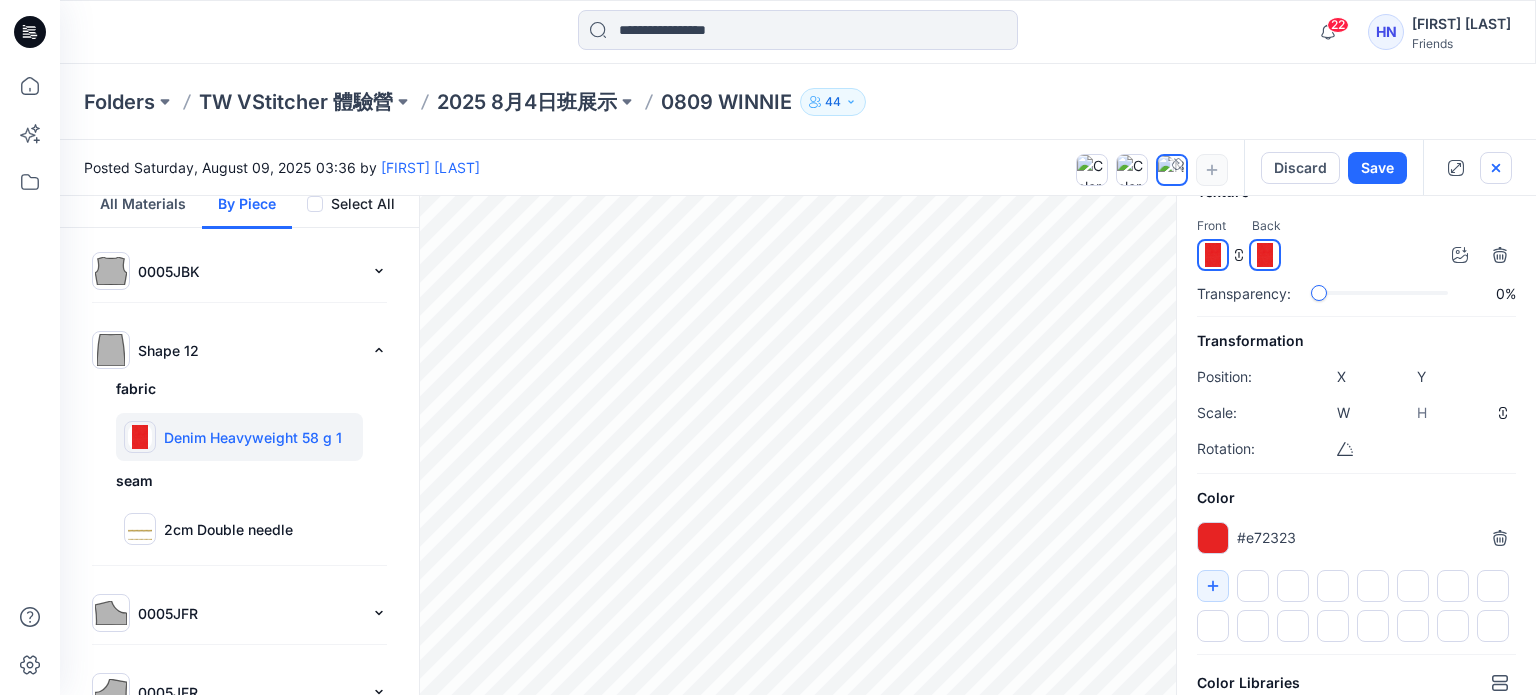 click 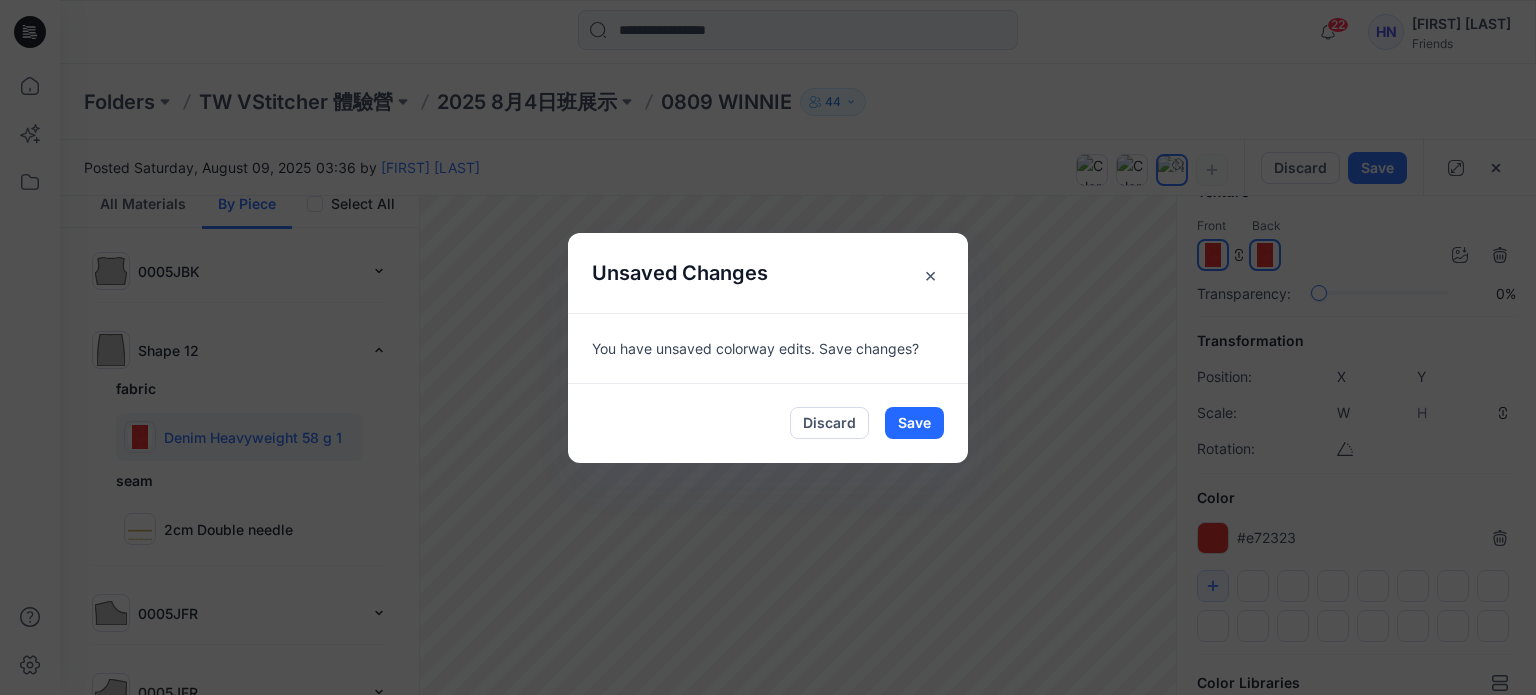 click on "Unsaved Changes × You have unsaved colorway edits. Save changes? Discard Save" at bounding box center [768, 347] 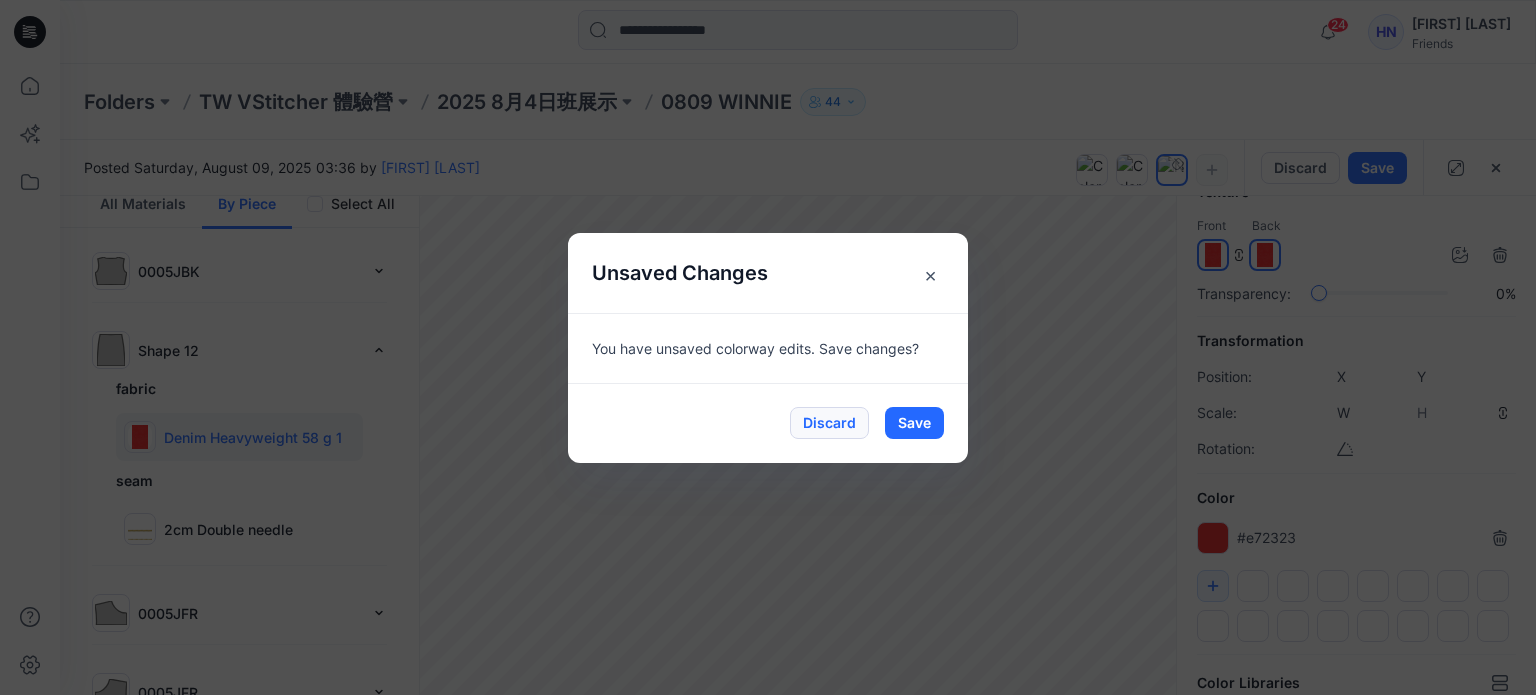 click on "Discard" at bounding box center [829, 423] 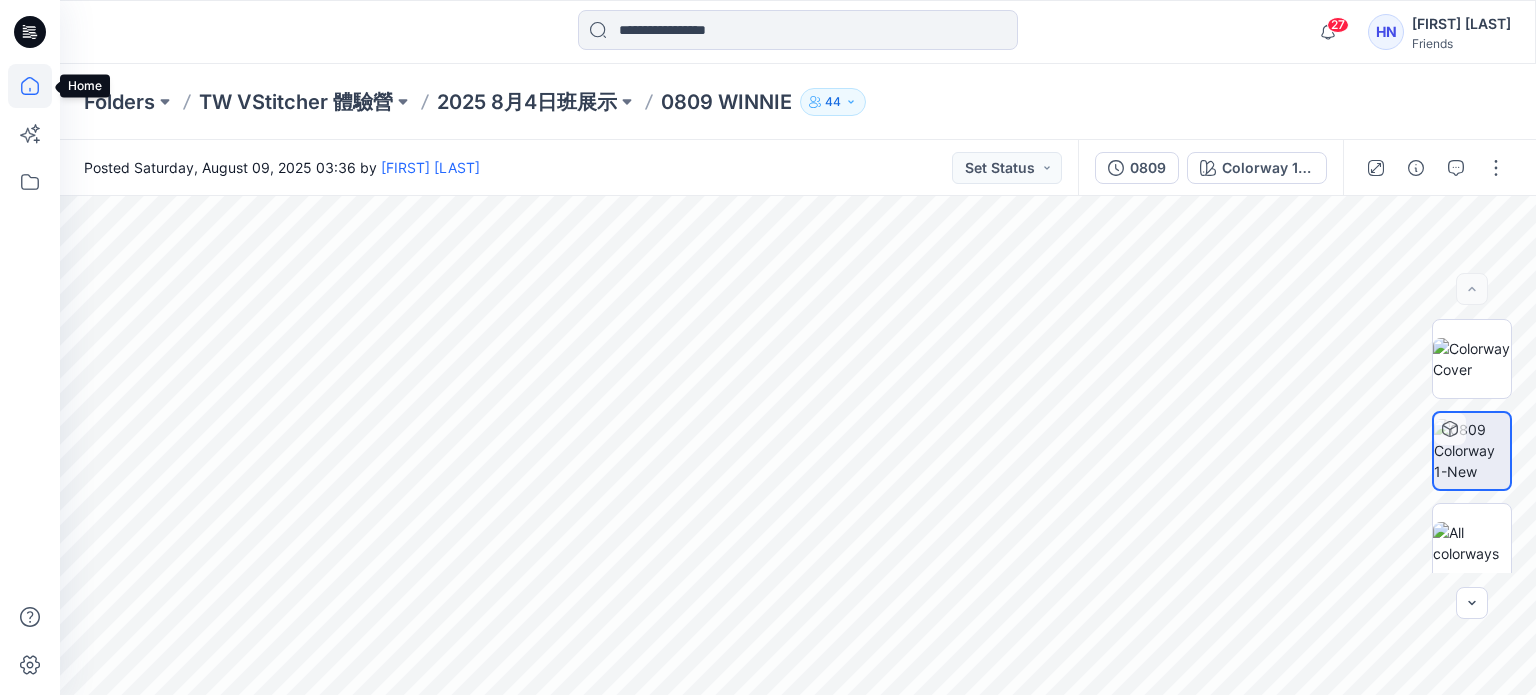 click 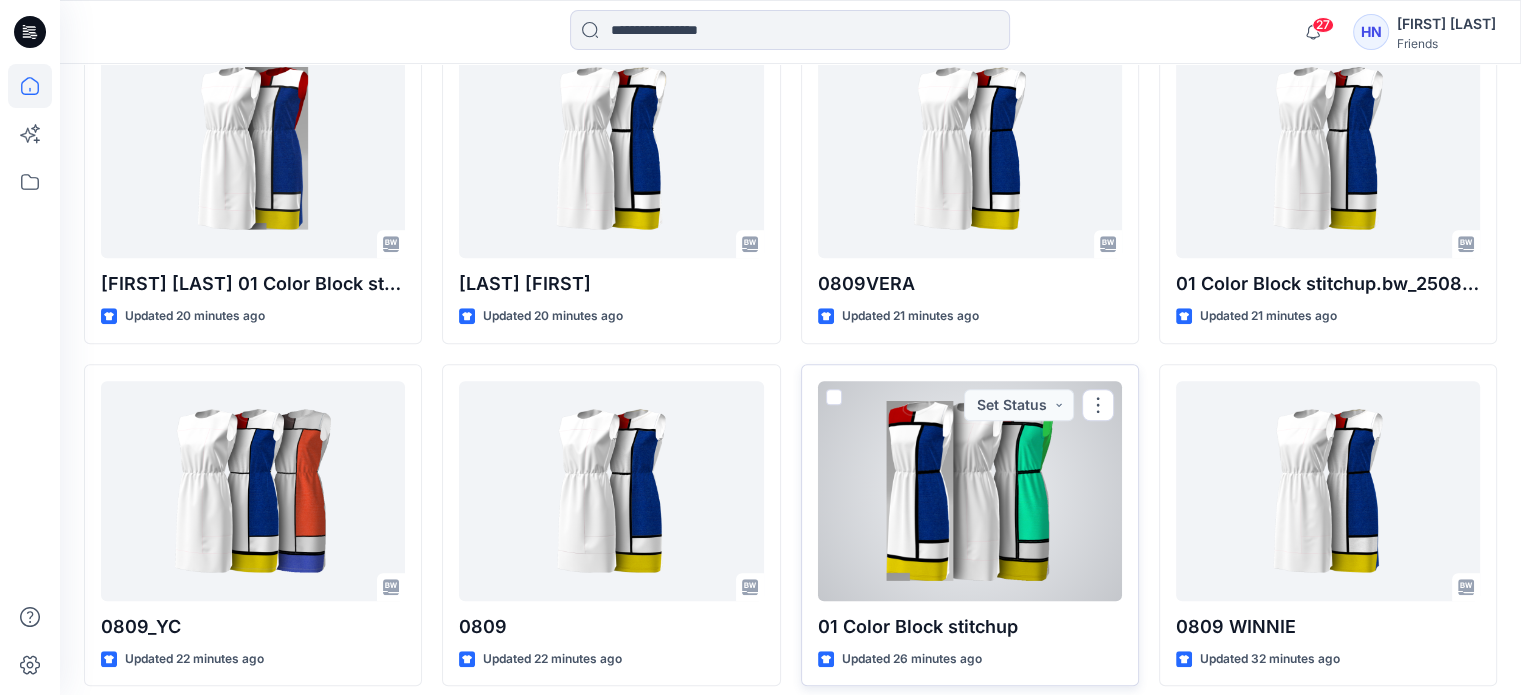 scroll, scrollTop: 1769, scrollLeft: 0, axis: vertical 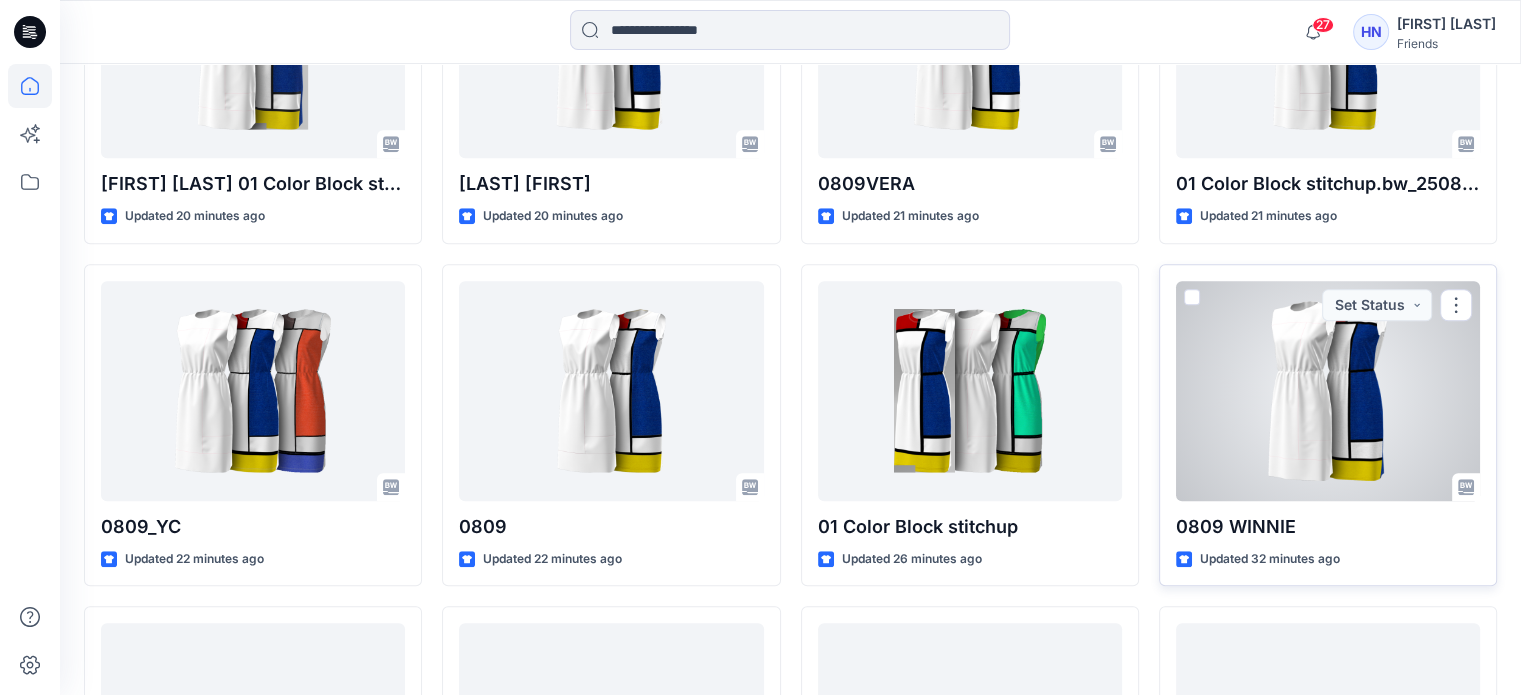 click at bounding box center (1192, 297) 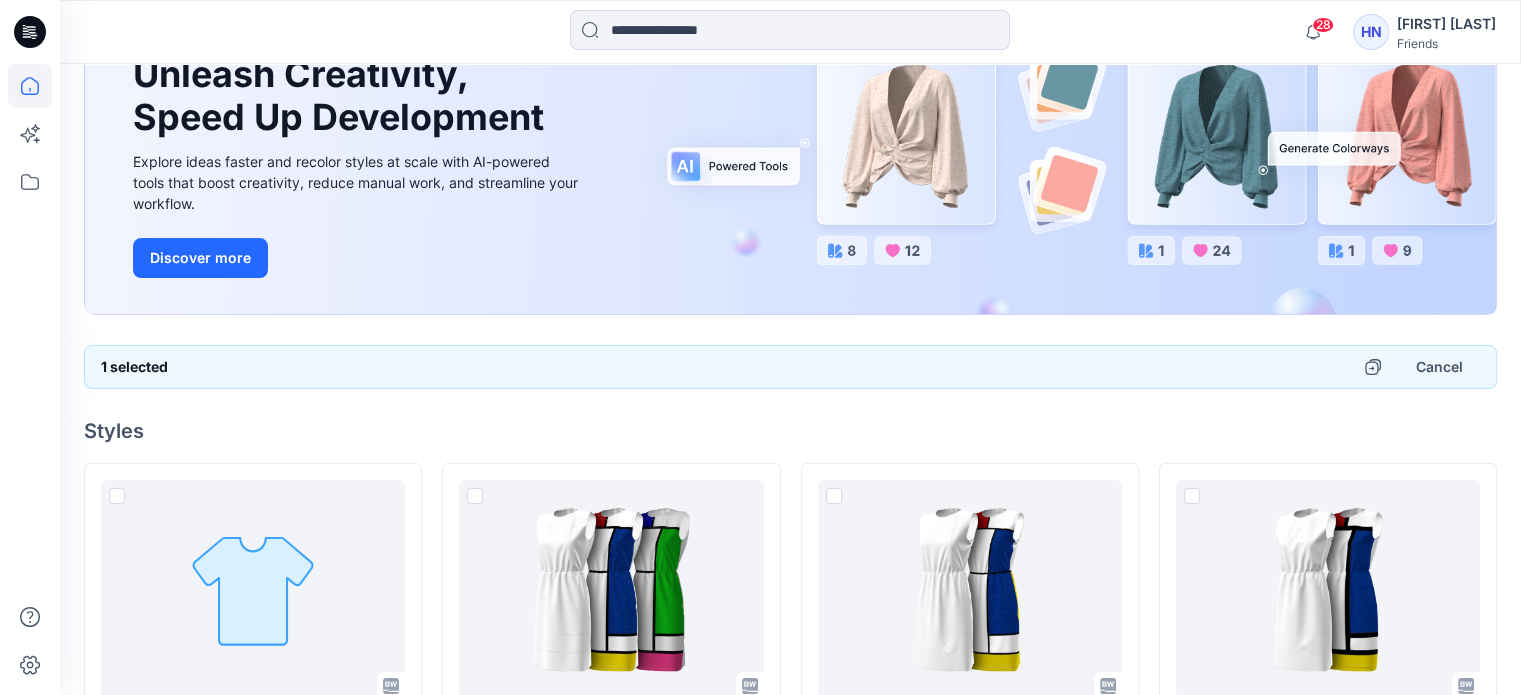 scroll, scrollTop: 300, scrollLeft: 0, axis: vertical 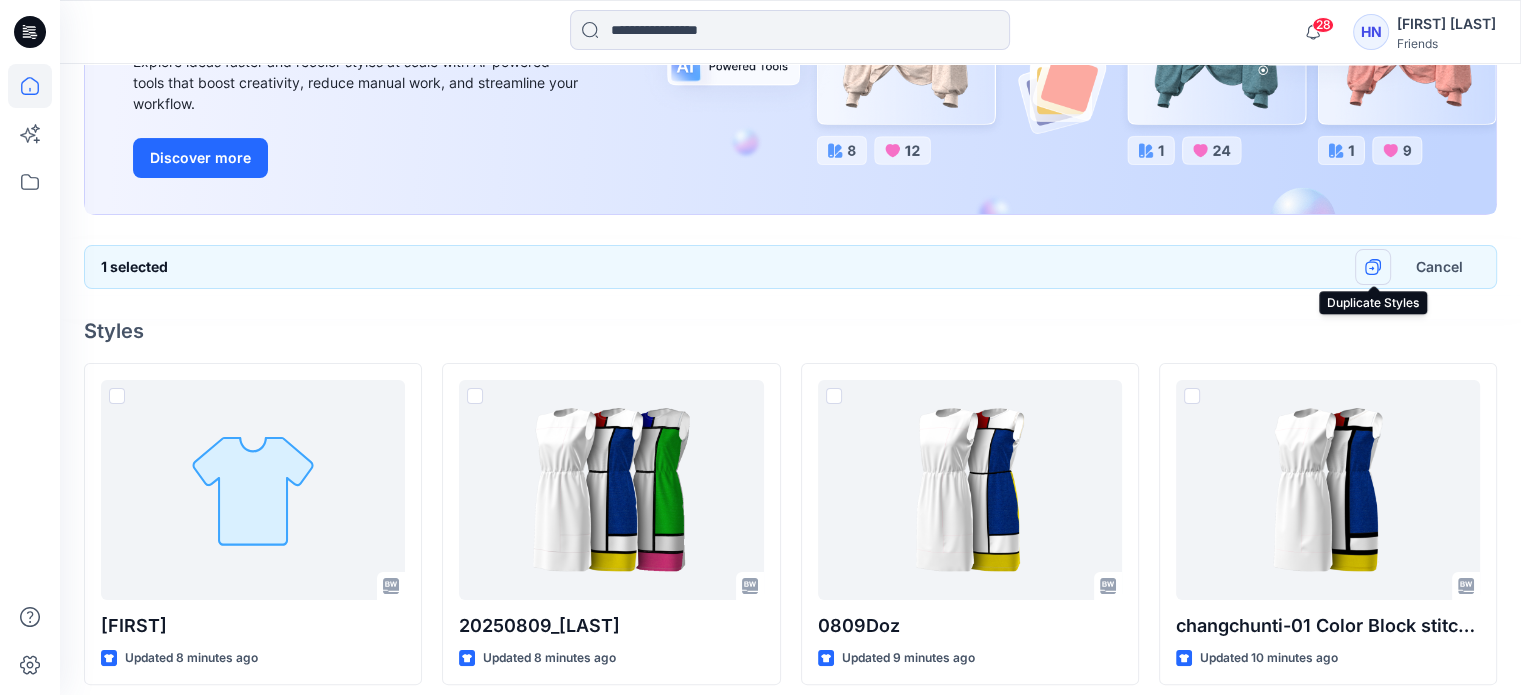 click 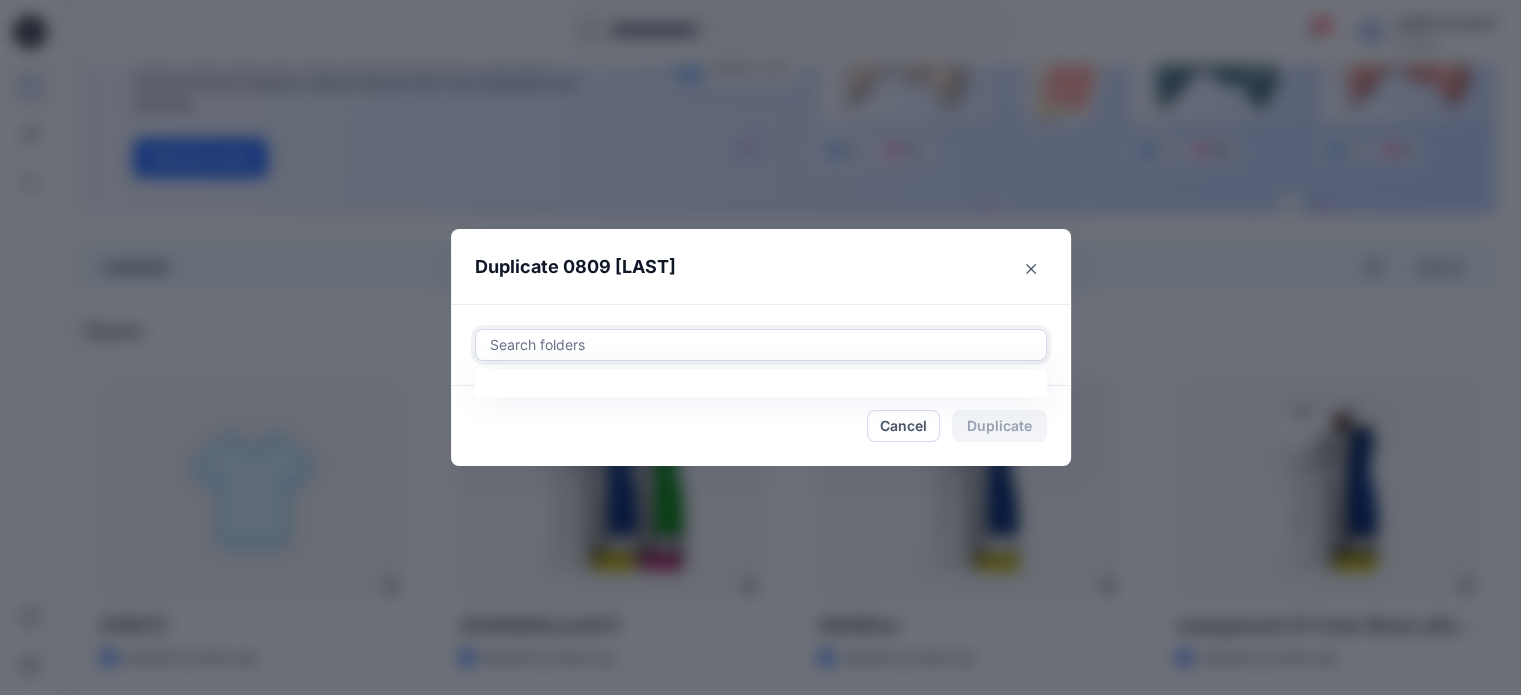 click at bounding box center (761, 345) 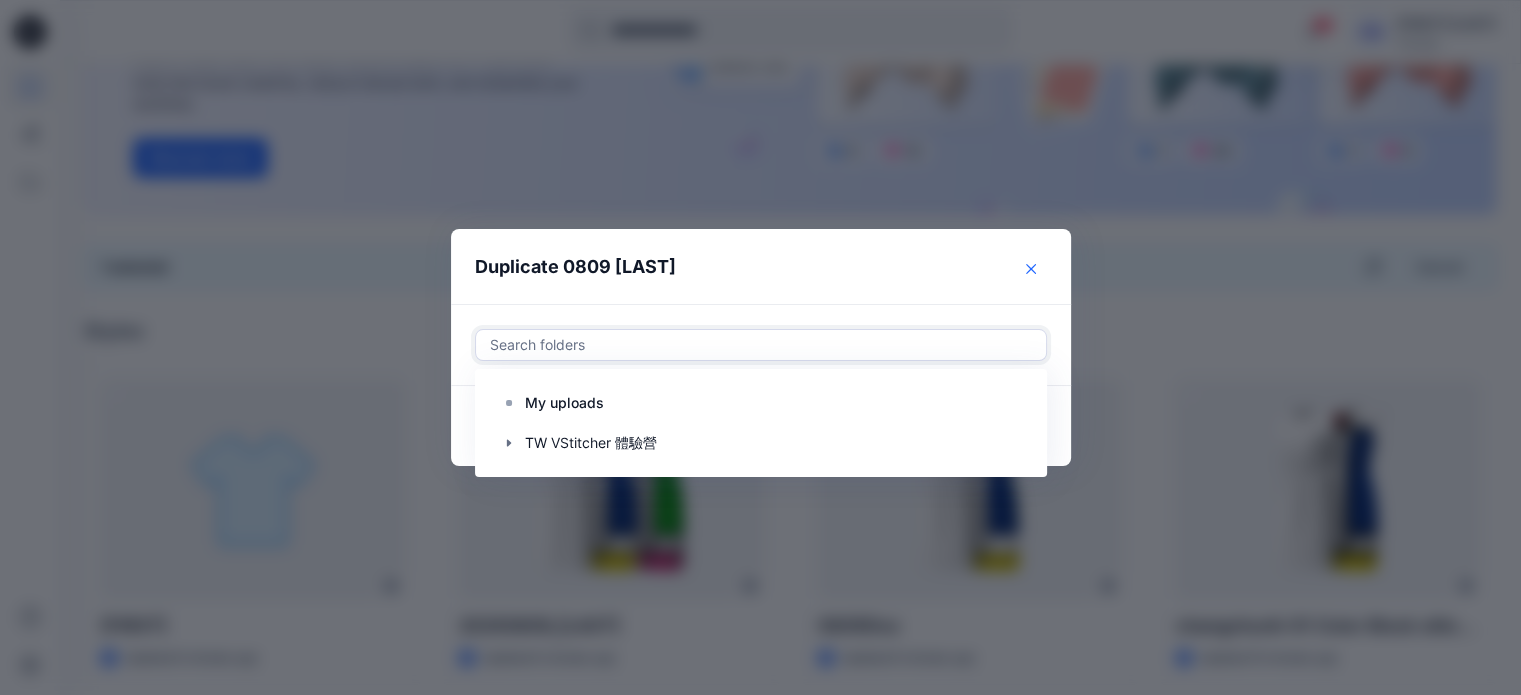 click 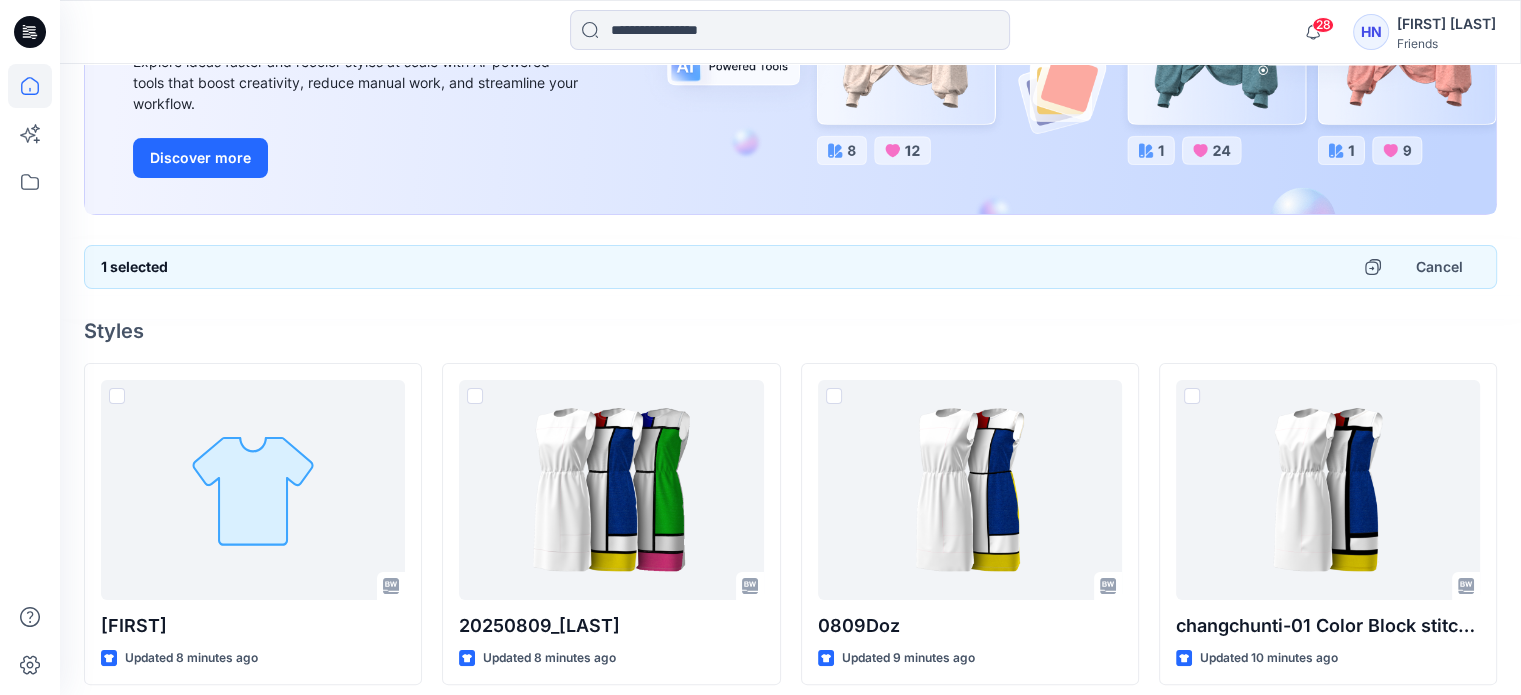 click on "Styles" at bounding box center (790, 331) 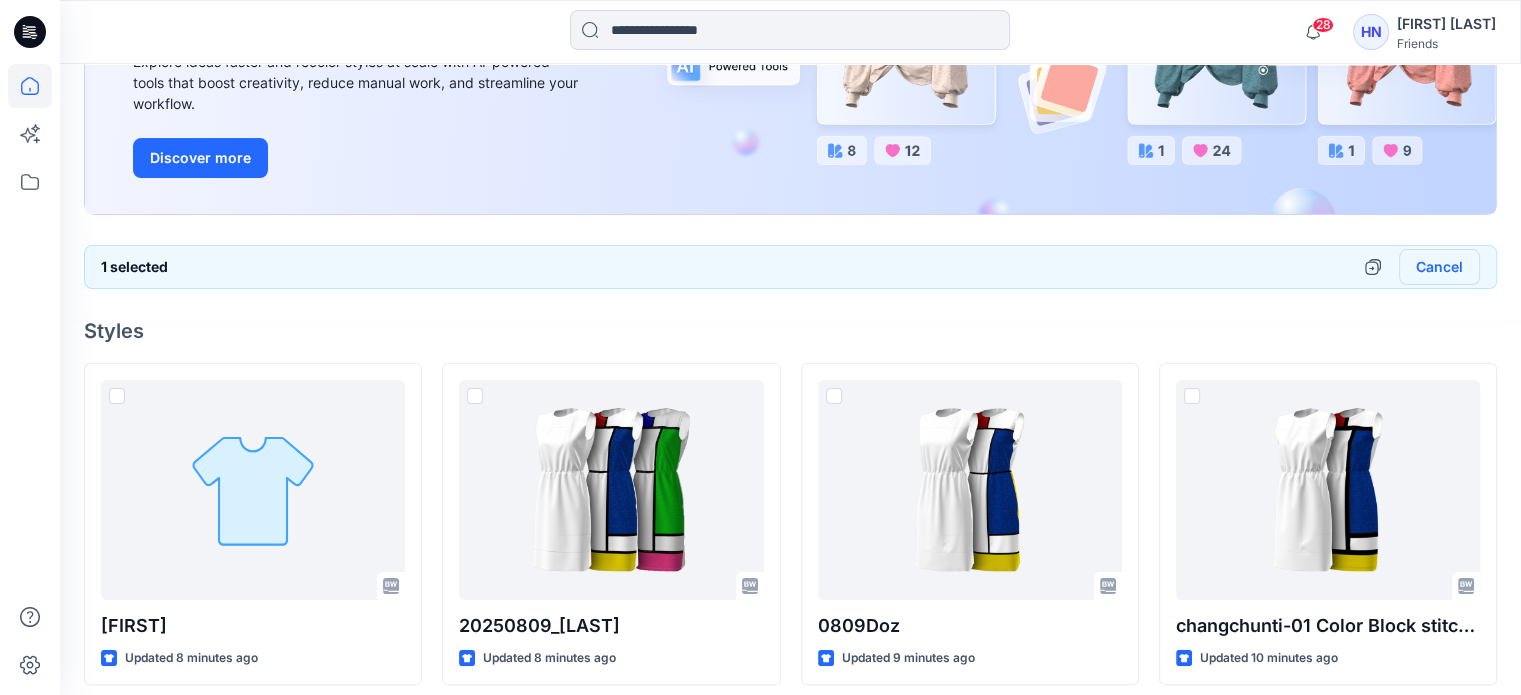 click on "Cancel" at bounding box center (1439, 267) 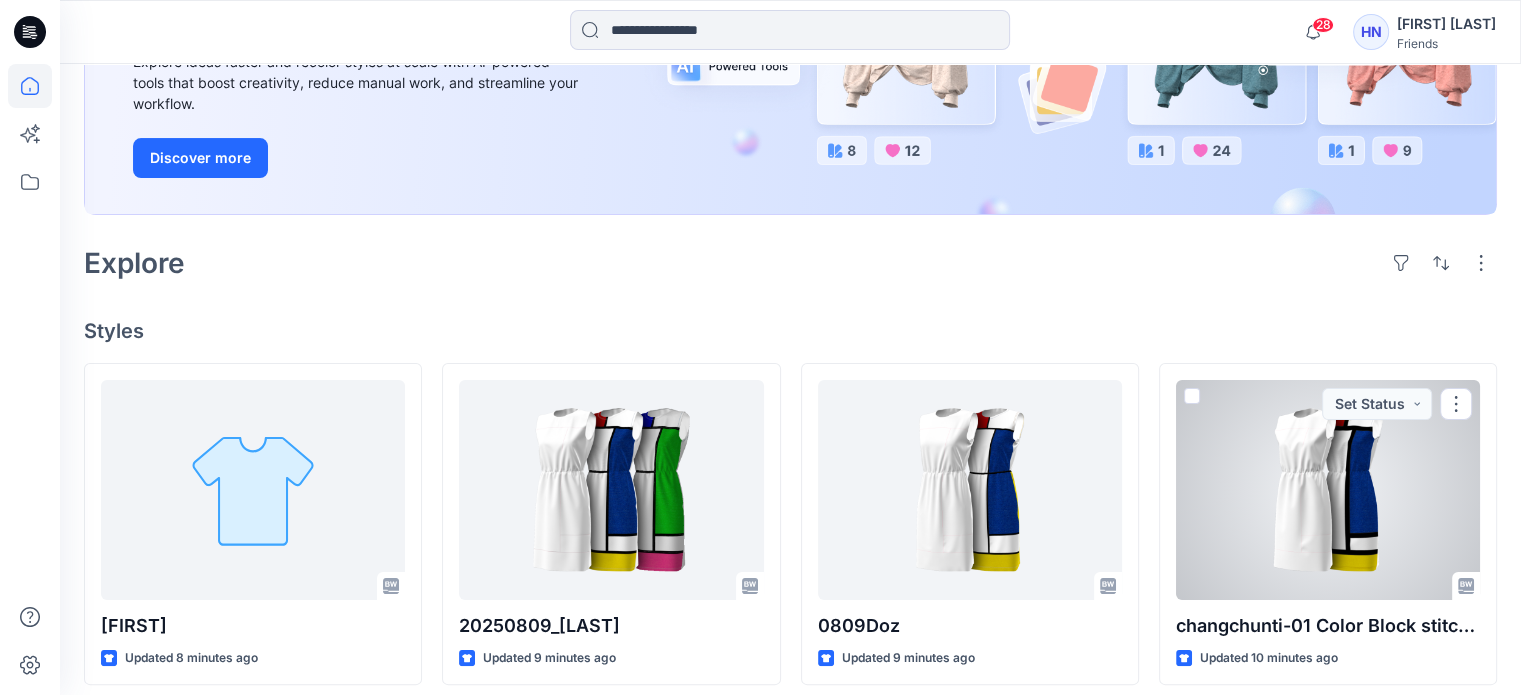 scroll, scrollTop: 800, scrollLeft: 0, axis: vertical 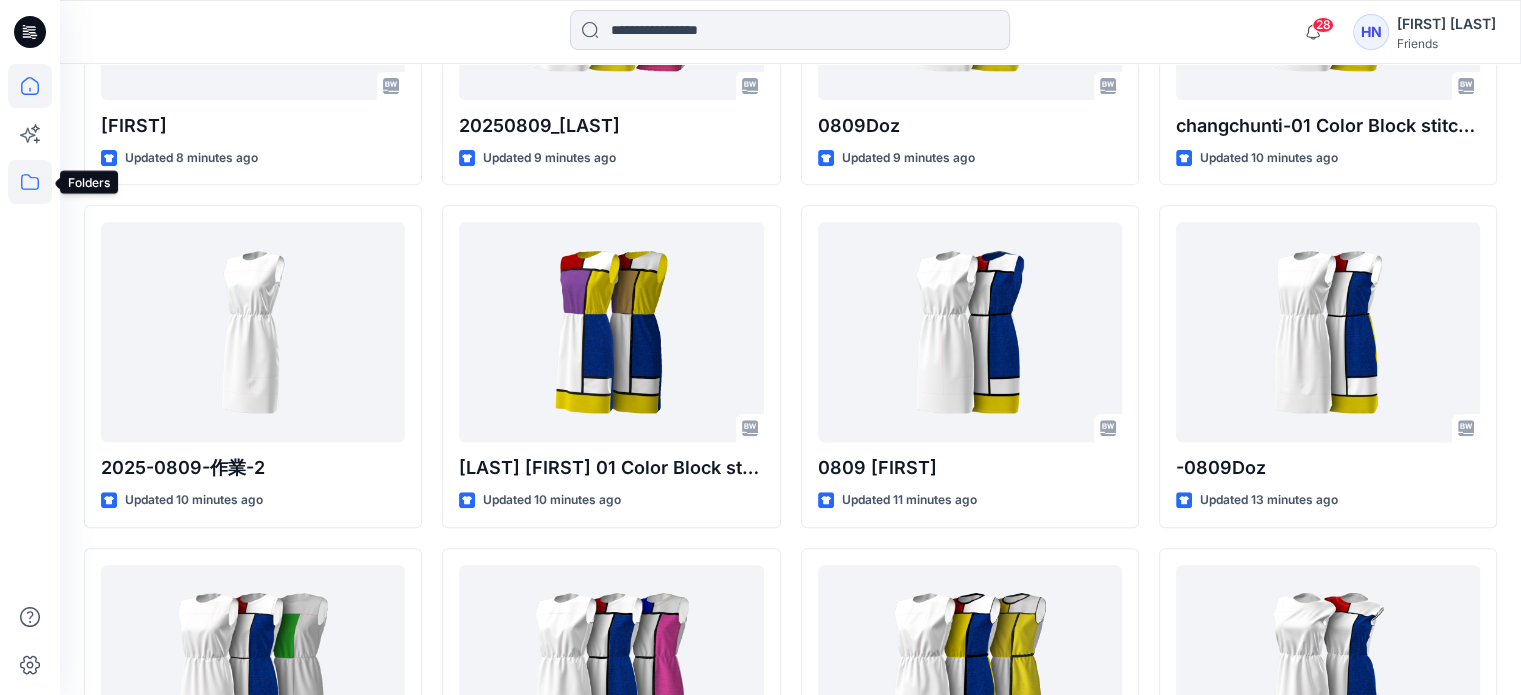 click 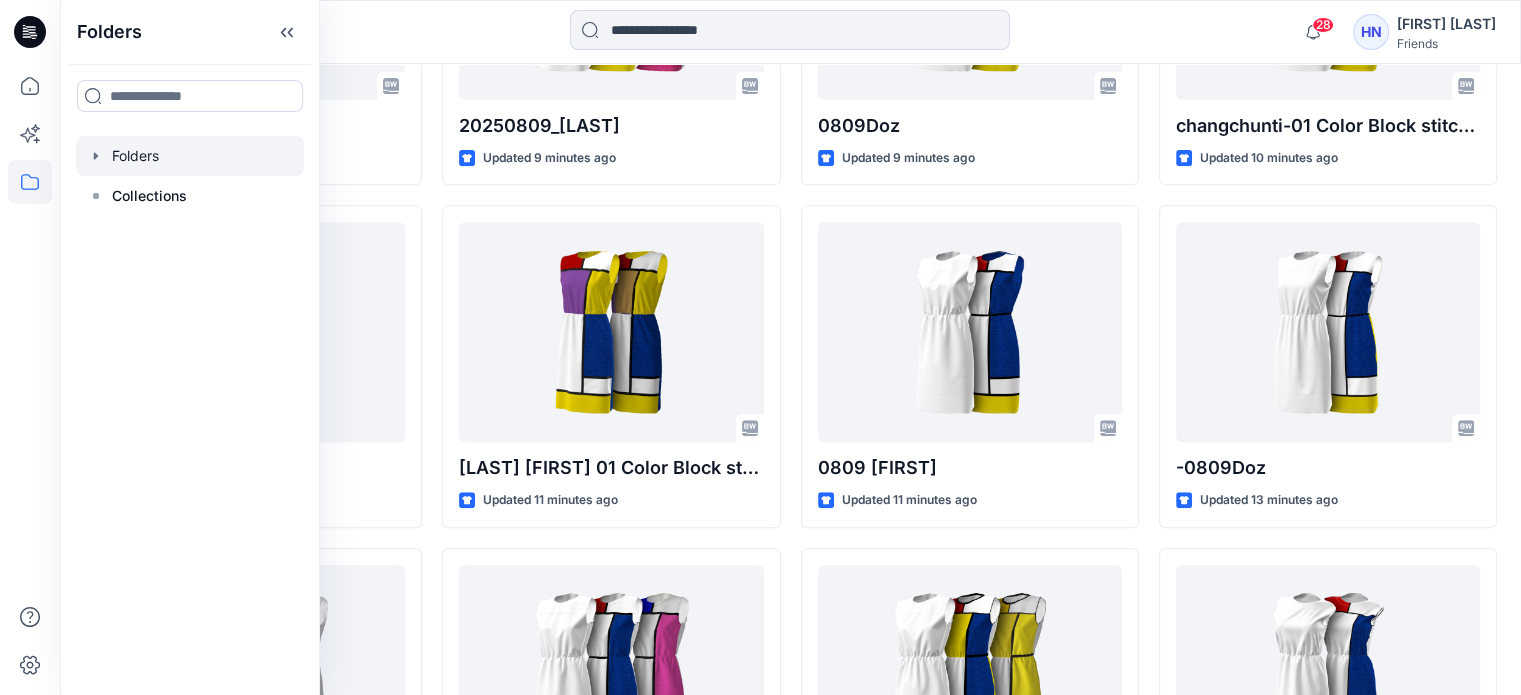 click at bounding box center [190, 156] 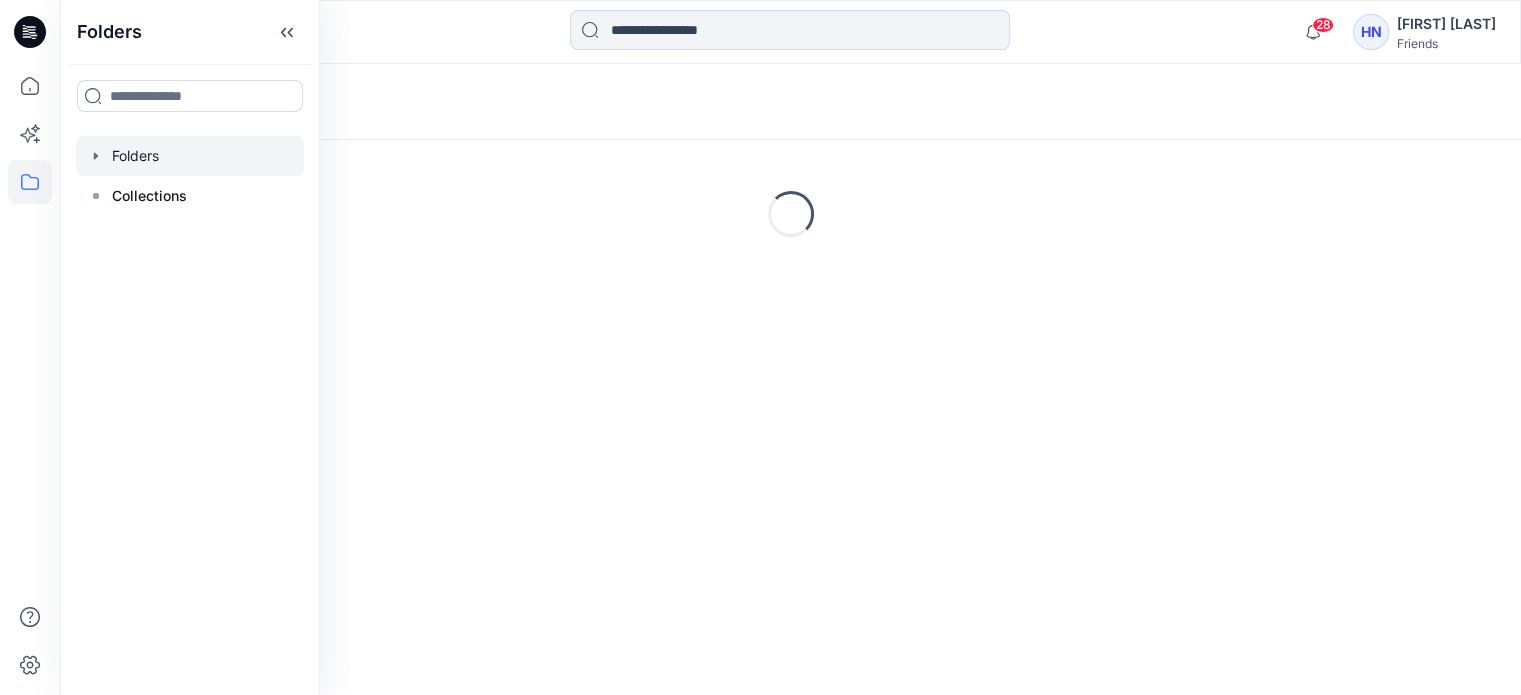 scroll, scrollTop: 0, scrollLeft: 0, axis: both 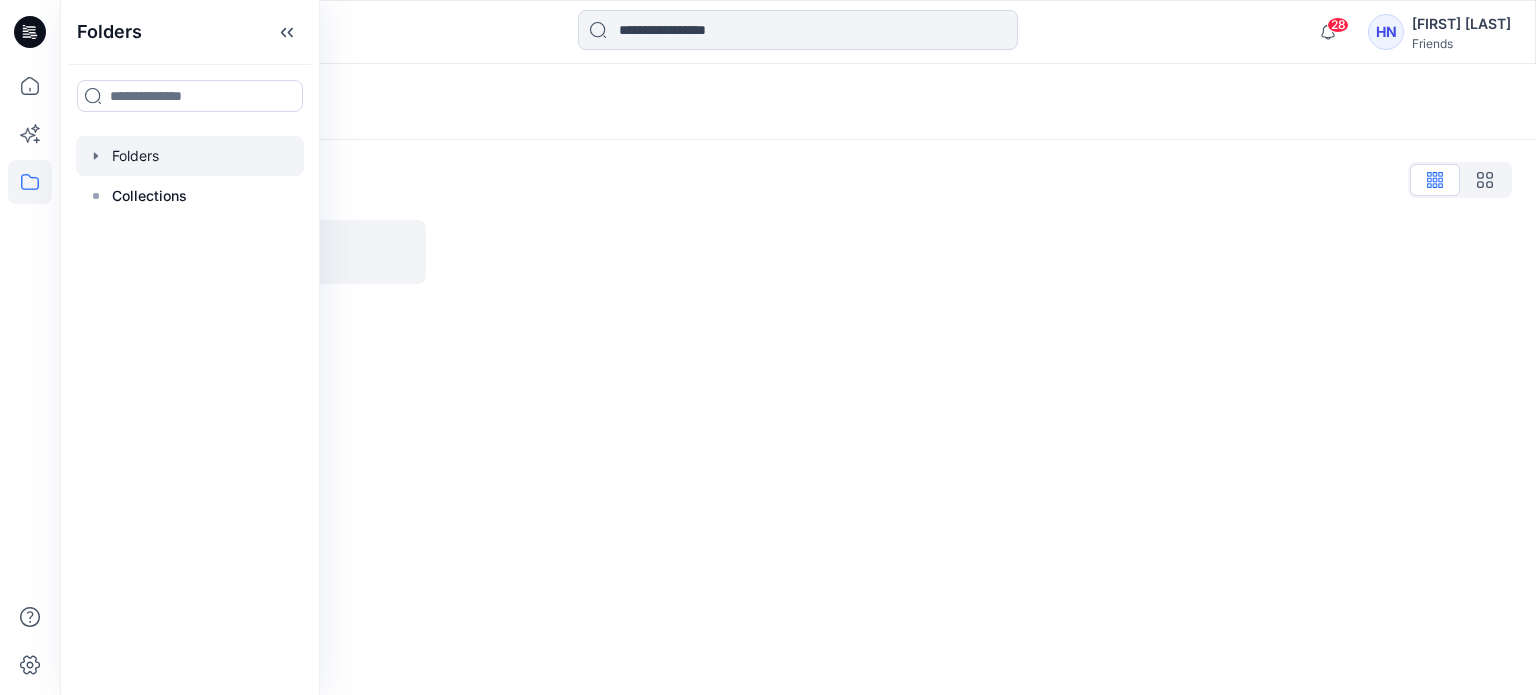 click on "Folders List TW VStitcher 體驗營" at bounding box center (798, 224) 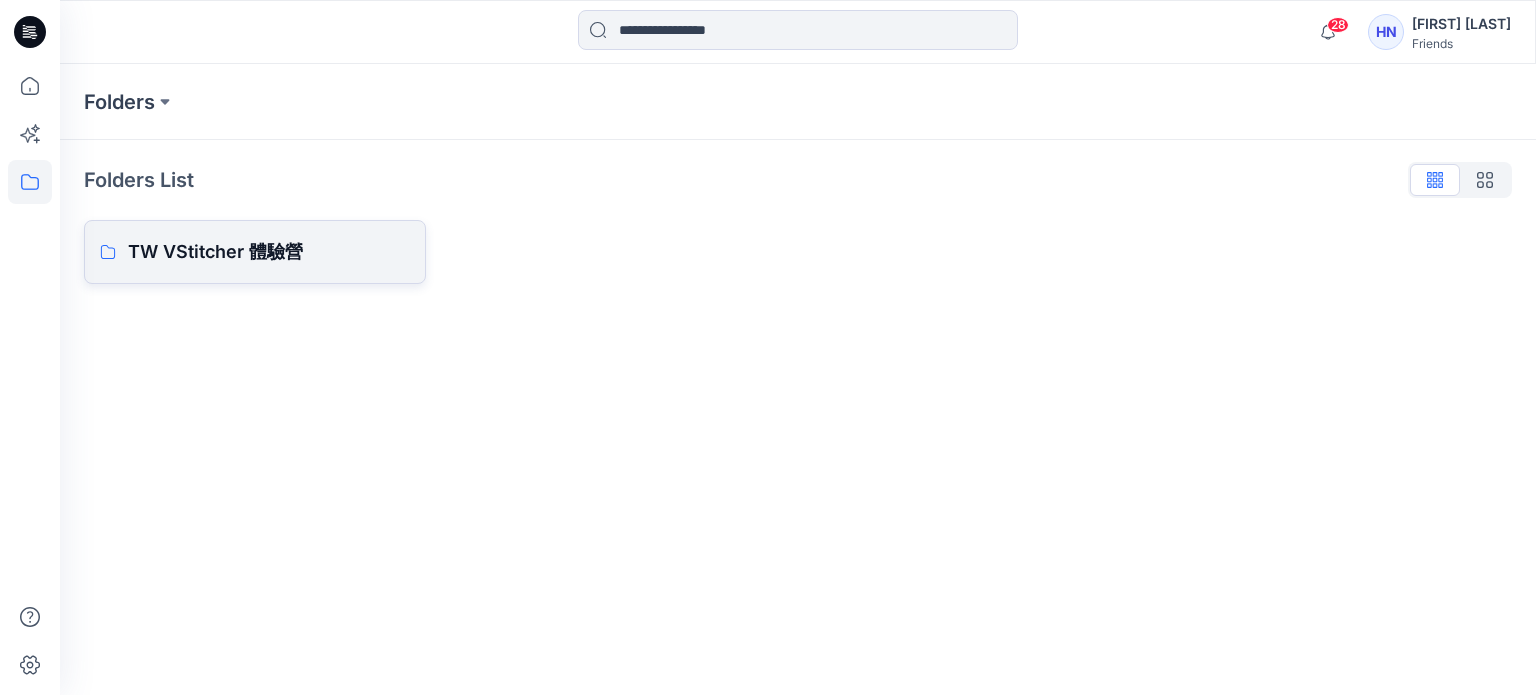 click on "TW VStitcher 體驗營" at bounding box center [269, 252] 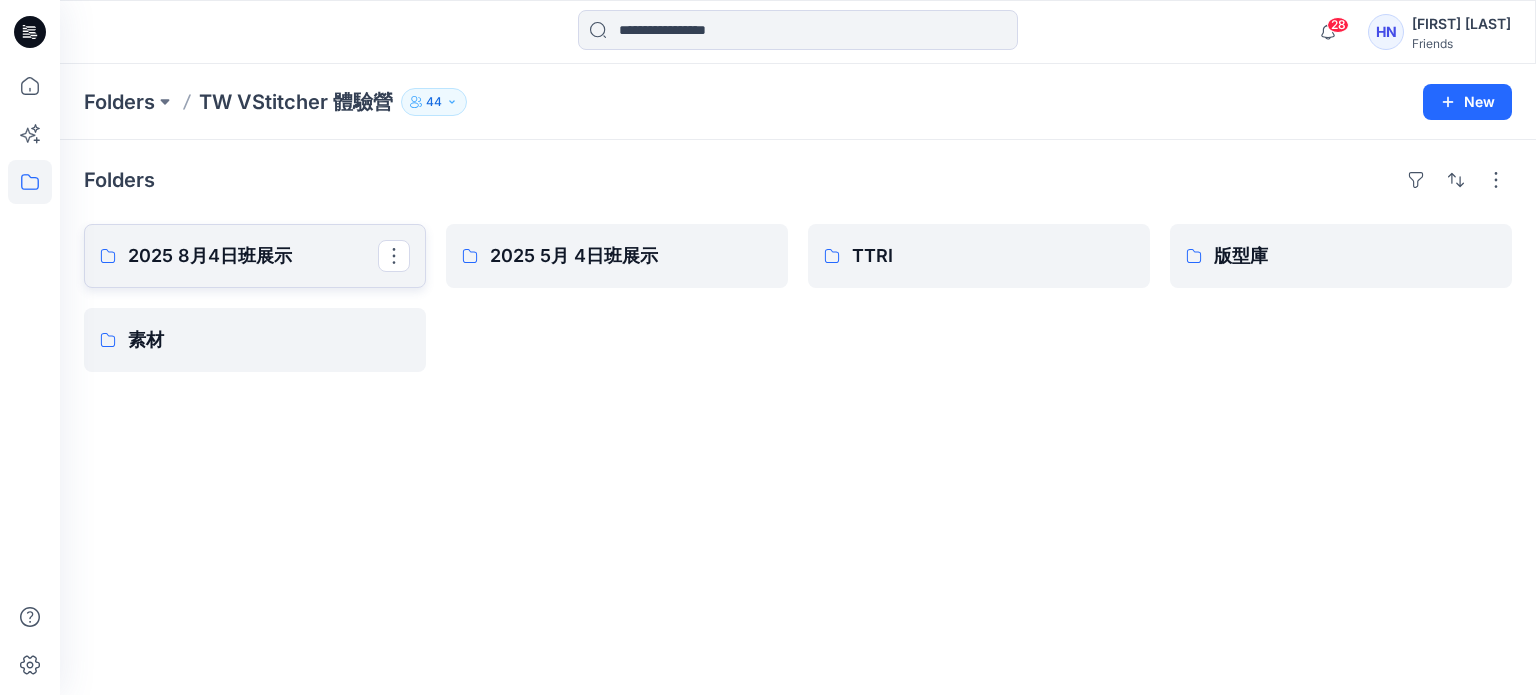 click on "2025 8月4日班展示" at bounding box center (253, 256) 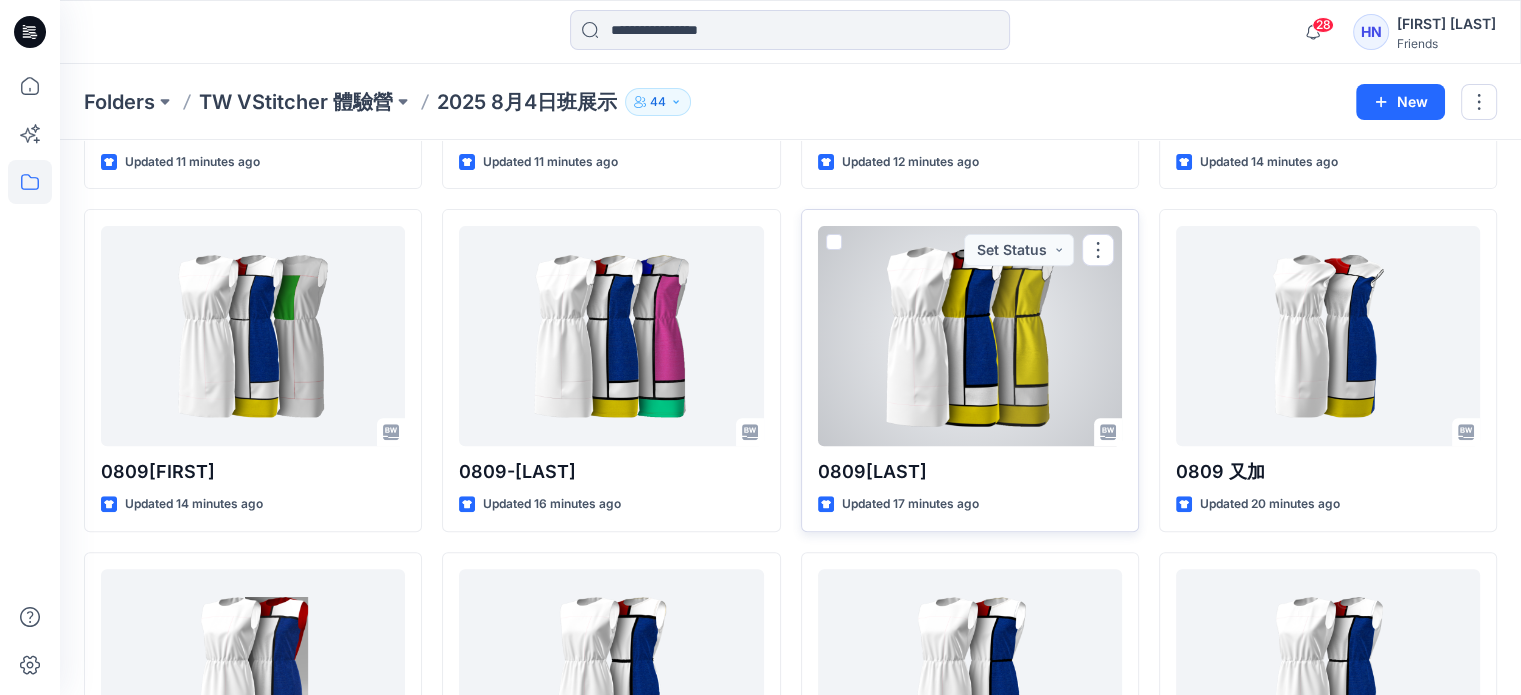 scroll, scrollTop: 1200, scrollLeft: 0, axis: vertical 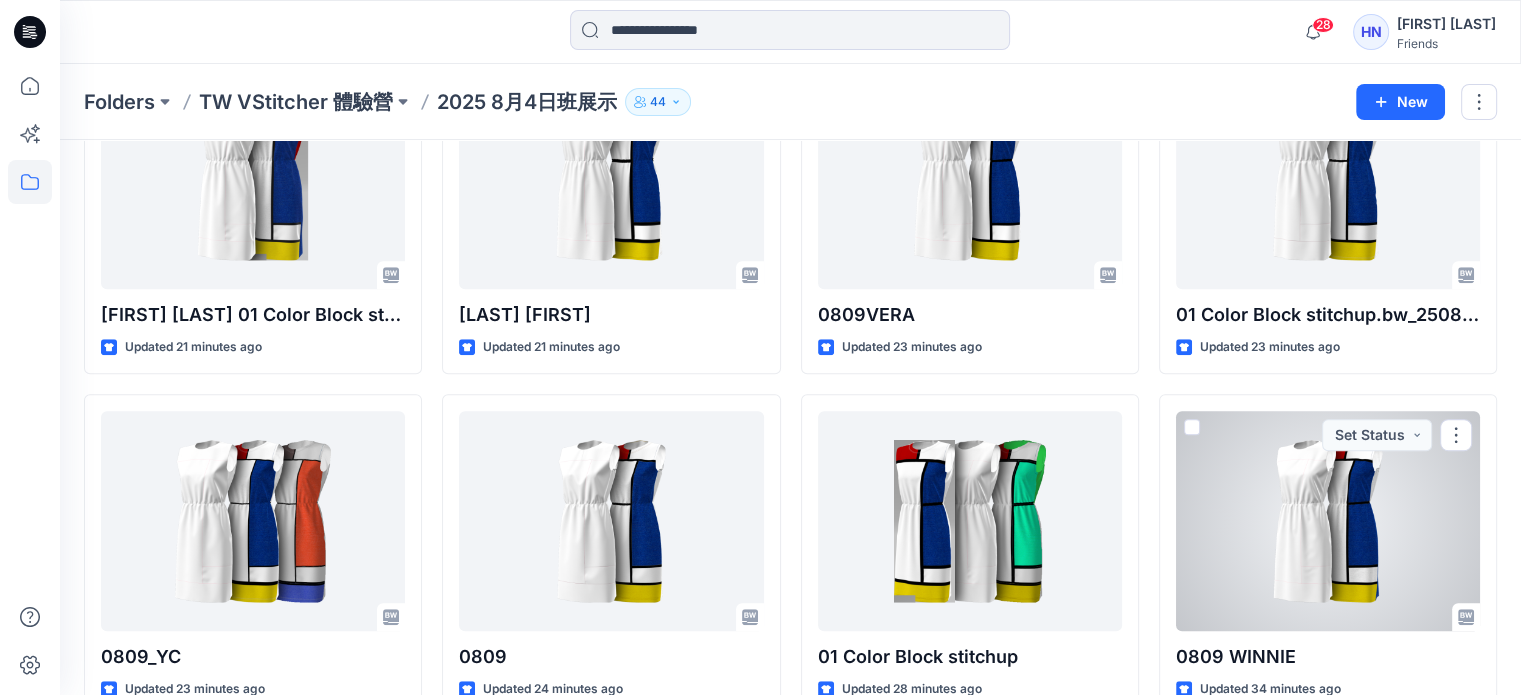 click at bounding box center [1328, 521] 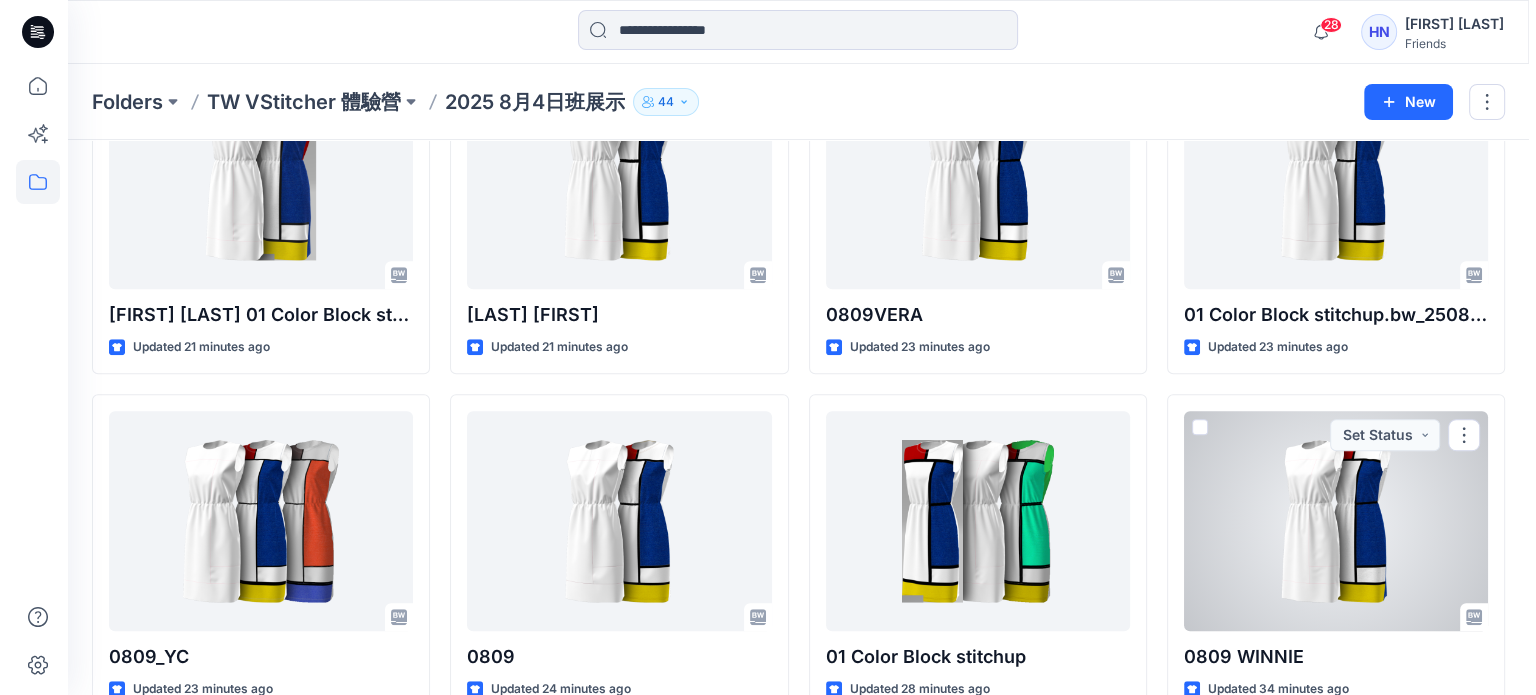 scroll, scrollTop: 0, scrollLeft: 0, axis: both 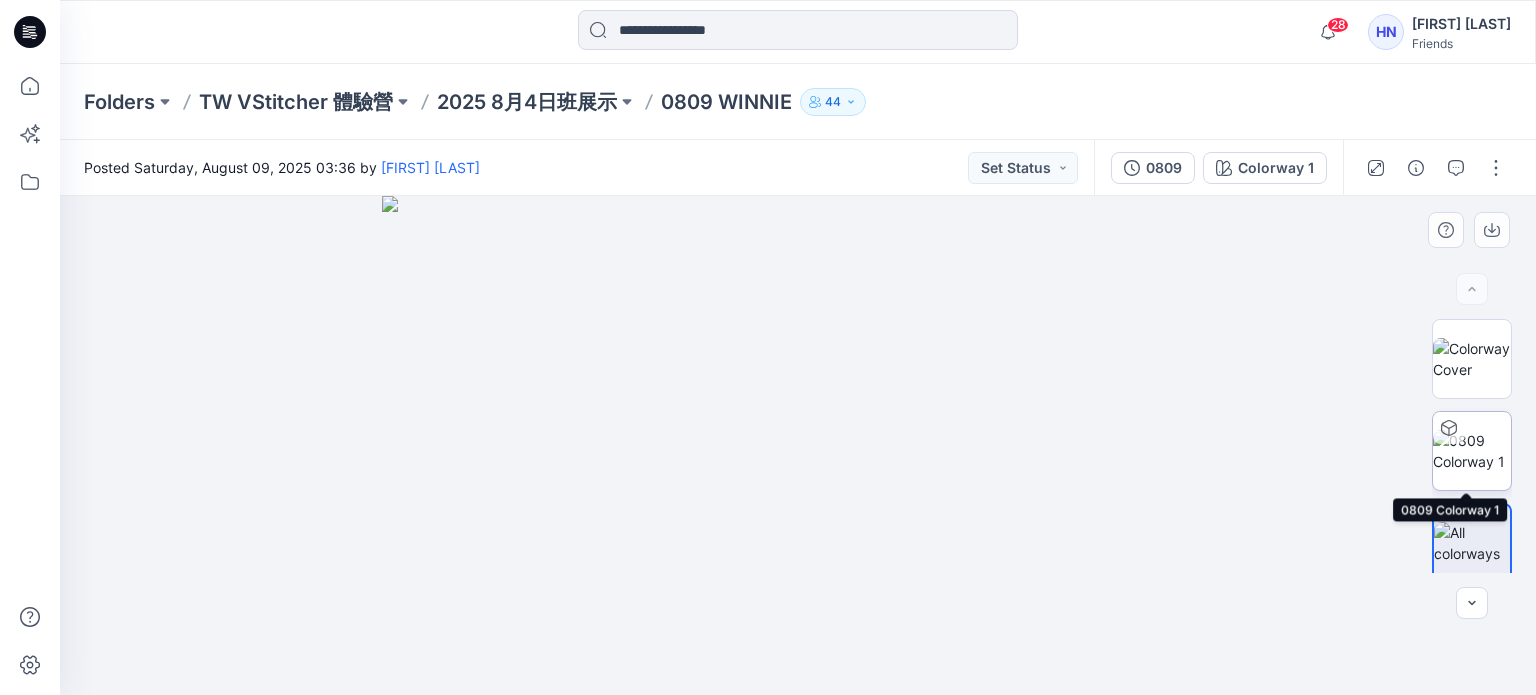 click at bounding box center [1472, 451] 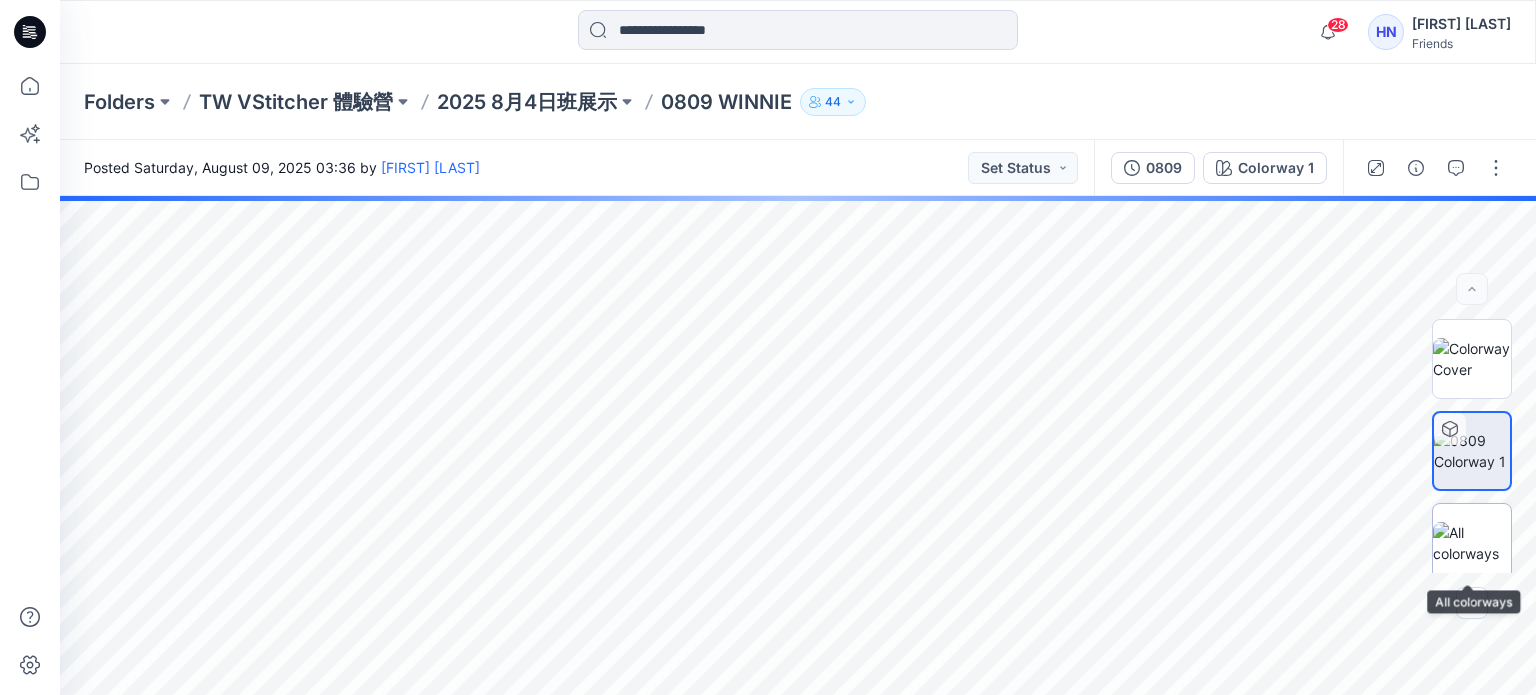 click at bounding box center [1472, 543] 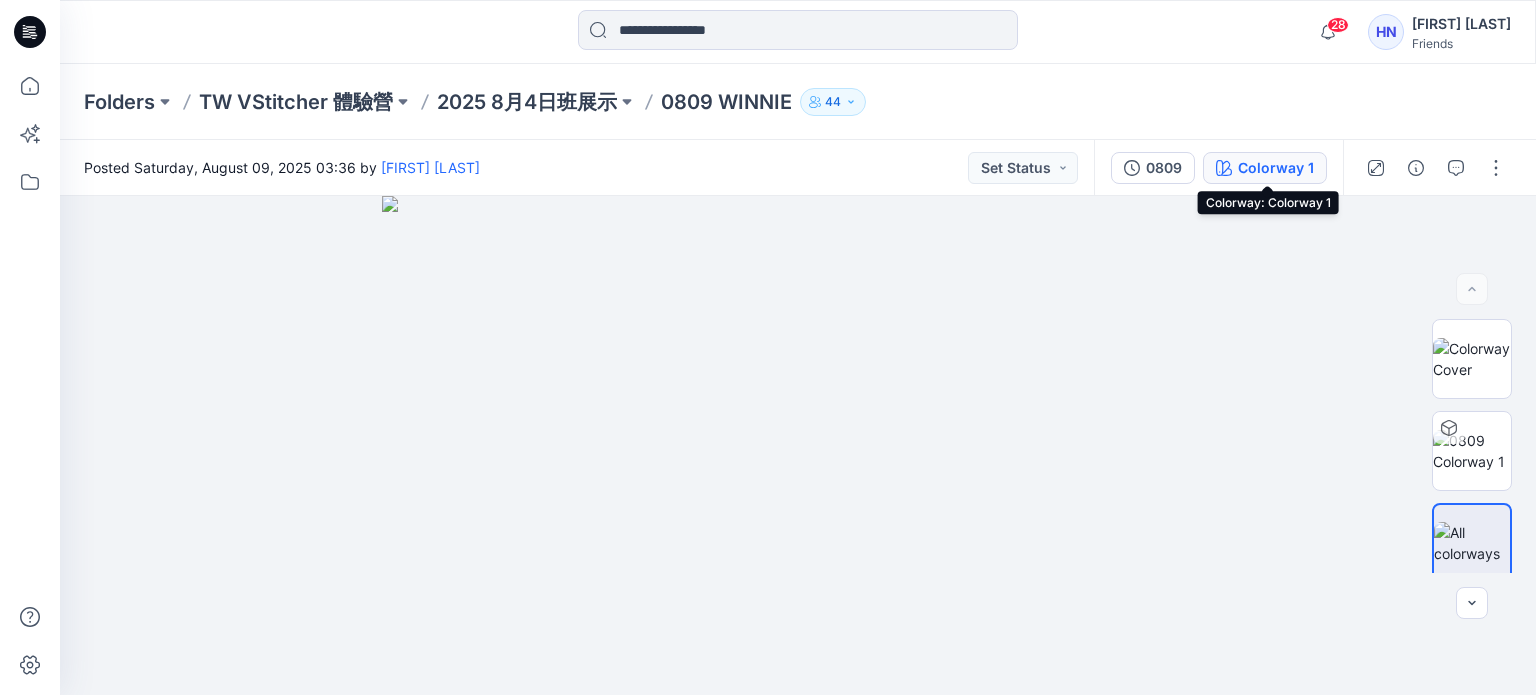 click on "Colorway 1" at bounding box center [1276, 168] 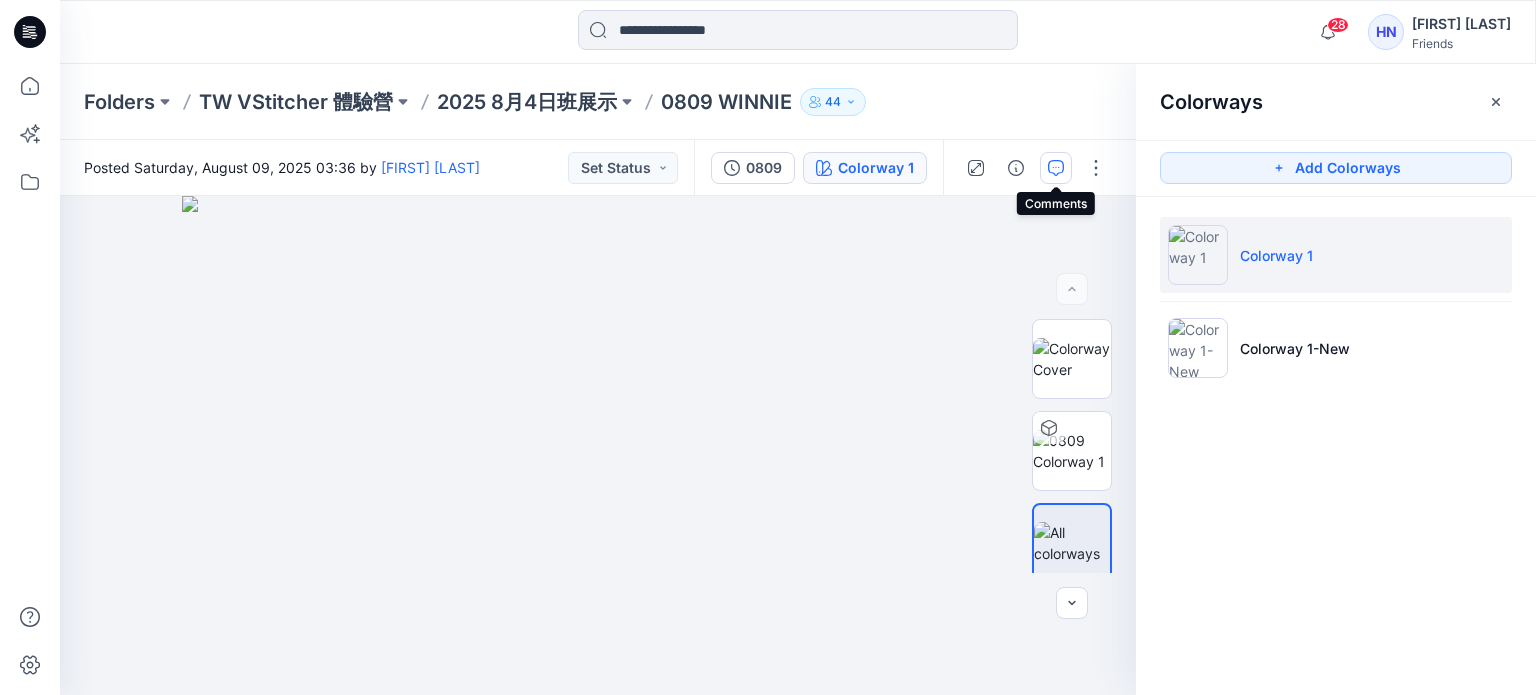 click 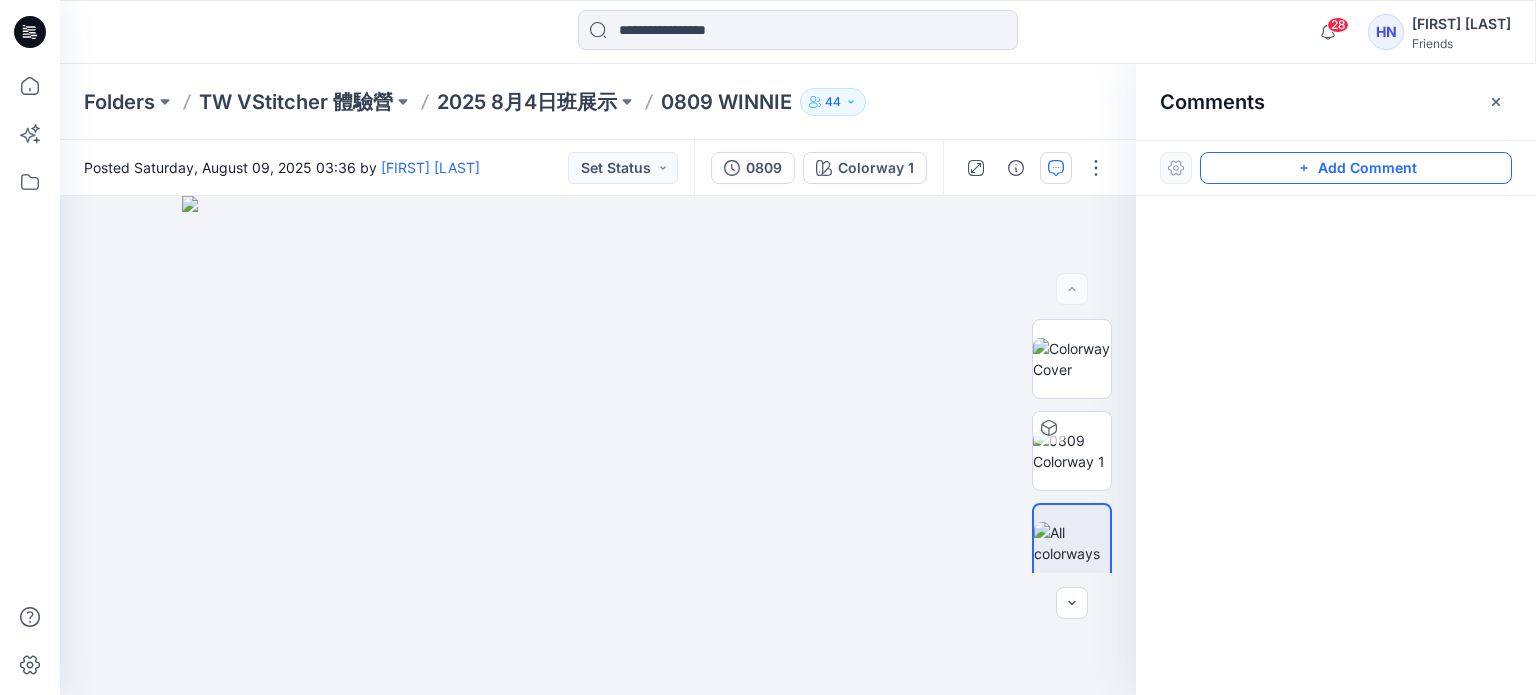 click on "Add Comment" at bounding box center [1356, 168] 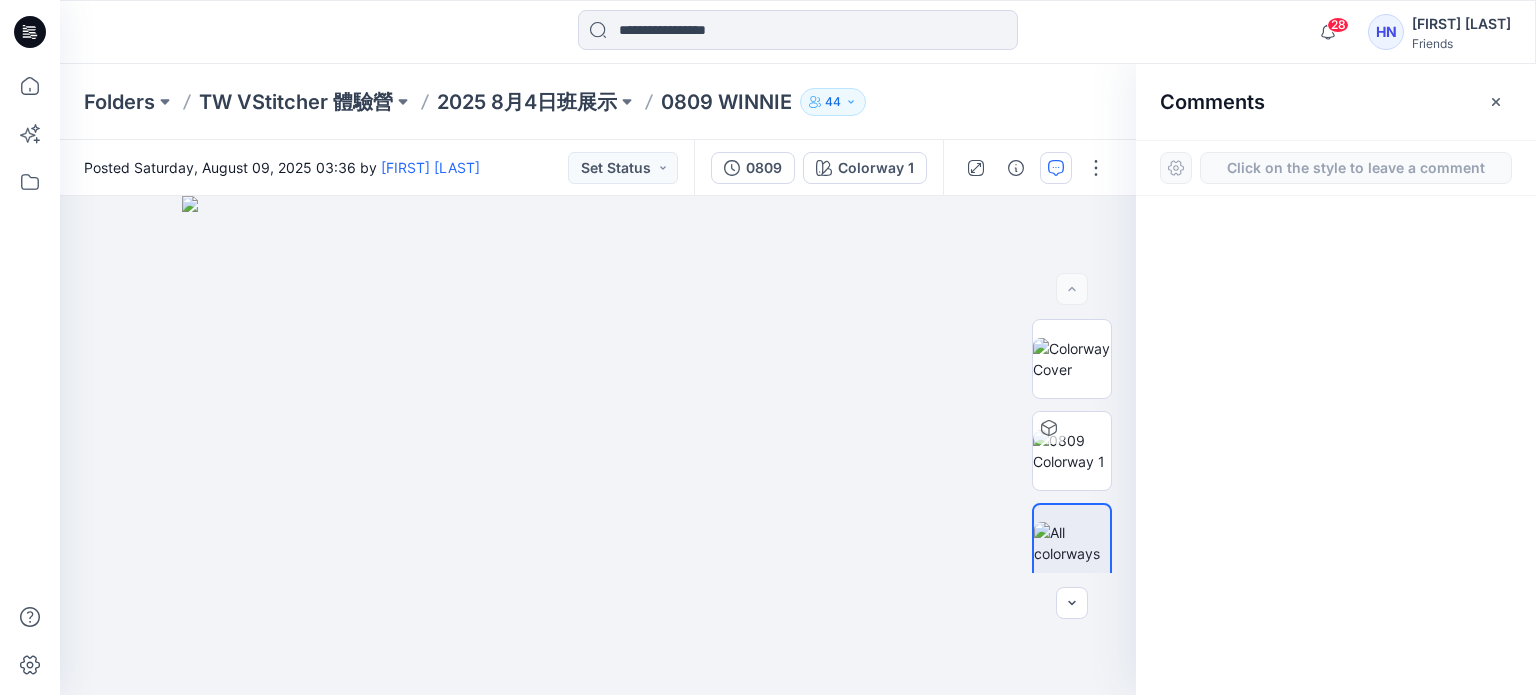 click on "Click on the style to leave a comment" at bounding box center (1356, 168) 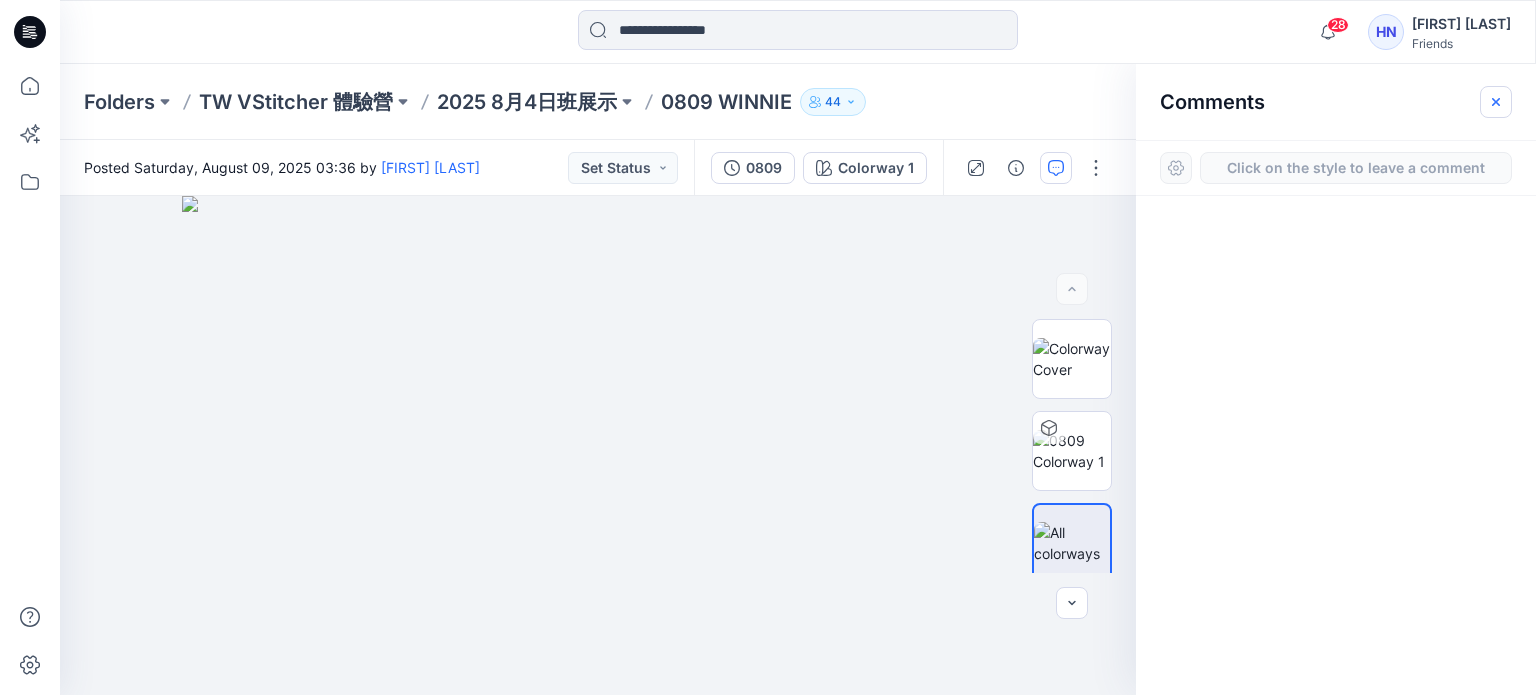 click 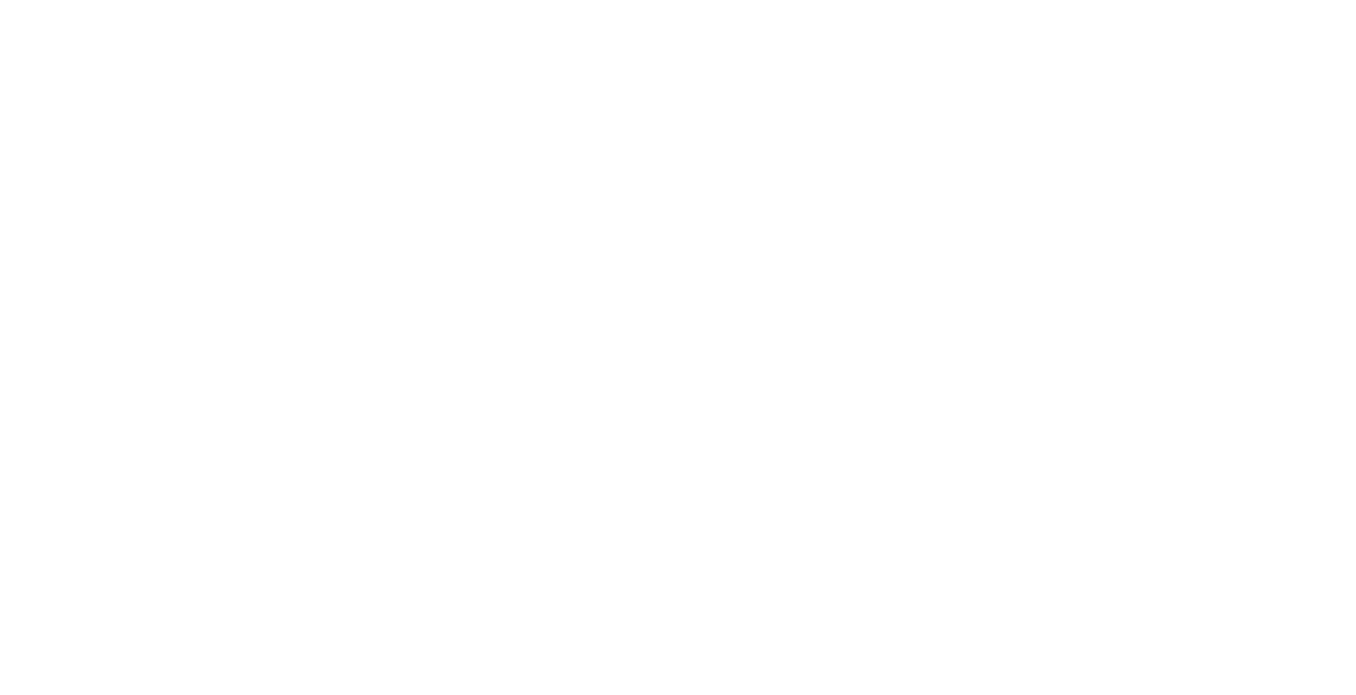 scroll, scrollTop: 0, scrollLeft: 0, axis: both 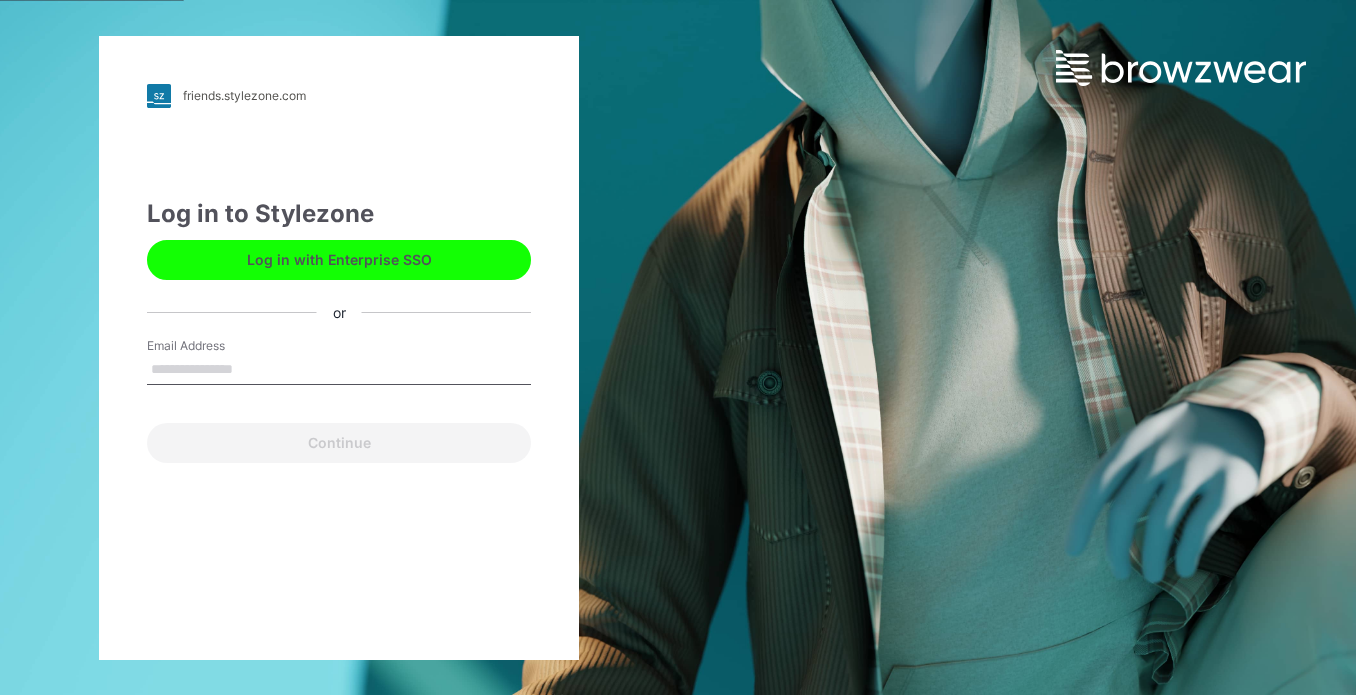 click on "Email Address" at bounding box center (339, 370) 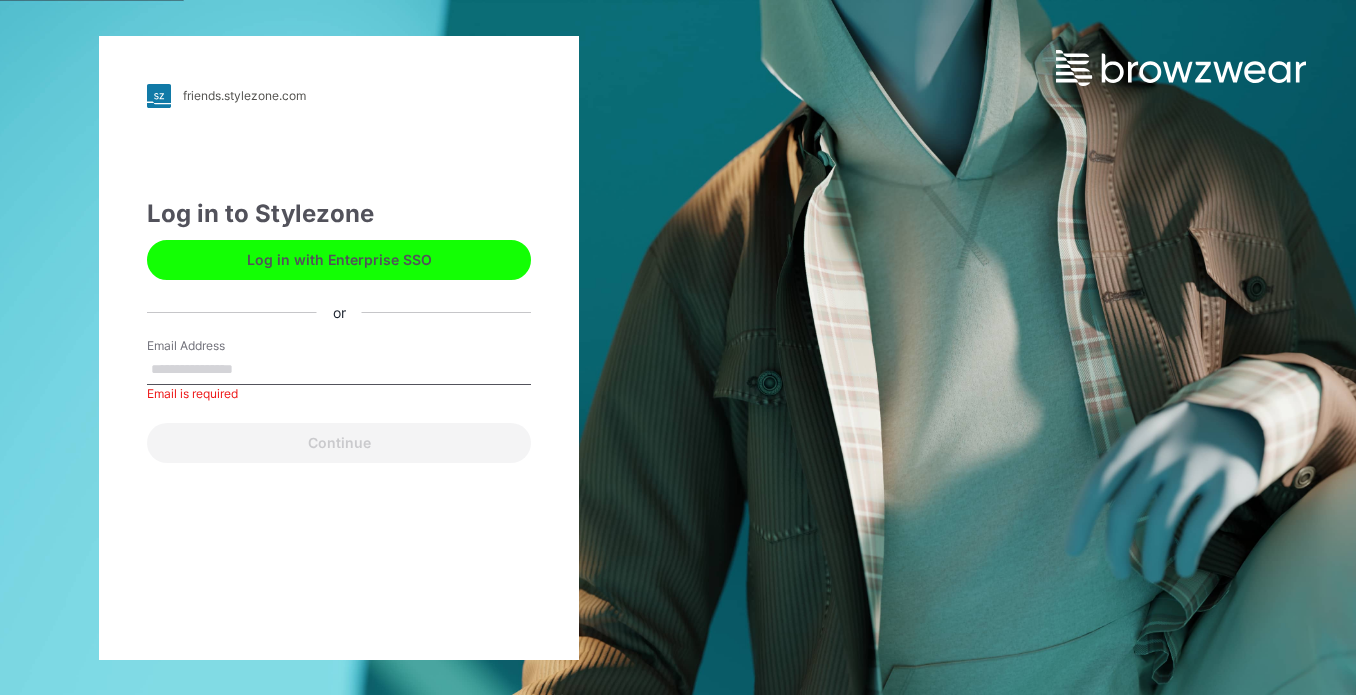 type on "**********" 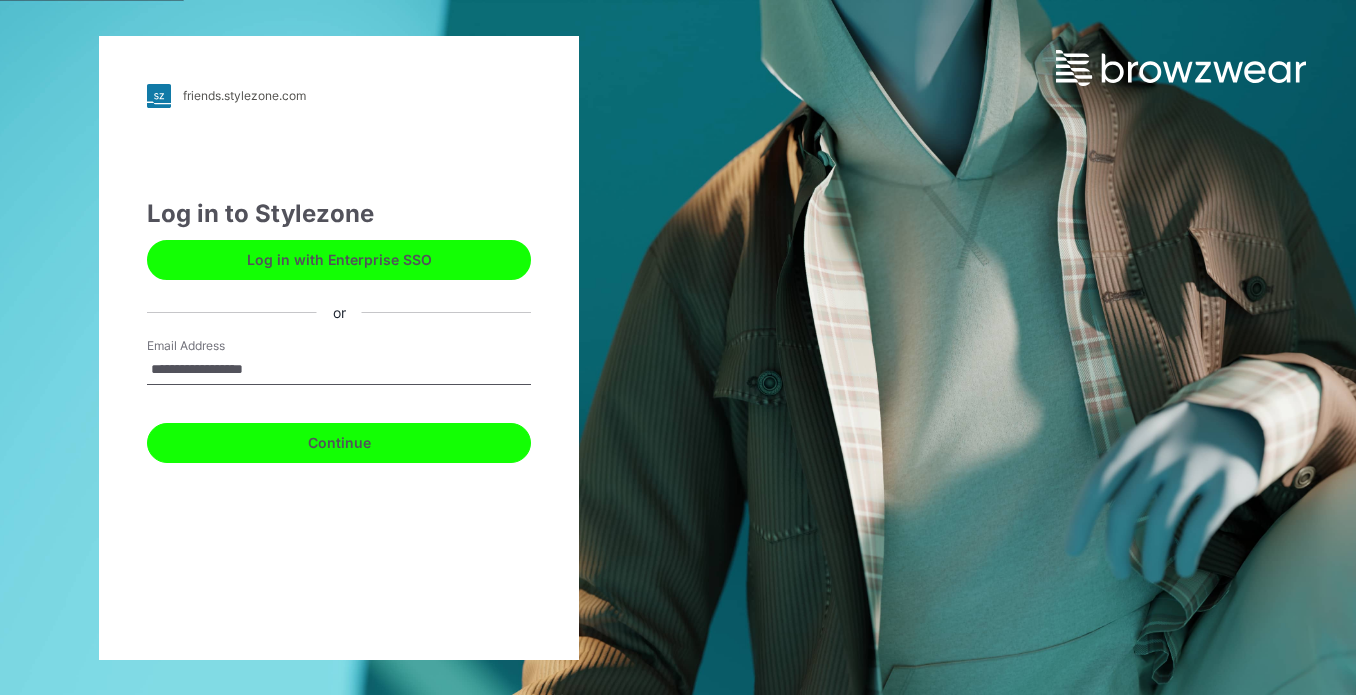 click on "Continue" at bounding box center [339, 443] 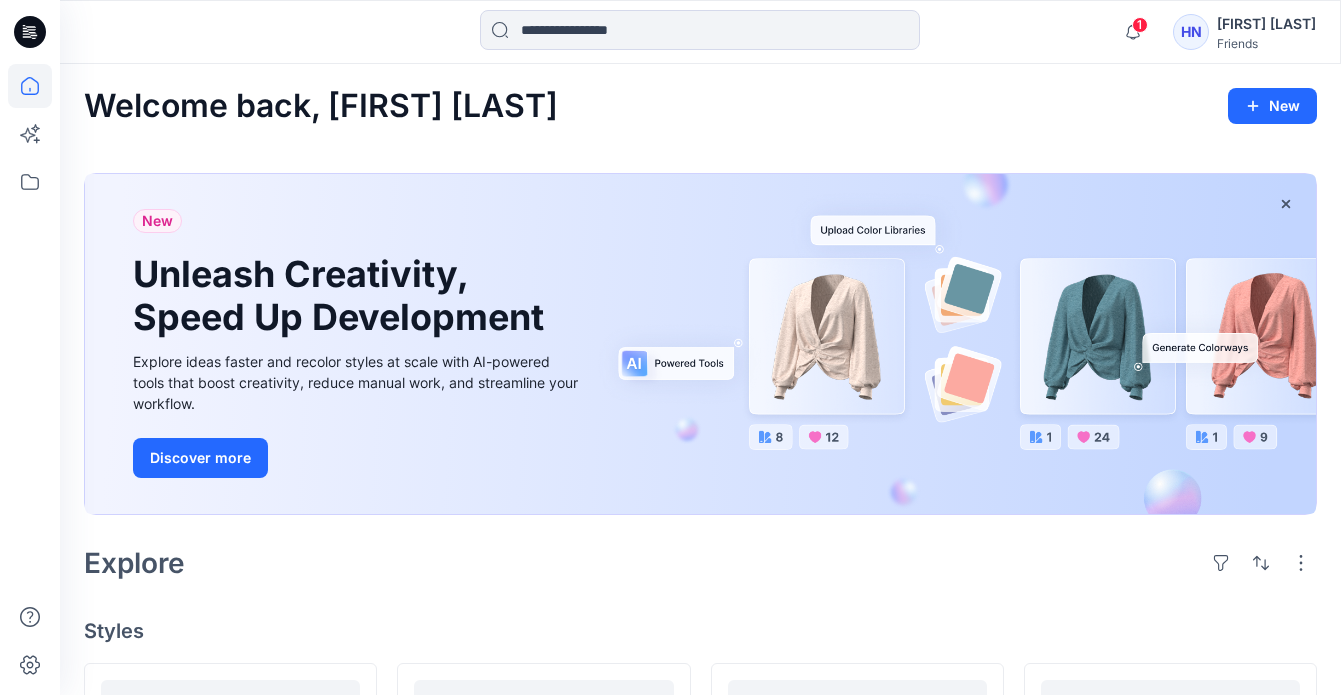 scroll, scrollTop: 0, scrollLeft: 0, axis: both 